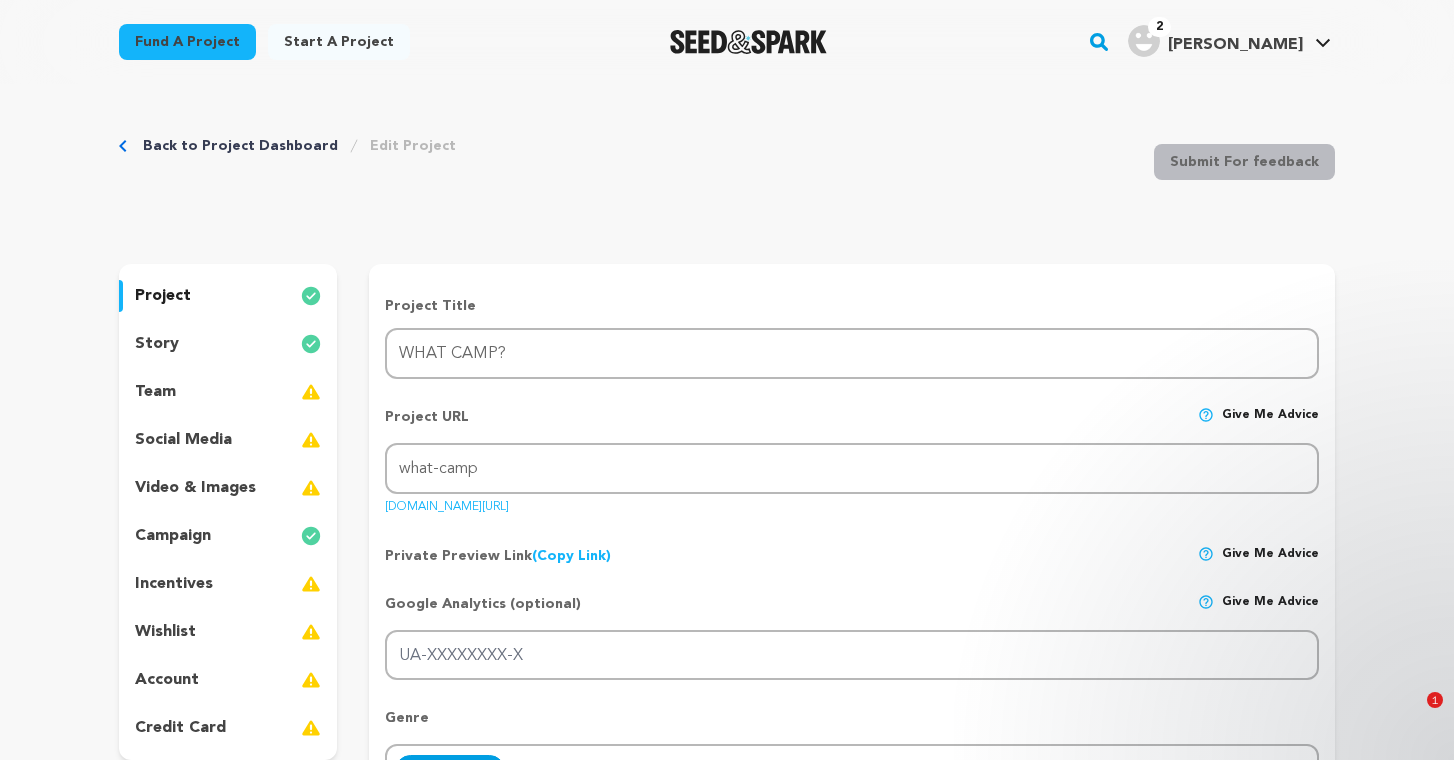 scroll, scrollTop: 102, scrollLeft: 0, axis: vertical 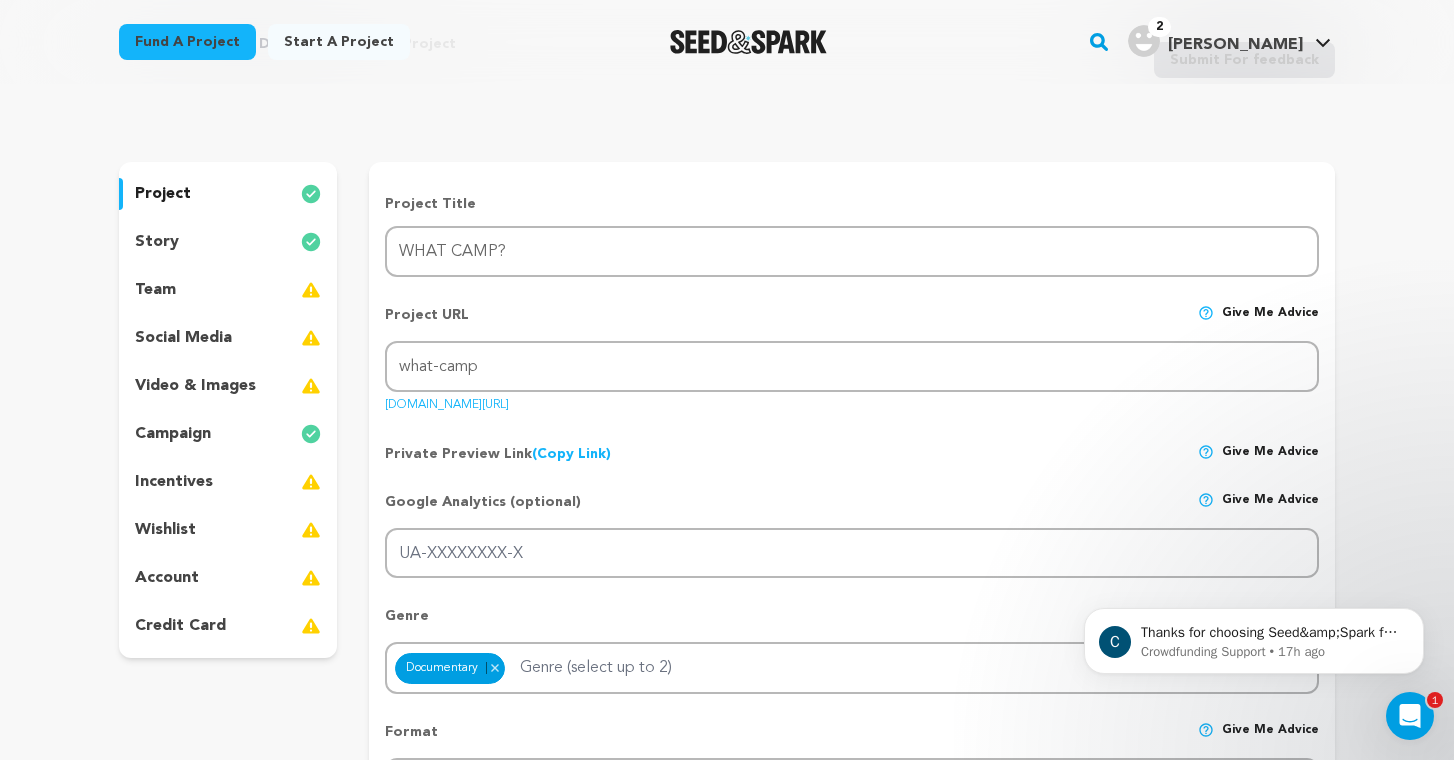 click on "video & images" at bounding box center [195, 386] 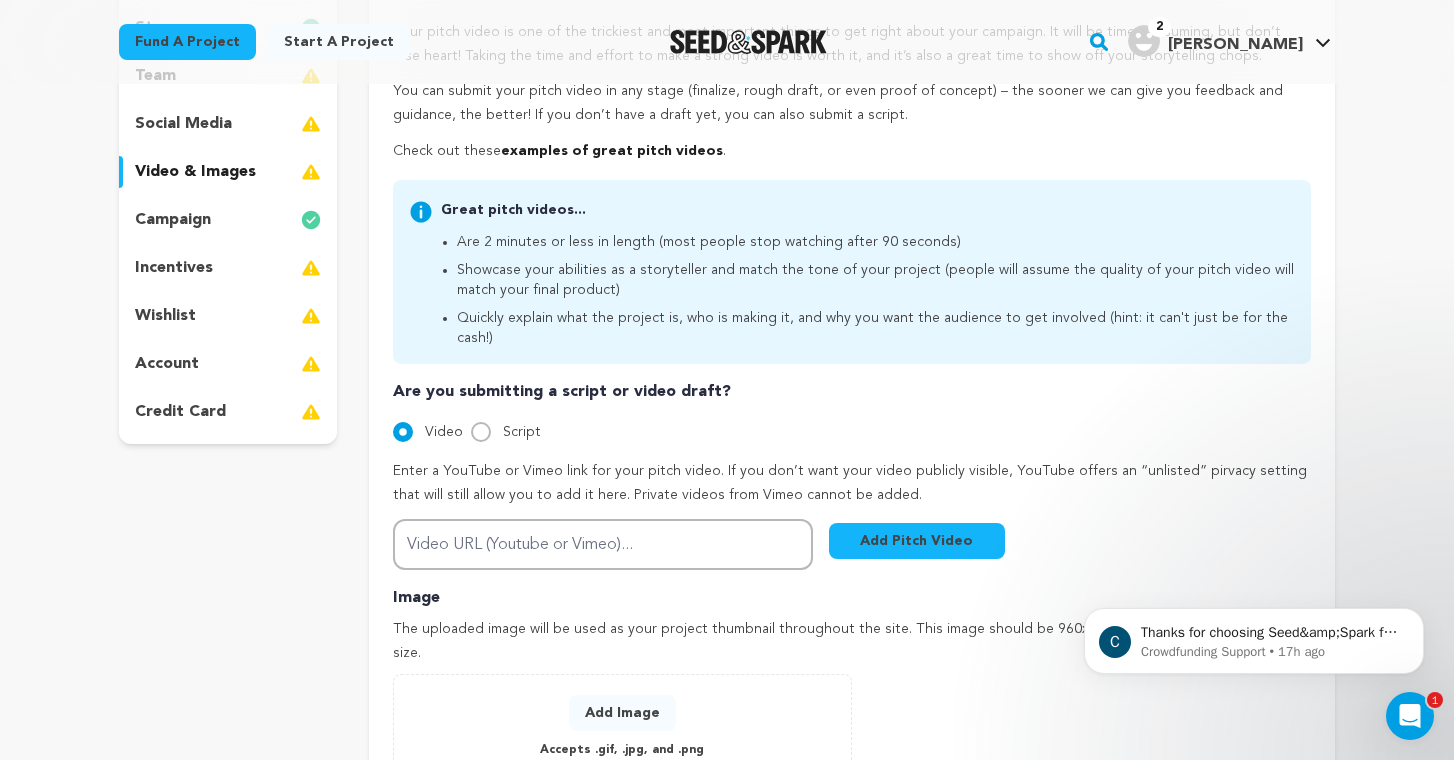 scroll, scrollTop: 588, scrollLeft: 0, axis: vertical 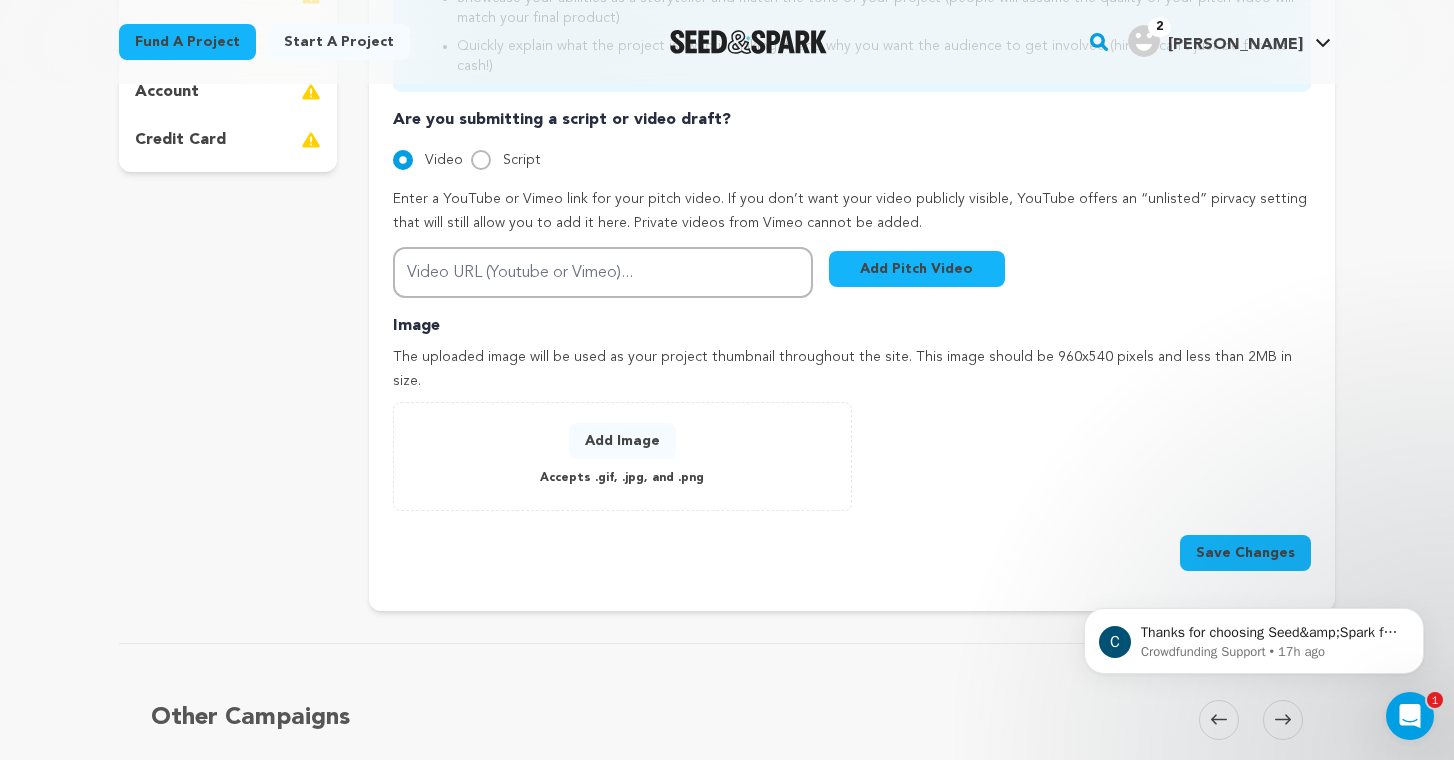 click on "Add Image" at bounding box center (622, 441) 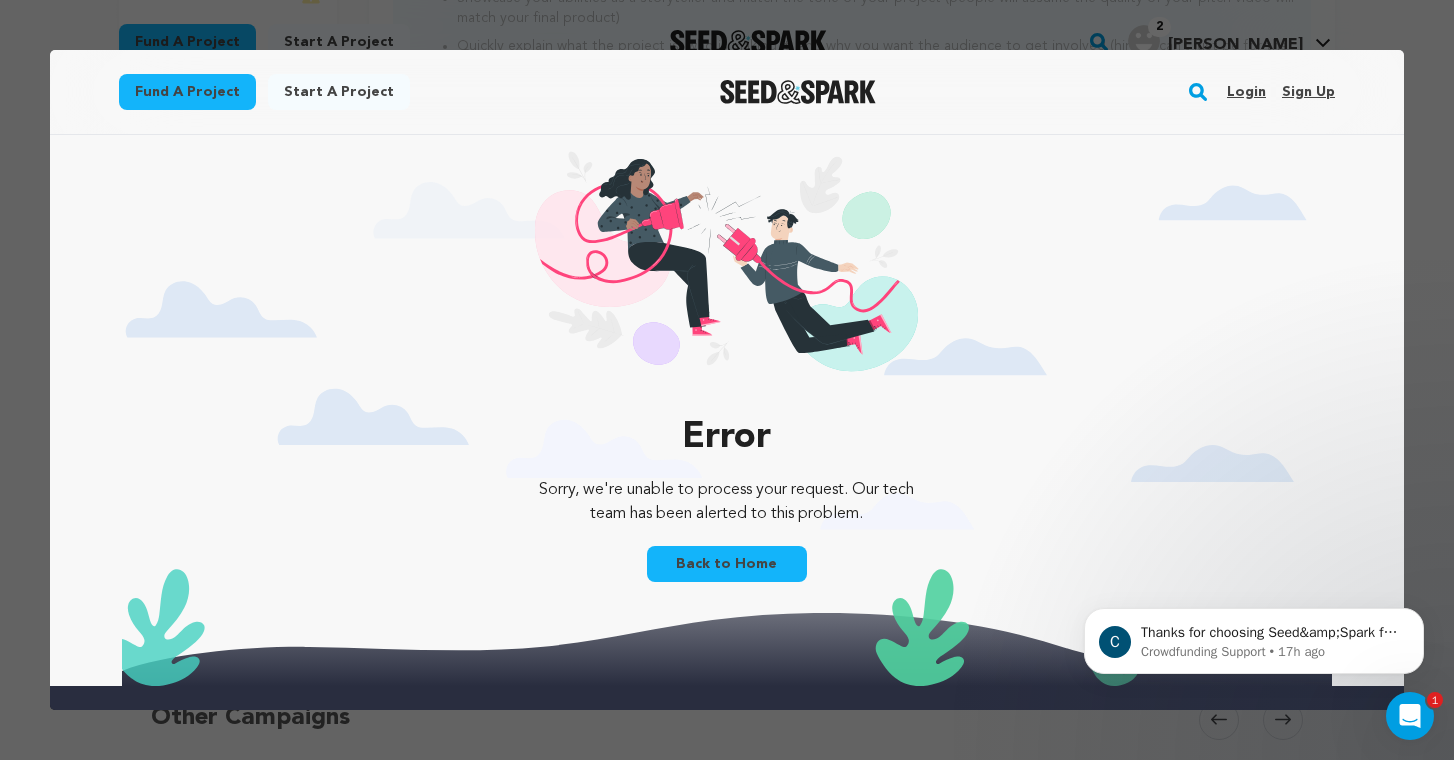 scroll, scrollTop: 0, scrollLeft: 0, axis: both 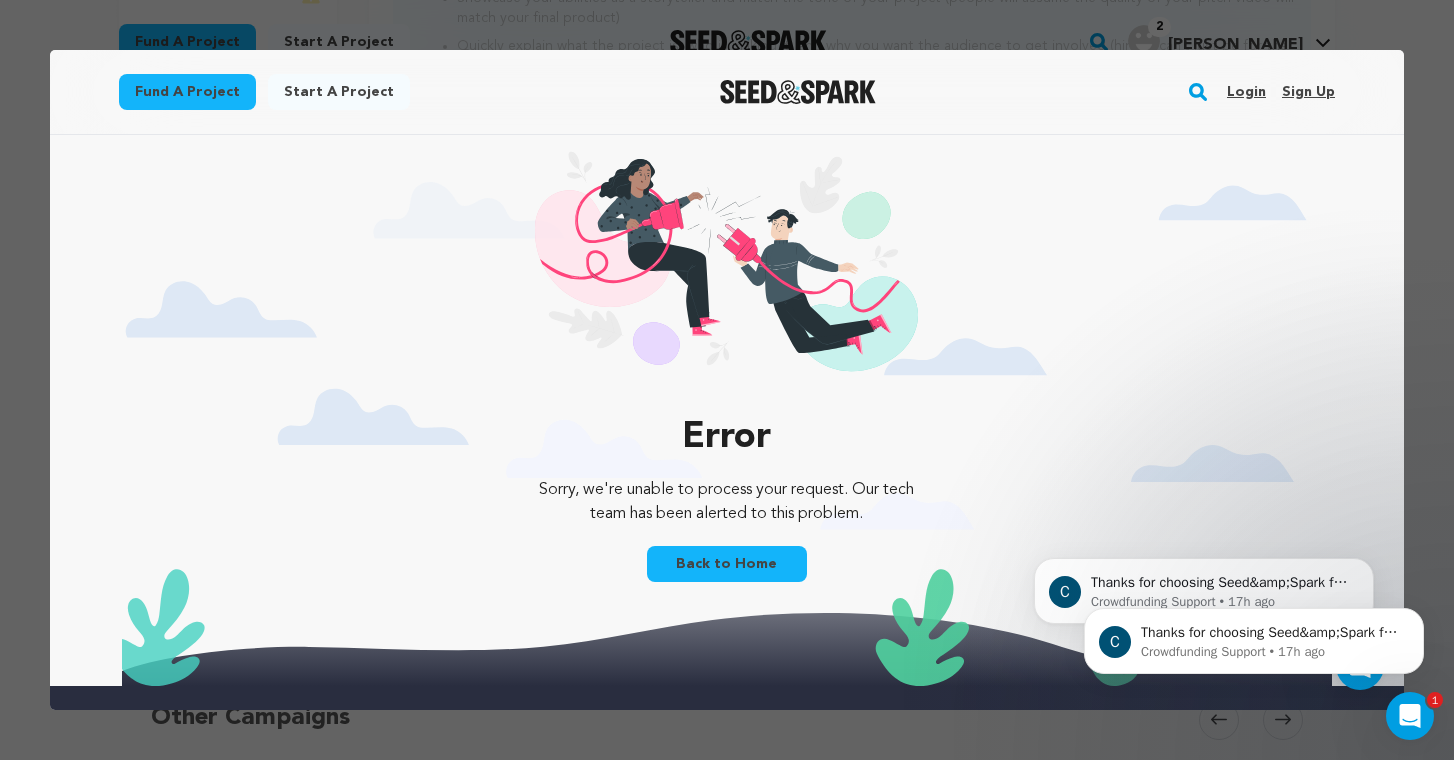 click on "Login" at bounding box center (1246, 92) 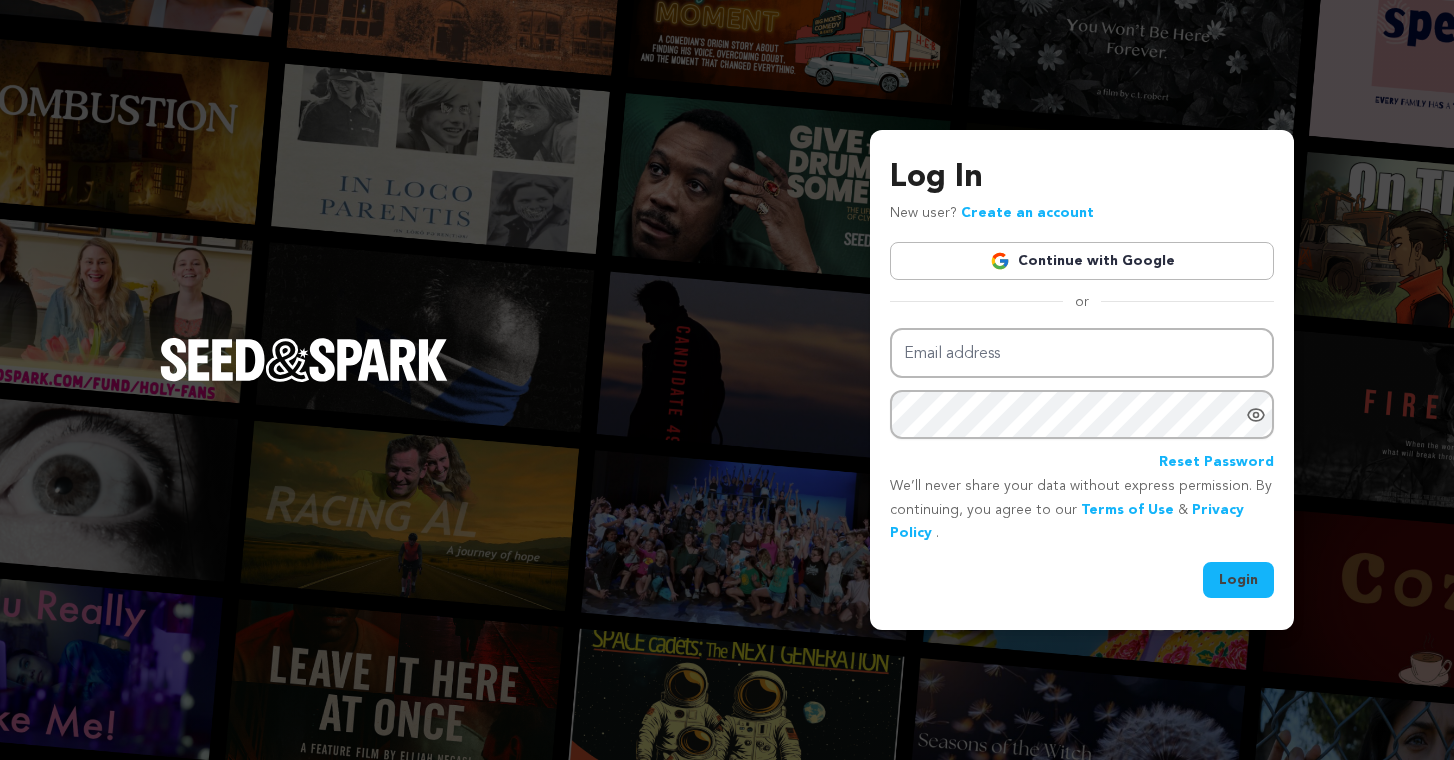 scroll, scrollTop: 0, scrollLeft: 0, axis: both 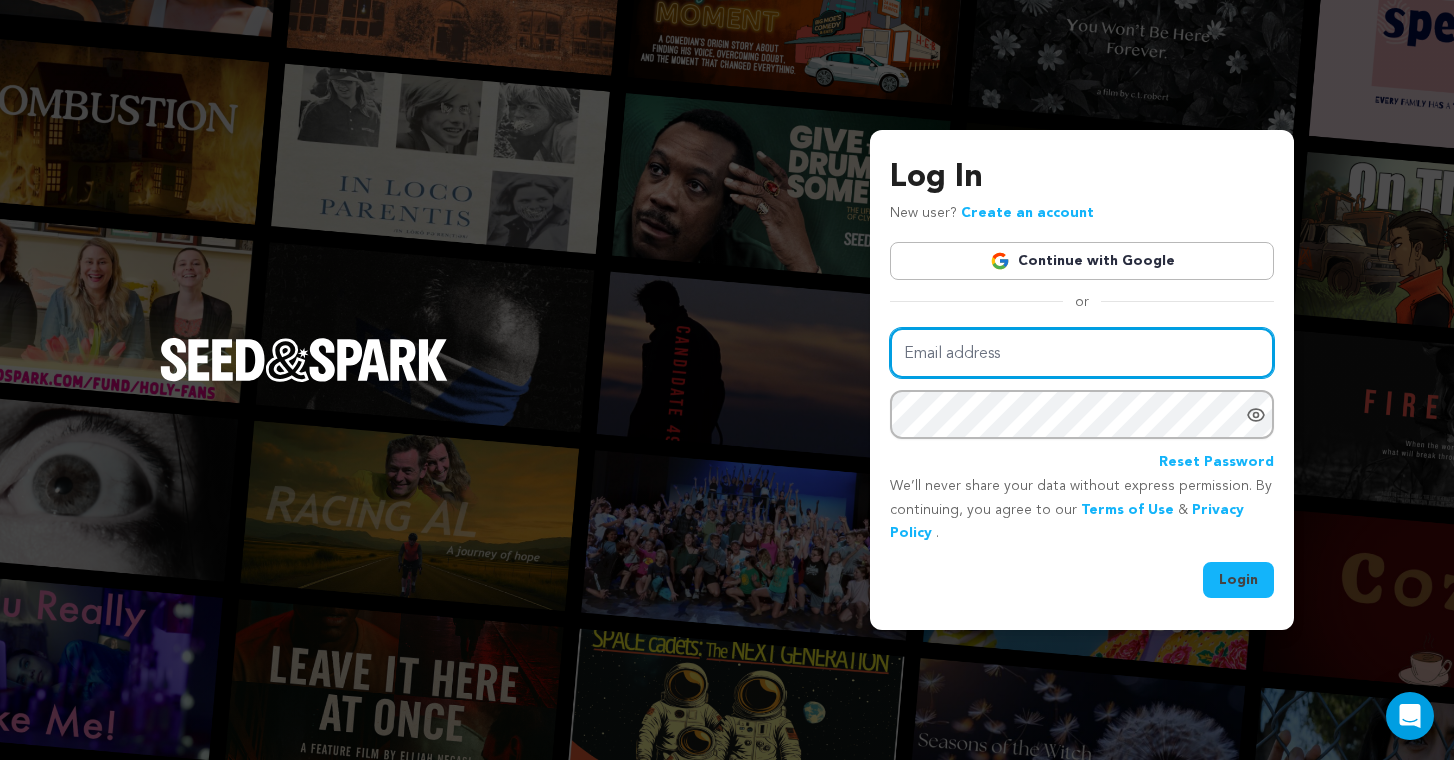 click on "Email address" at bounding box center [1082, 353] 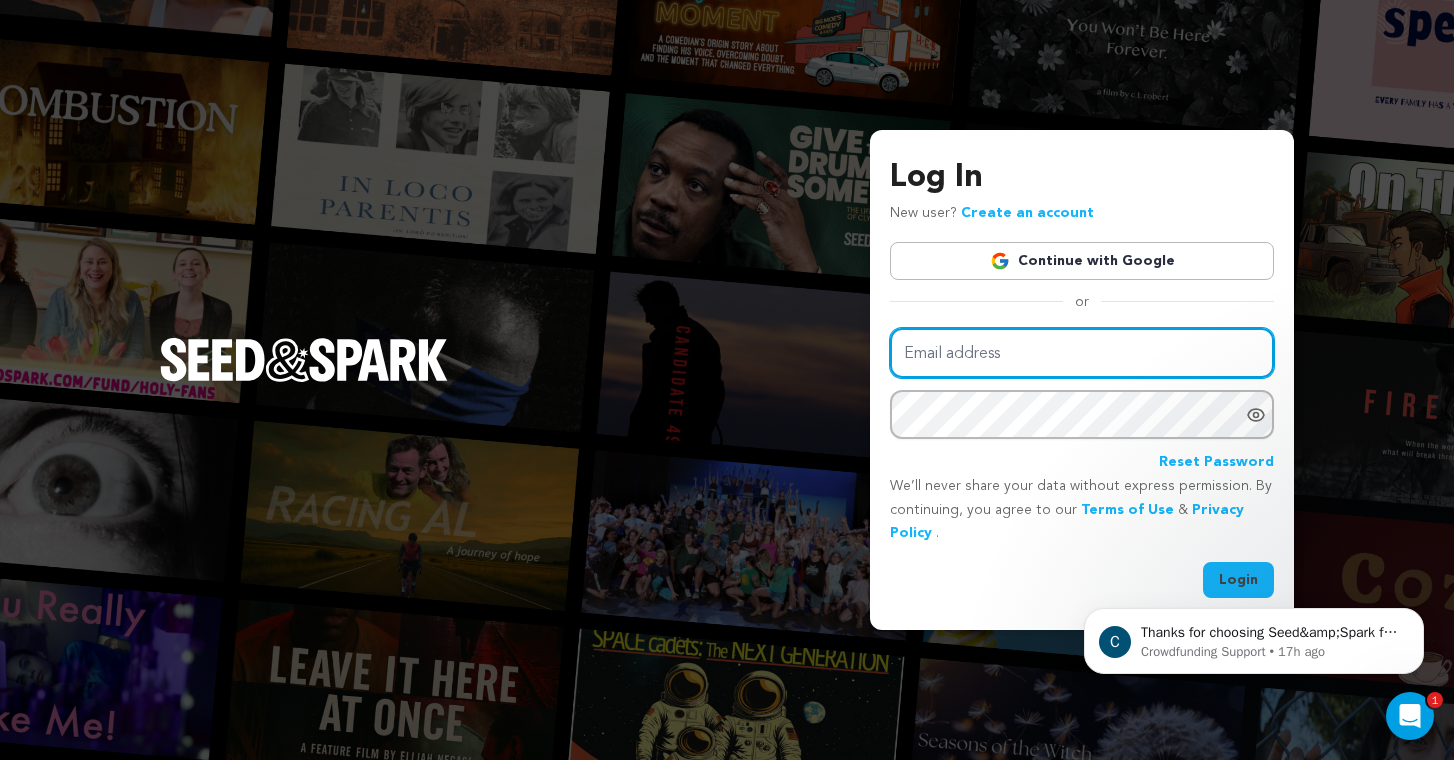 scroll, scrollTop: 0, scrollLeft: 0, axis: both 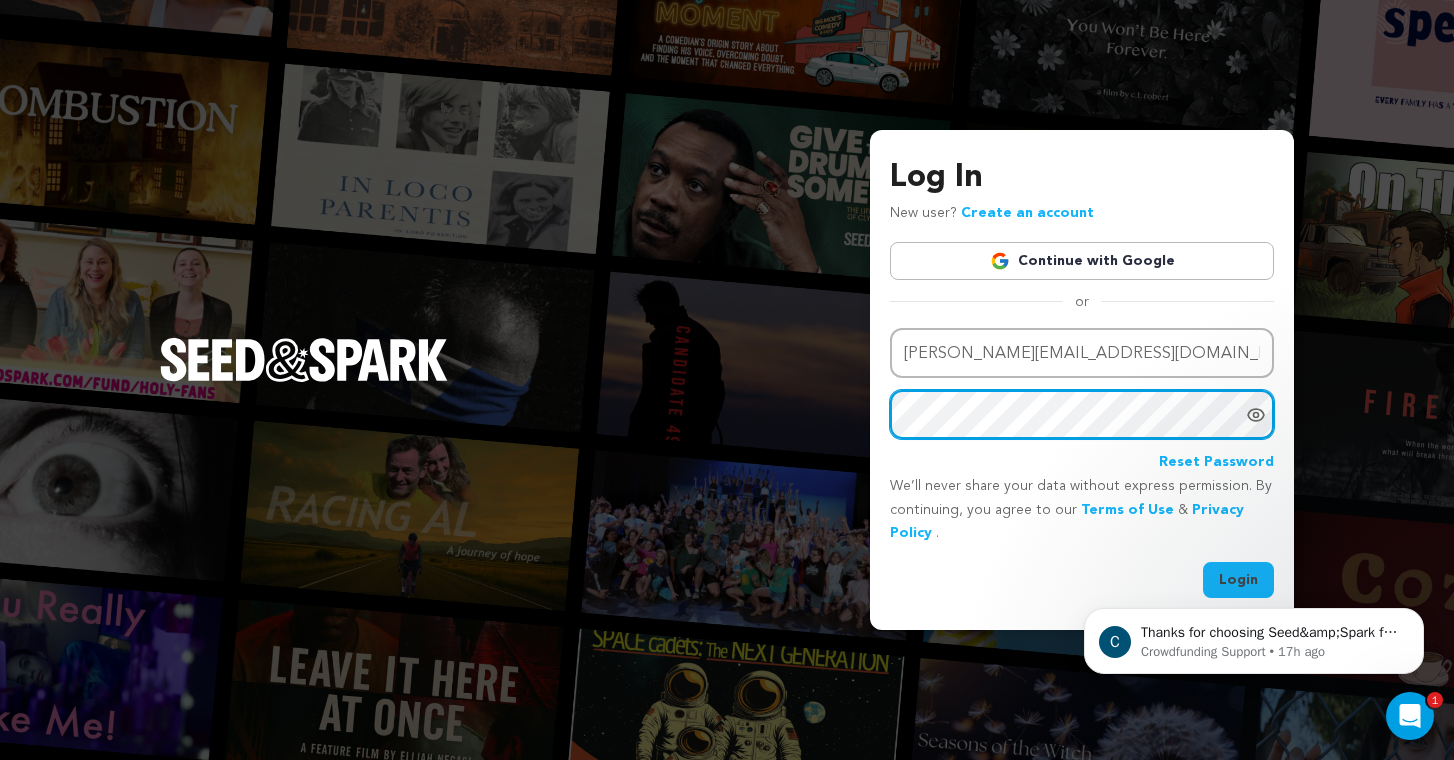 click on "Login" at bounding box center [1238, 580] 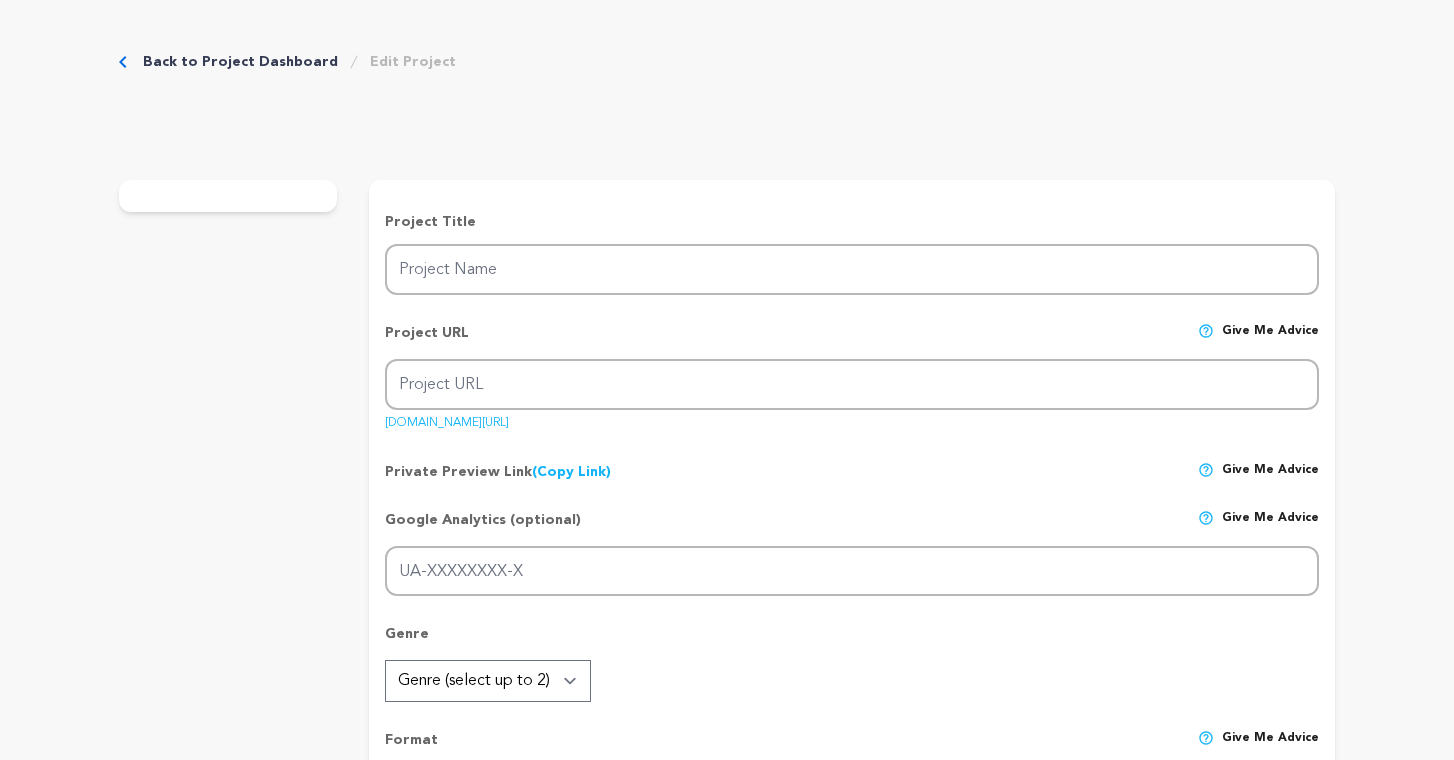 scroll, scrollTop: 0, scrollLeft: 0, axis: both 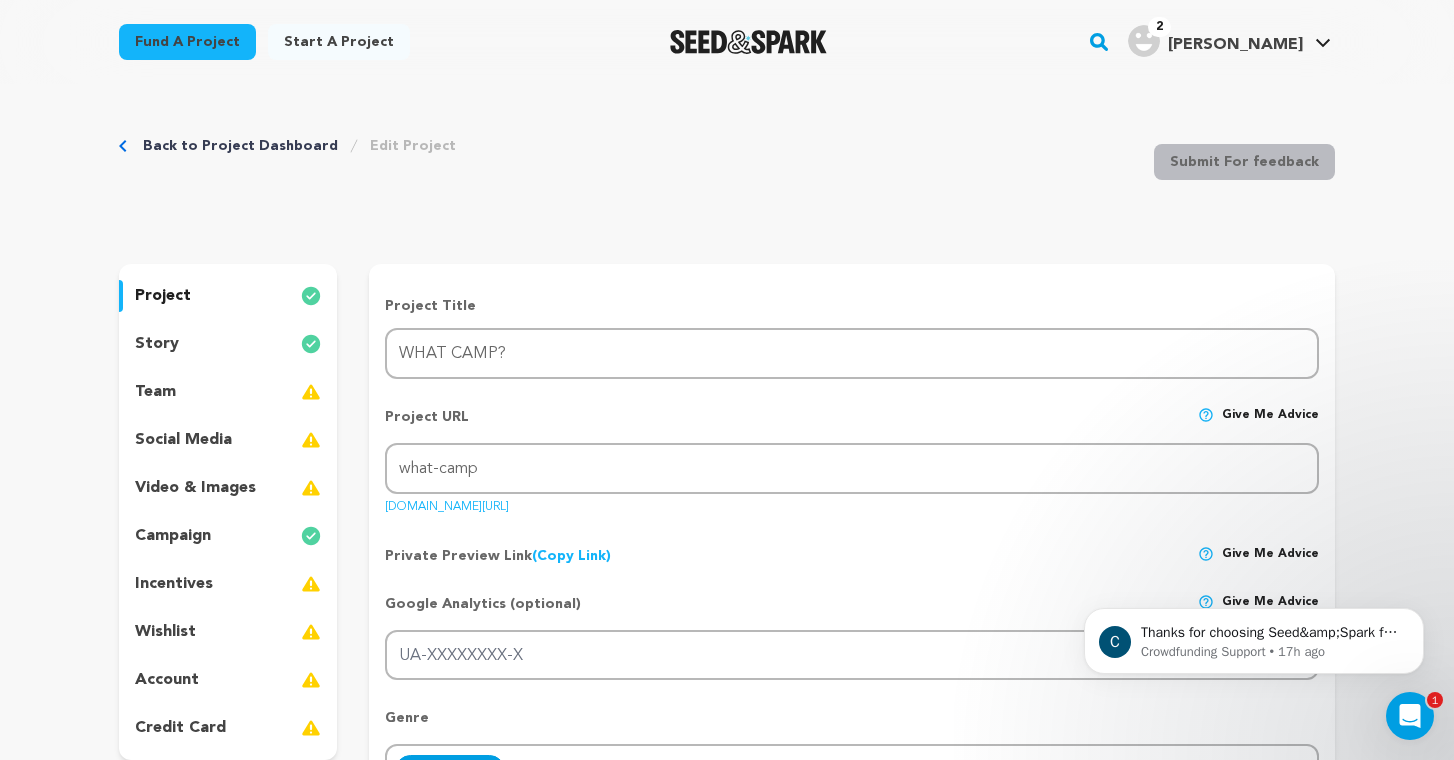 click on "video & images" at bounding box center (195, 488) 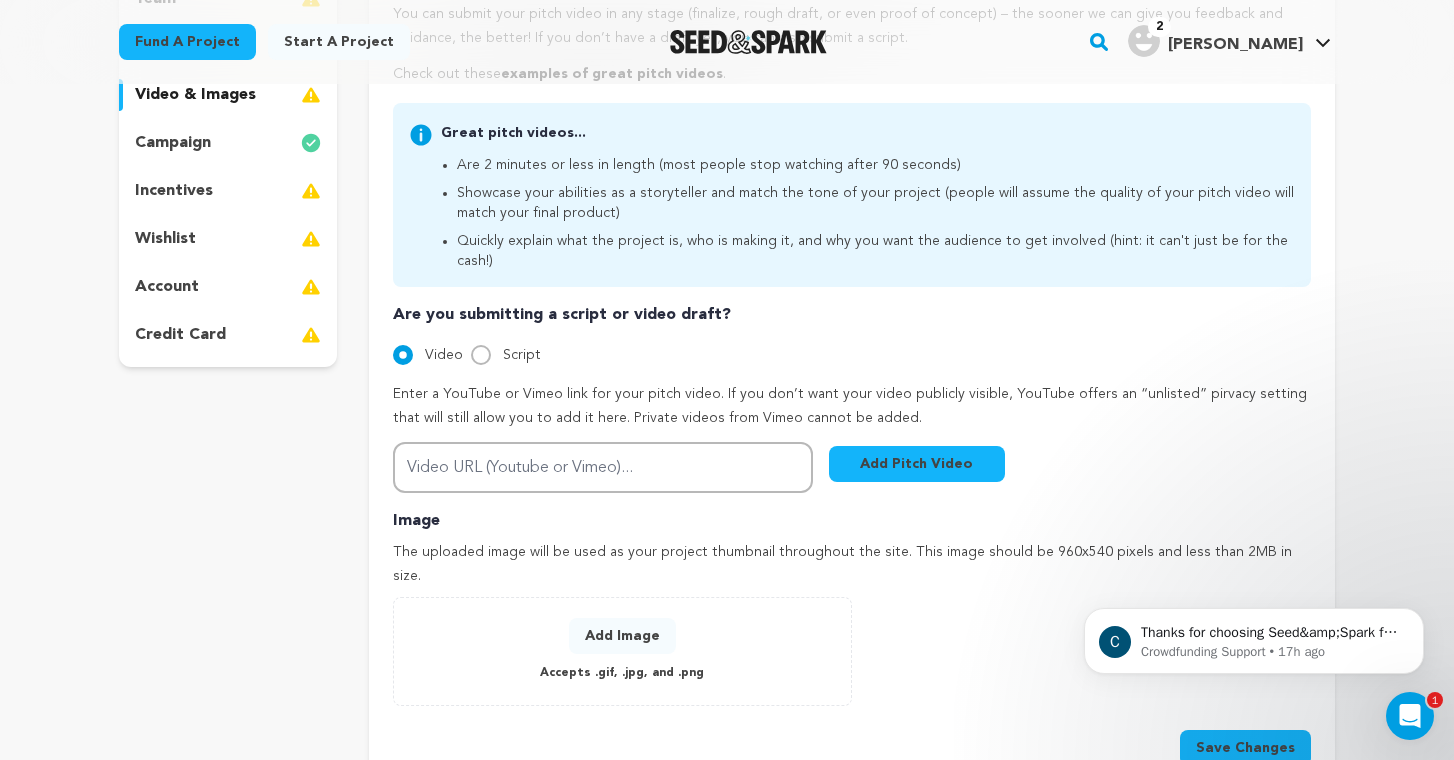 scroll, scrollTop: 540, scrollLeft: 0, axis: vertical 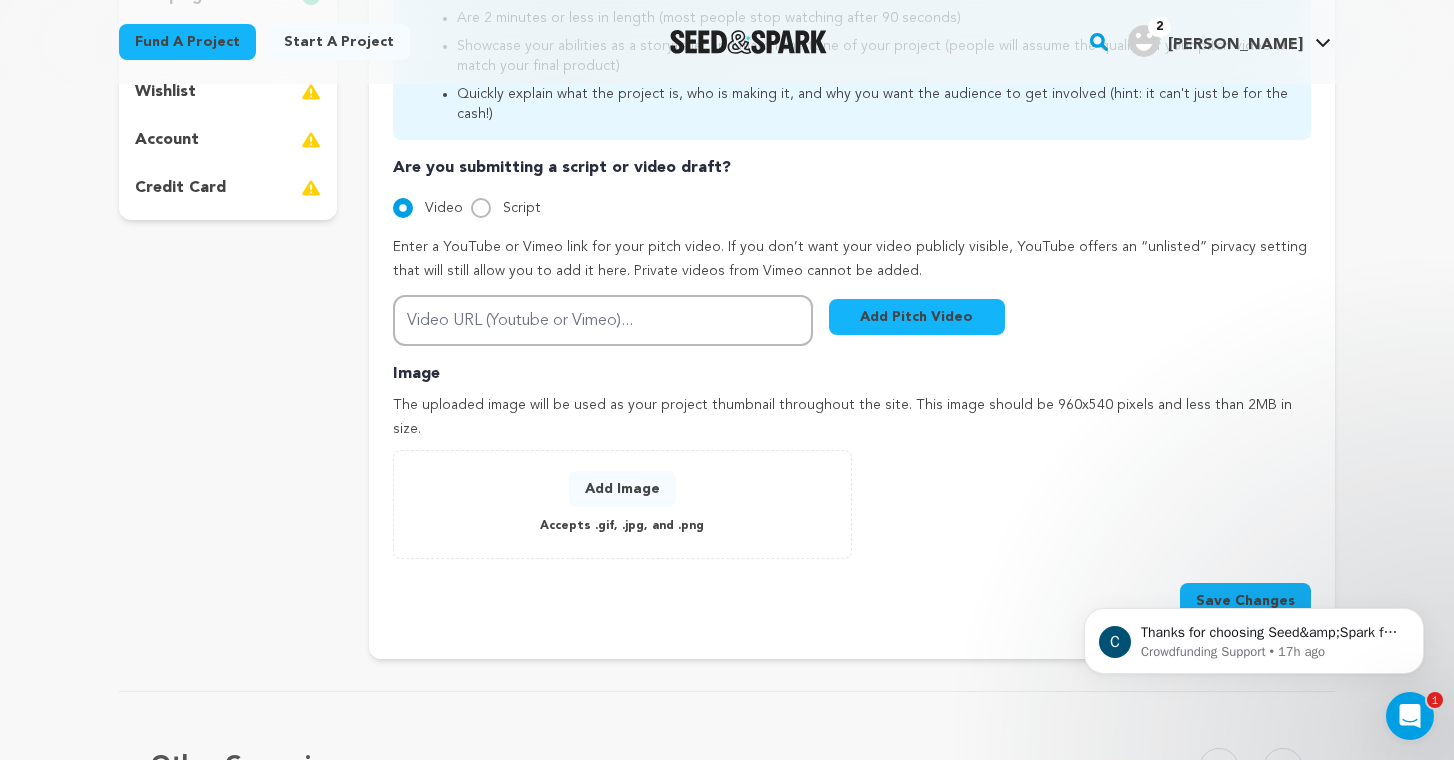 click on "Add Image" at bounding box center (622, 489) 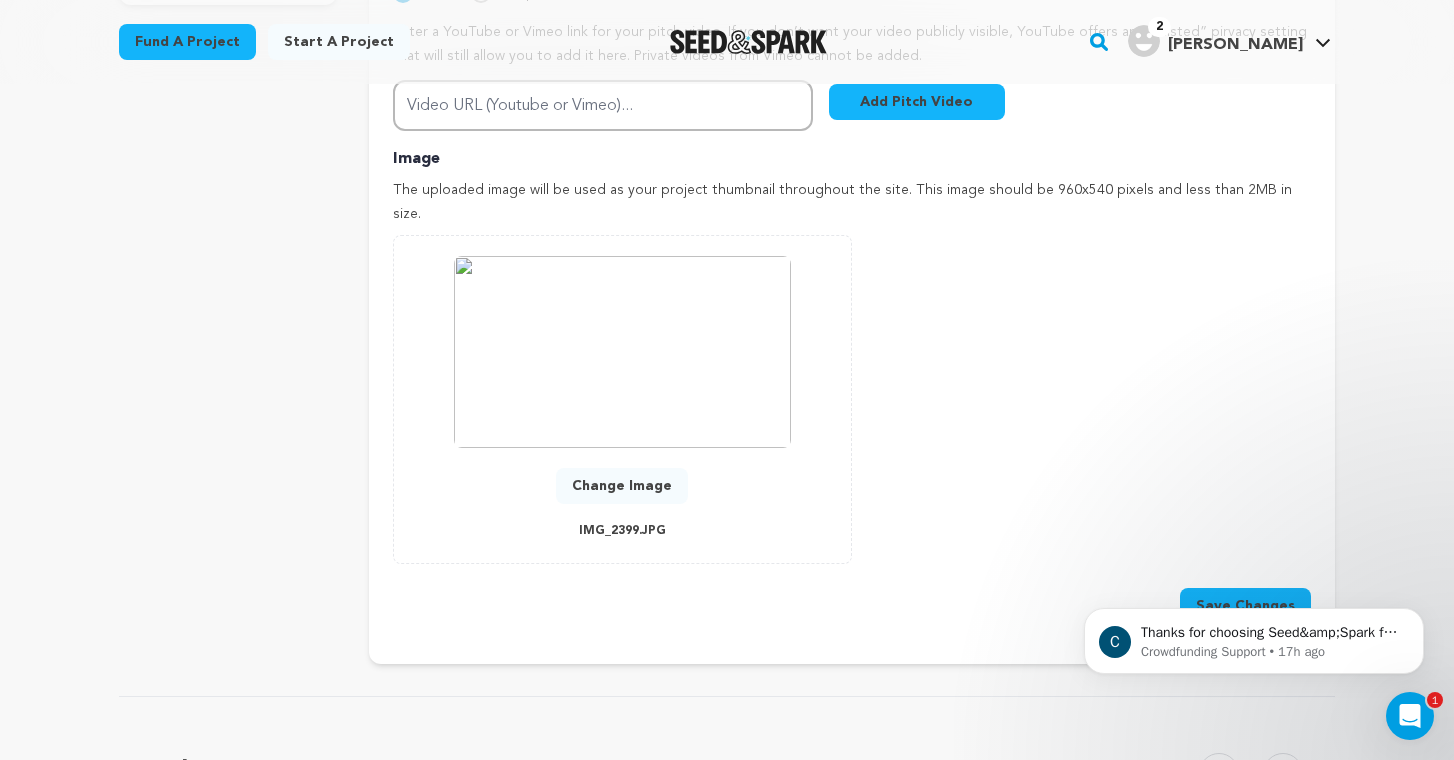 scroll, scrollTop: 788, scrollLeft: 0, axis: vertical 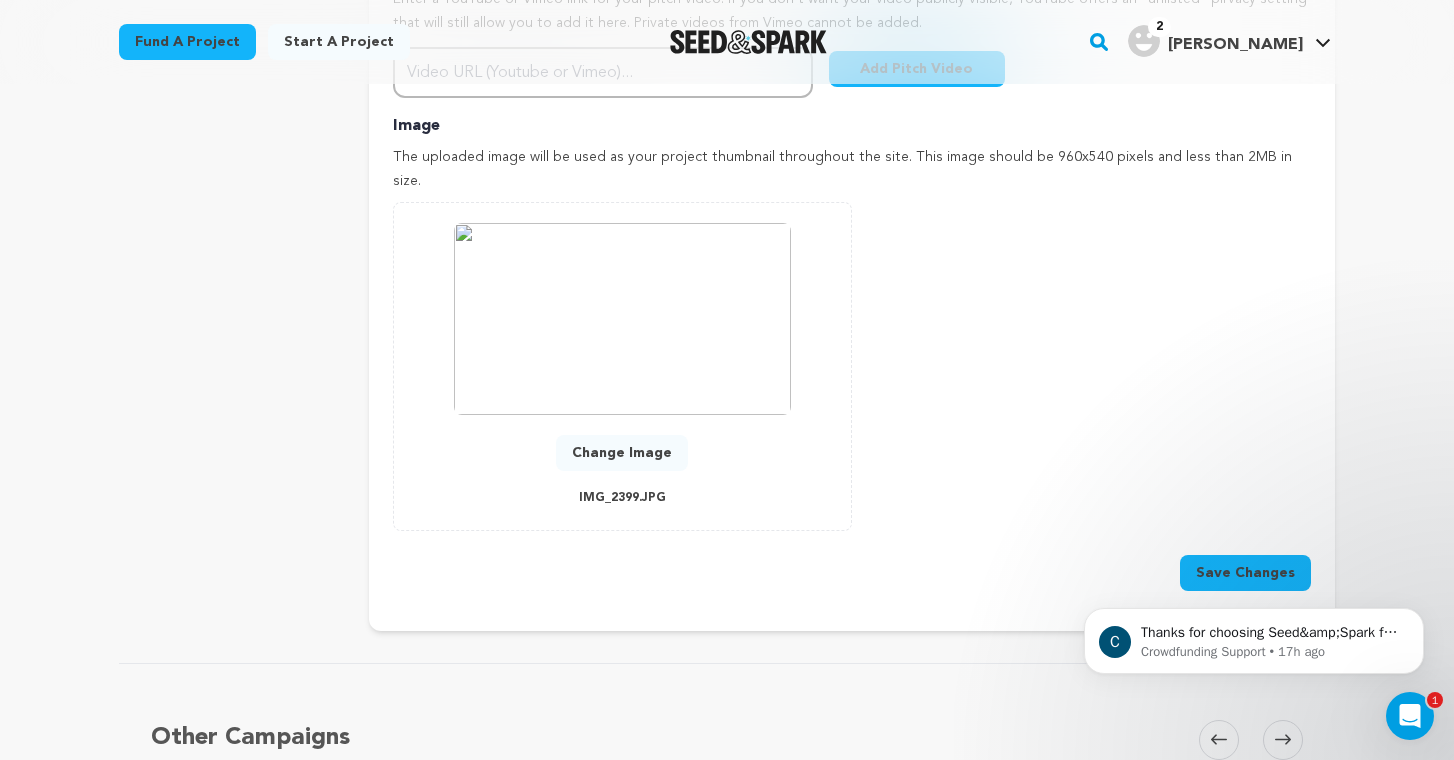 click on "Change Image" at bounding box center [622, 453] 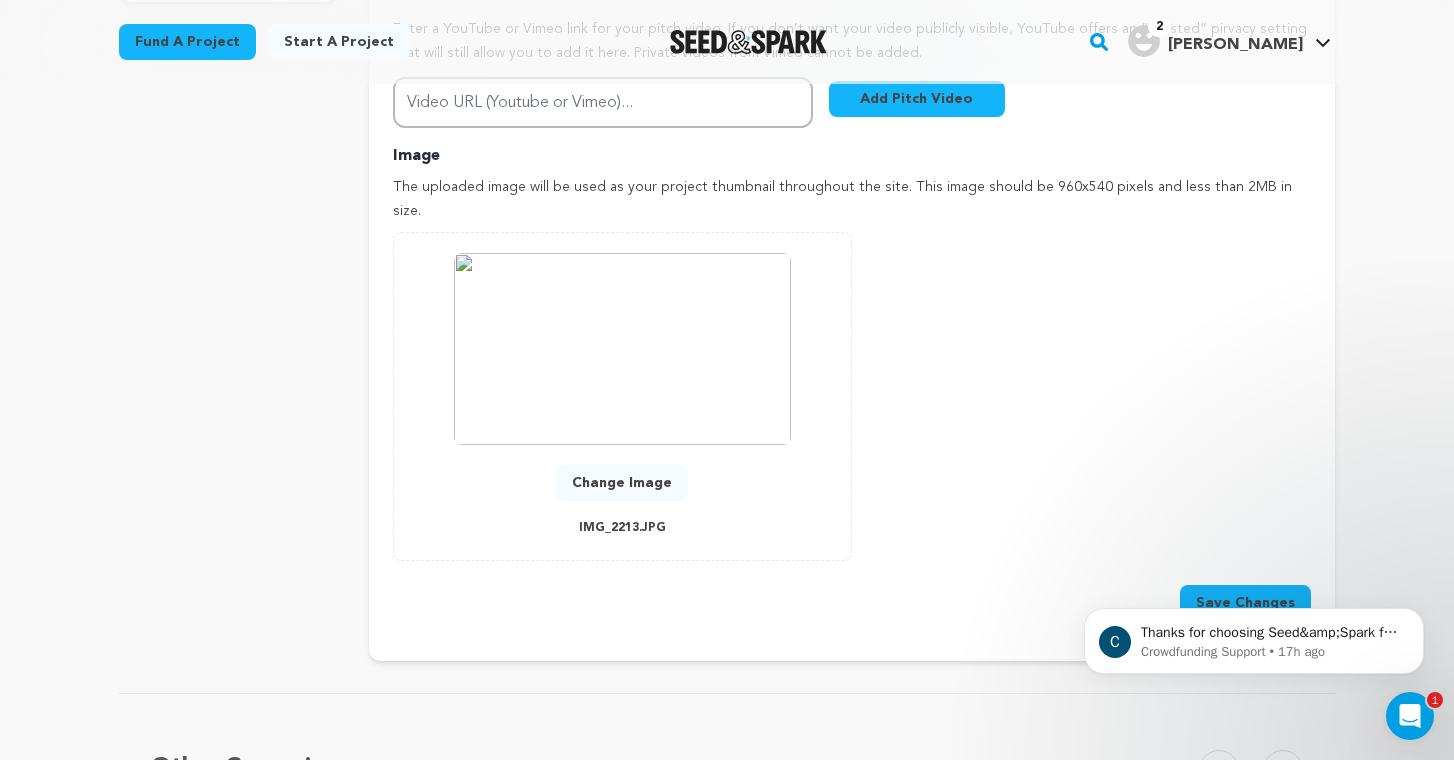 scroll, scrollTop: 747, scrollLeft: 0, axis: vertical 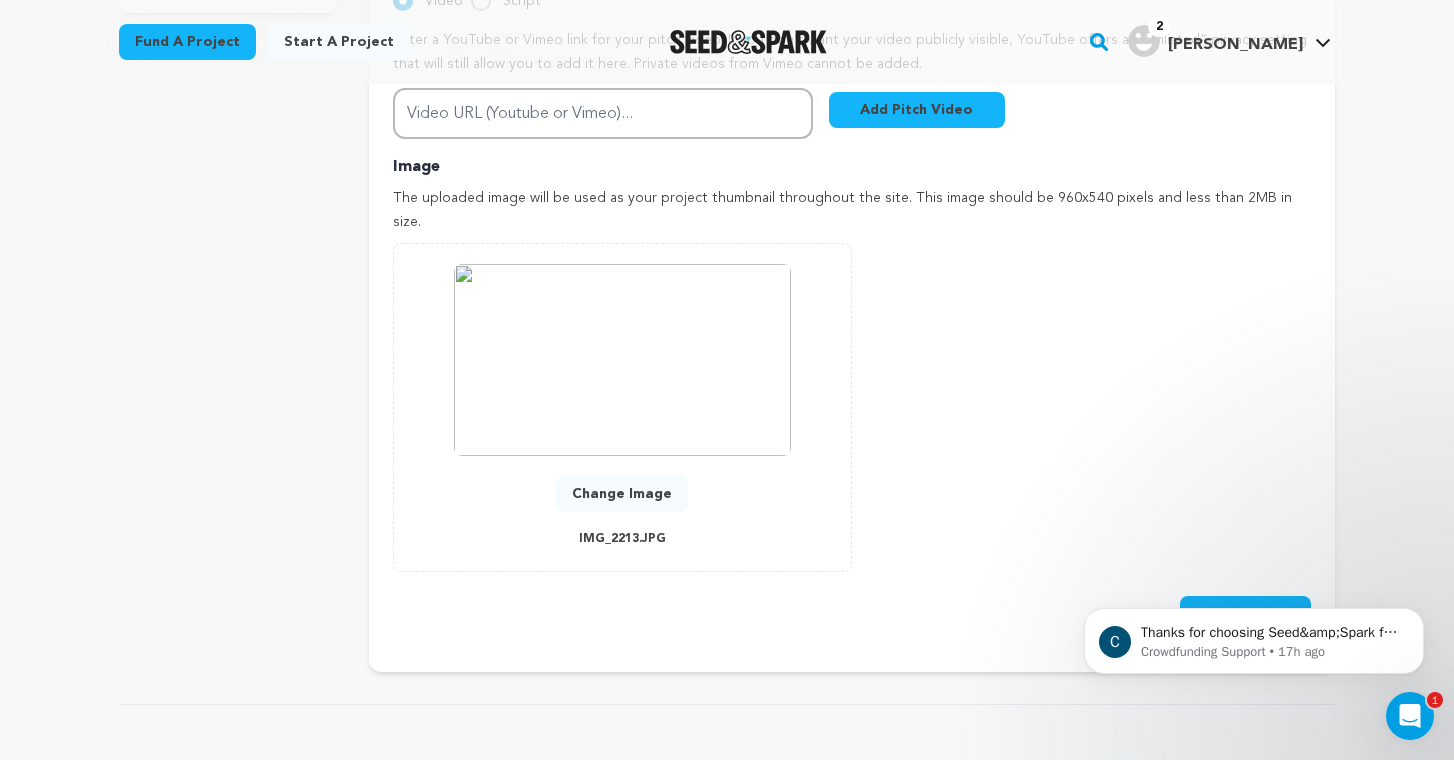 click on "C Thanks for choosing Seed&amp;Spark for your project! If you have any questions as you go, just let us know.  A gentle reminder Seed&amp;Spark is a small (and mighty!) team of lovely humans. As of May 2, 2022, Seed&amp;Spark transitioned to a 4 Day Work Week, working Monday through Thursday, with Fridays off. Crowdfunding Support • 17h ago" at bounding box center (1254, 549) 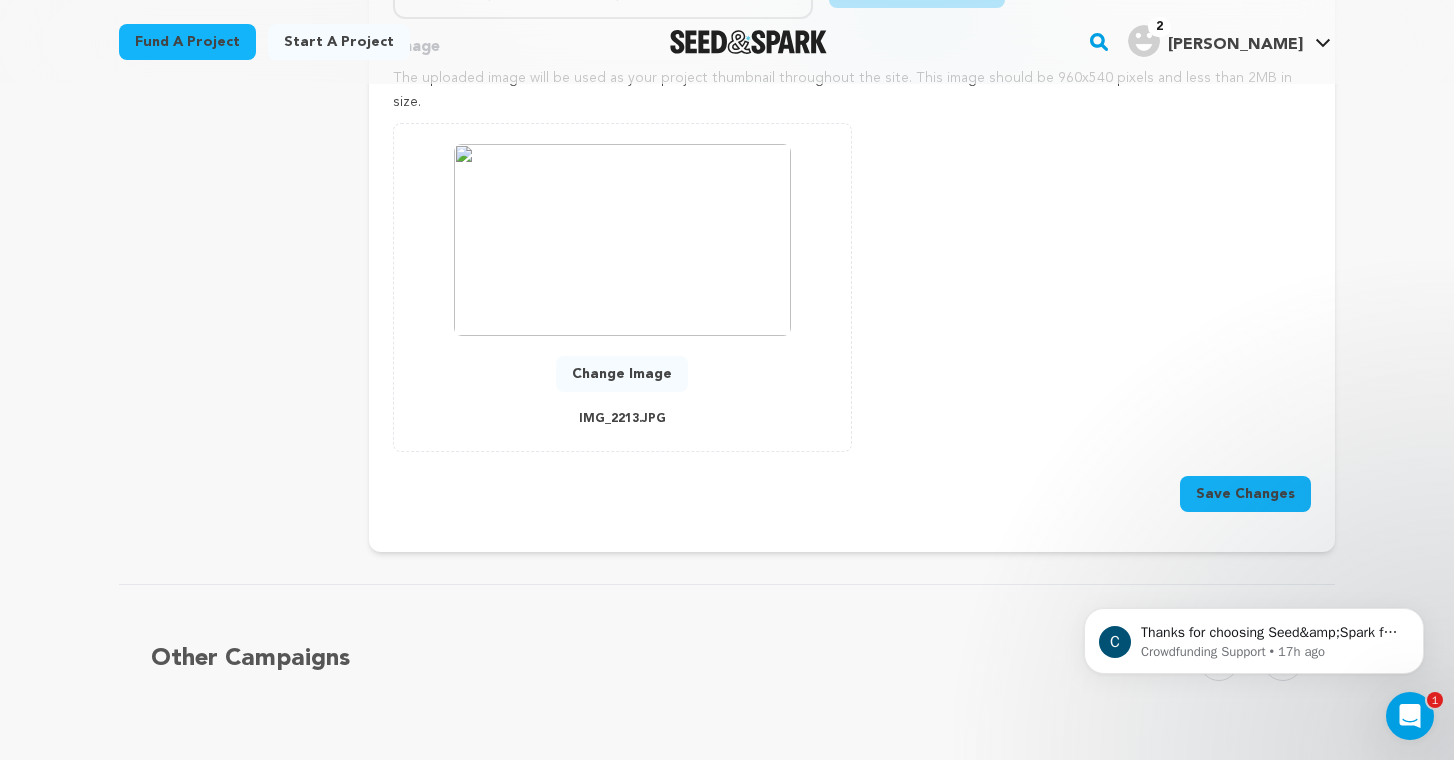 scroll, scrollTop: 791, scrollLeft: 0, axis: vertical 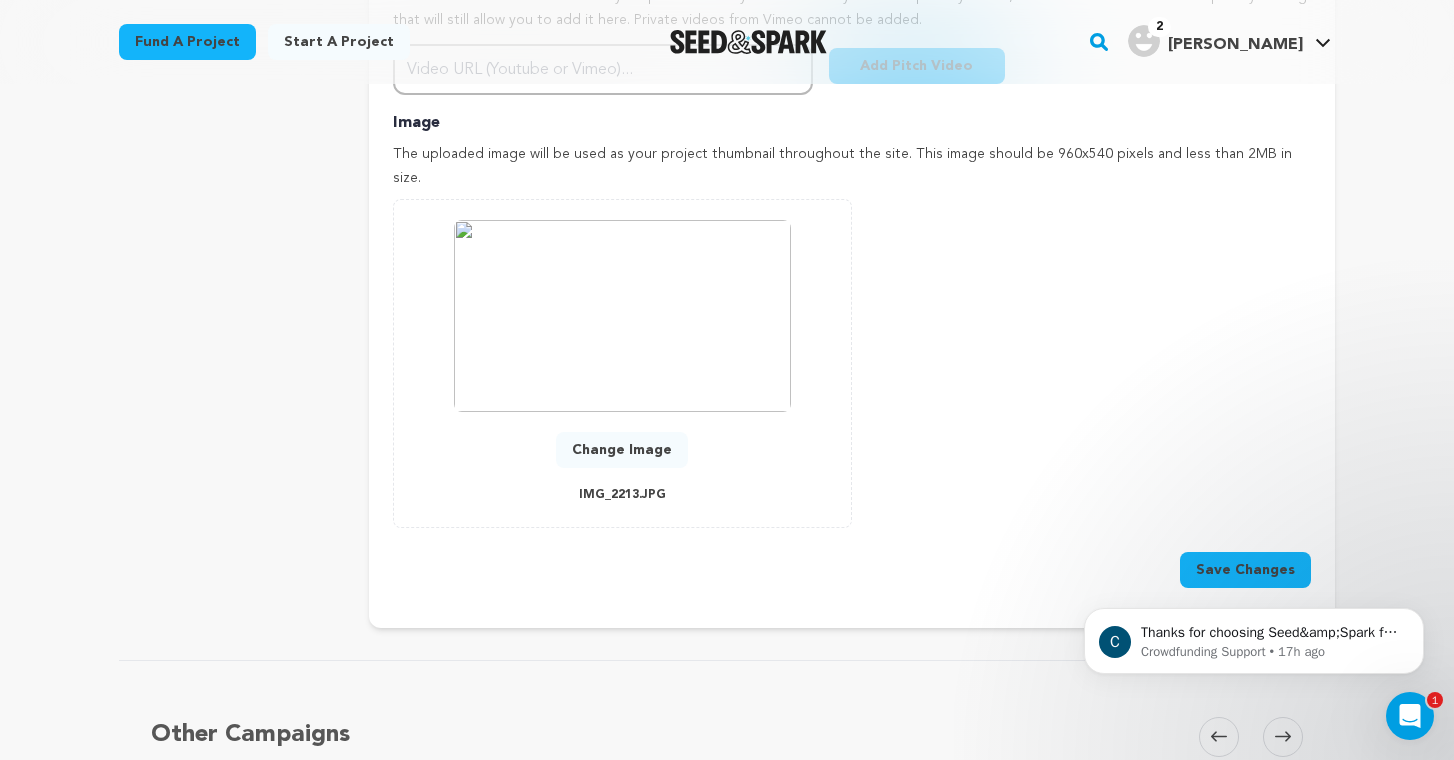 click on "IMG_2213.JPG" at bounding box center [622, 495] 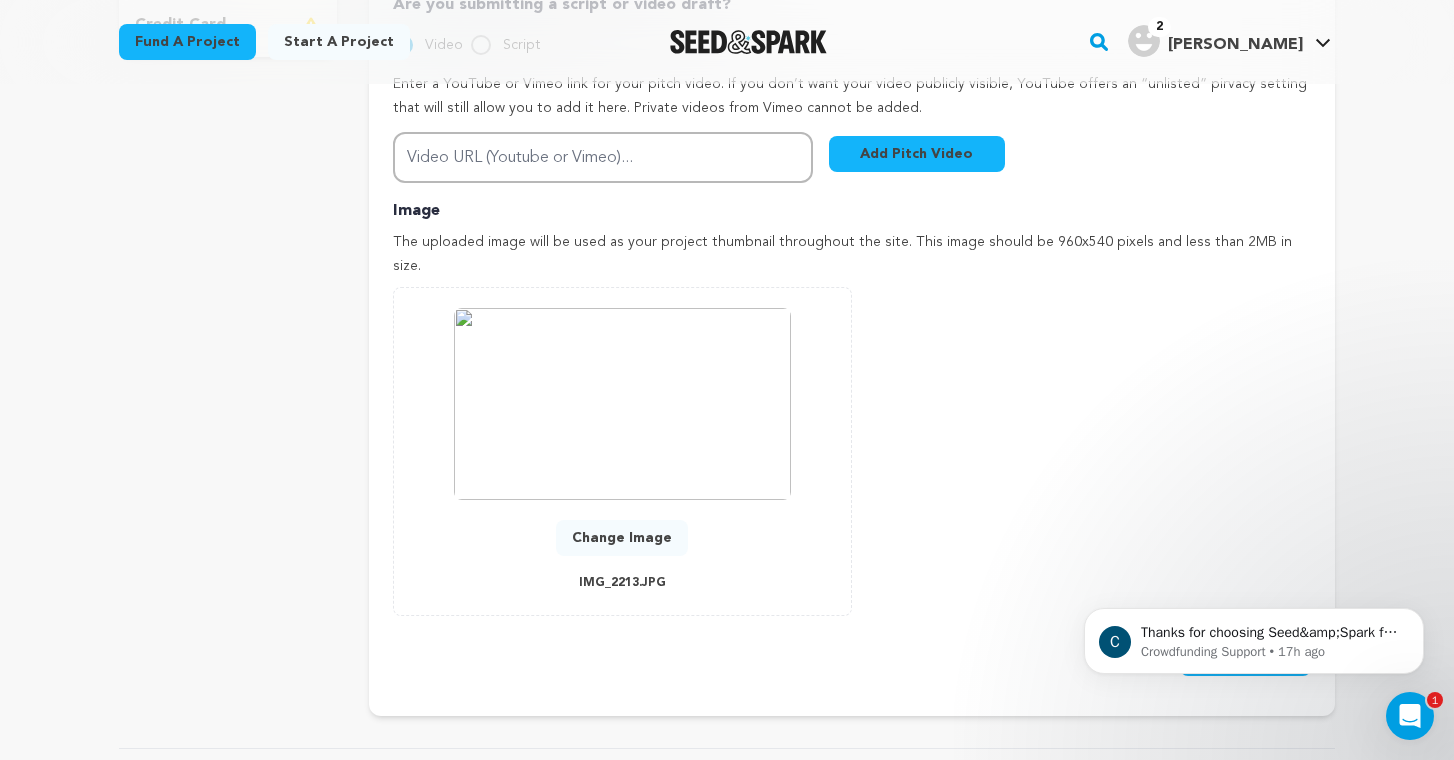 scroll, scrollTop: 724, scrollLeft: 0, axis: vertical 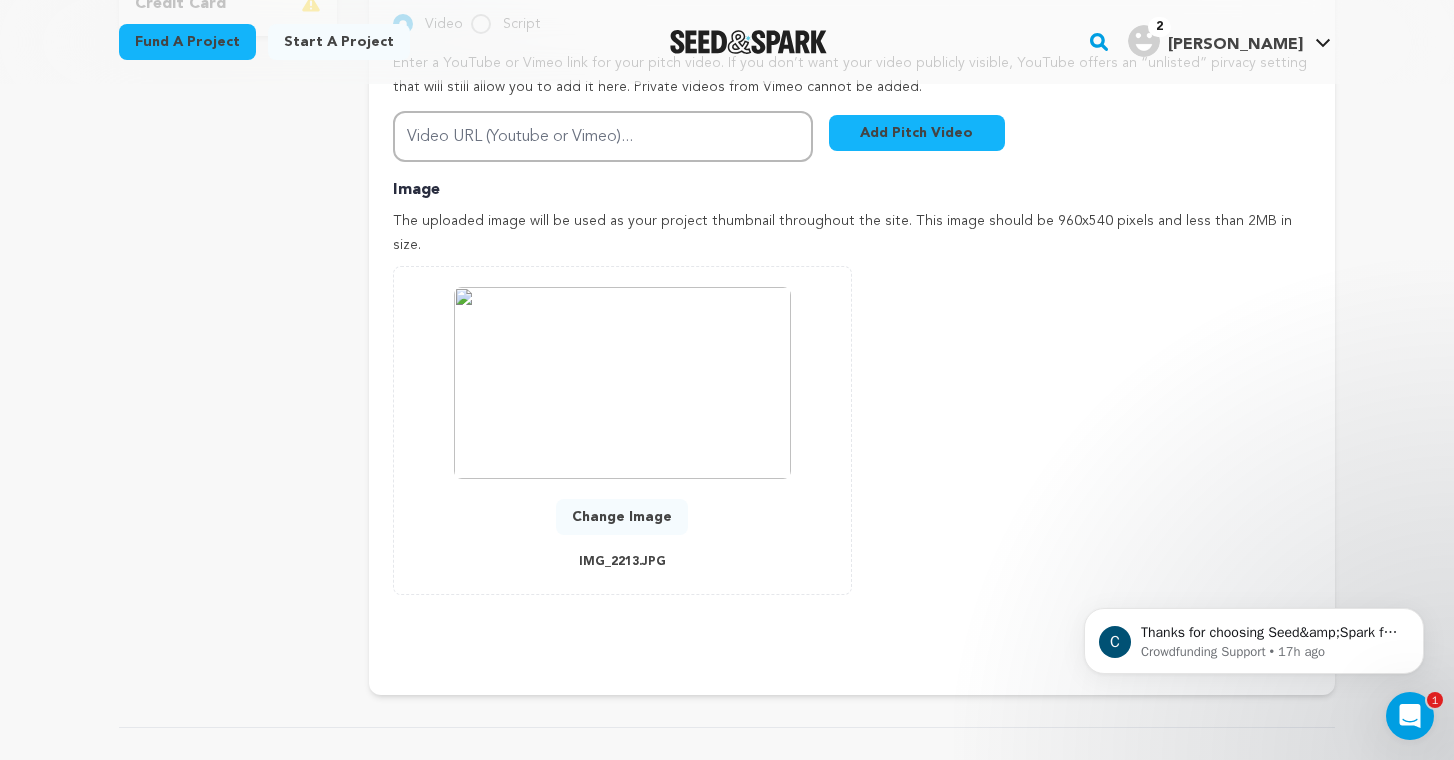 click on "C Thanks for choosing Seed&amp;Spark for your project! If you have any questions as you go, just let us know.  A gentle reminder Seed&amp;Spark is a small (and mighty!) team of lovely humans. As of May 2, 2022, Seed&amp;Spark transitioned to a 4 Day Work Week, working Monday through Thursday, with Fridays off. Crowdfunding Support • 17h ago" at bounding box center (1254, 549) 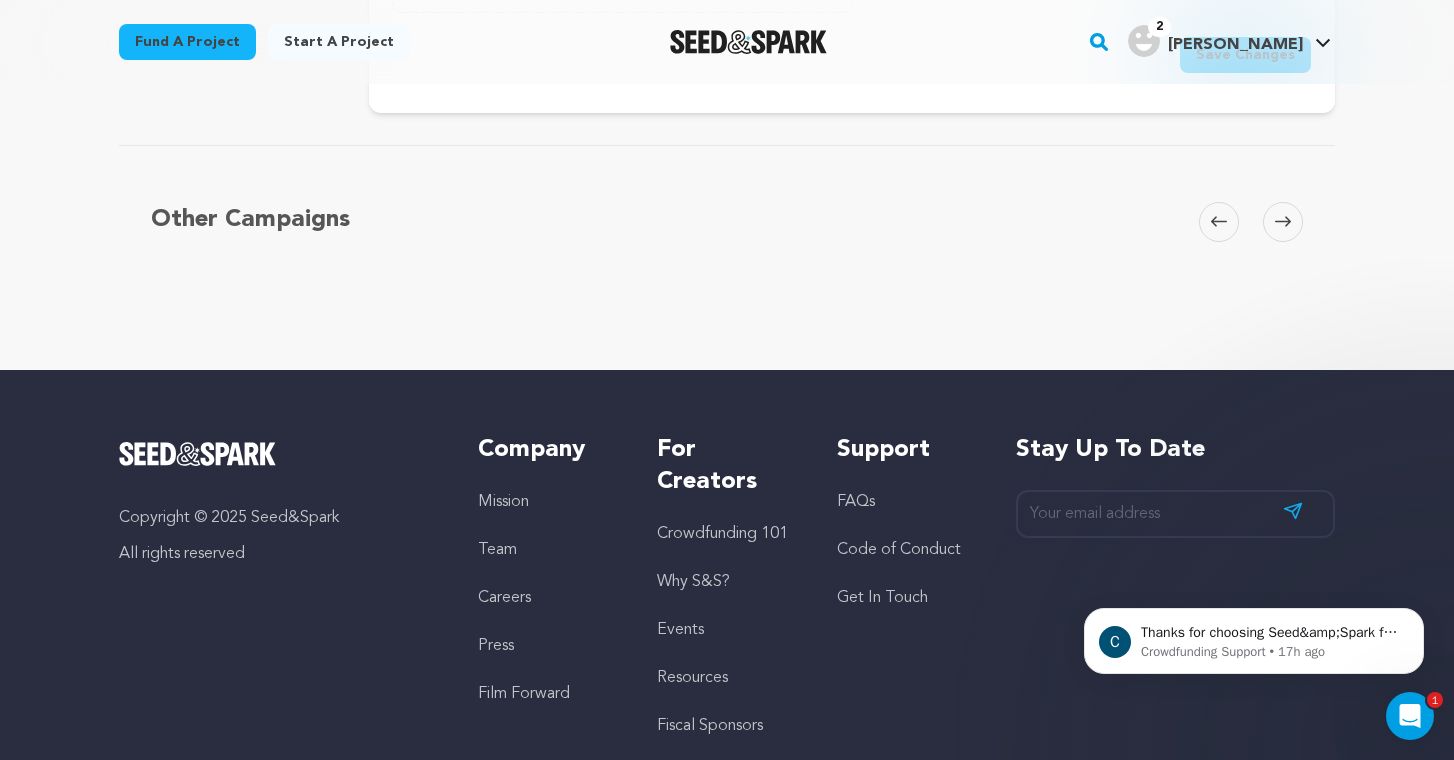 scroll, scrollTop: 1337, scrollLeft: 0, axis: vertical 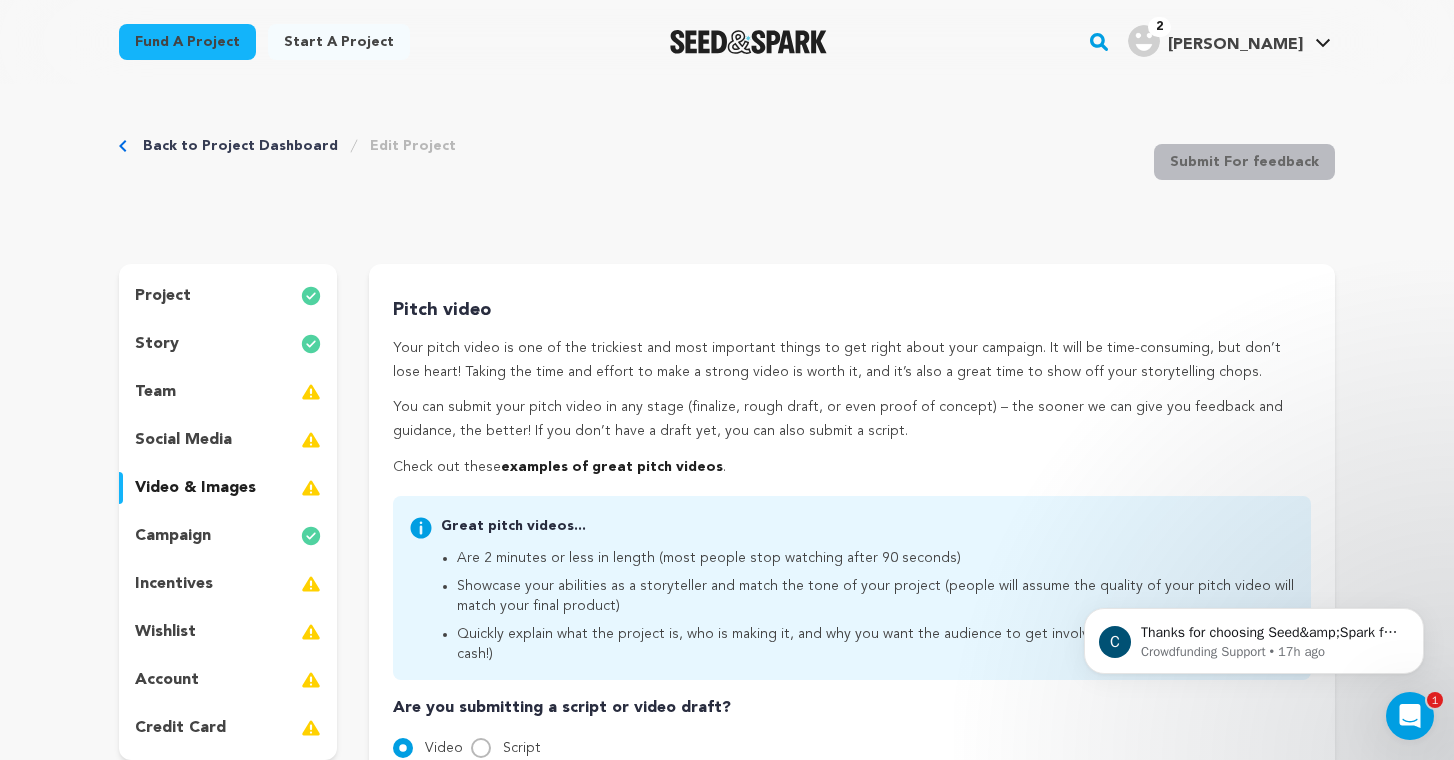 click on "video & images" at bounding box center (195, 488) 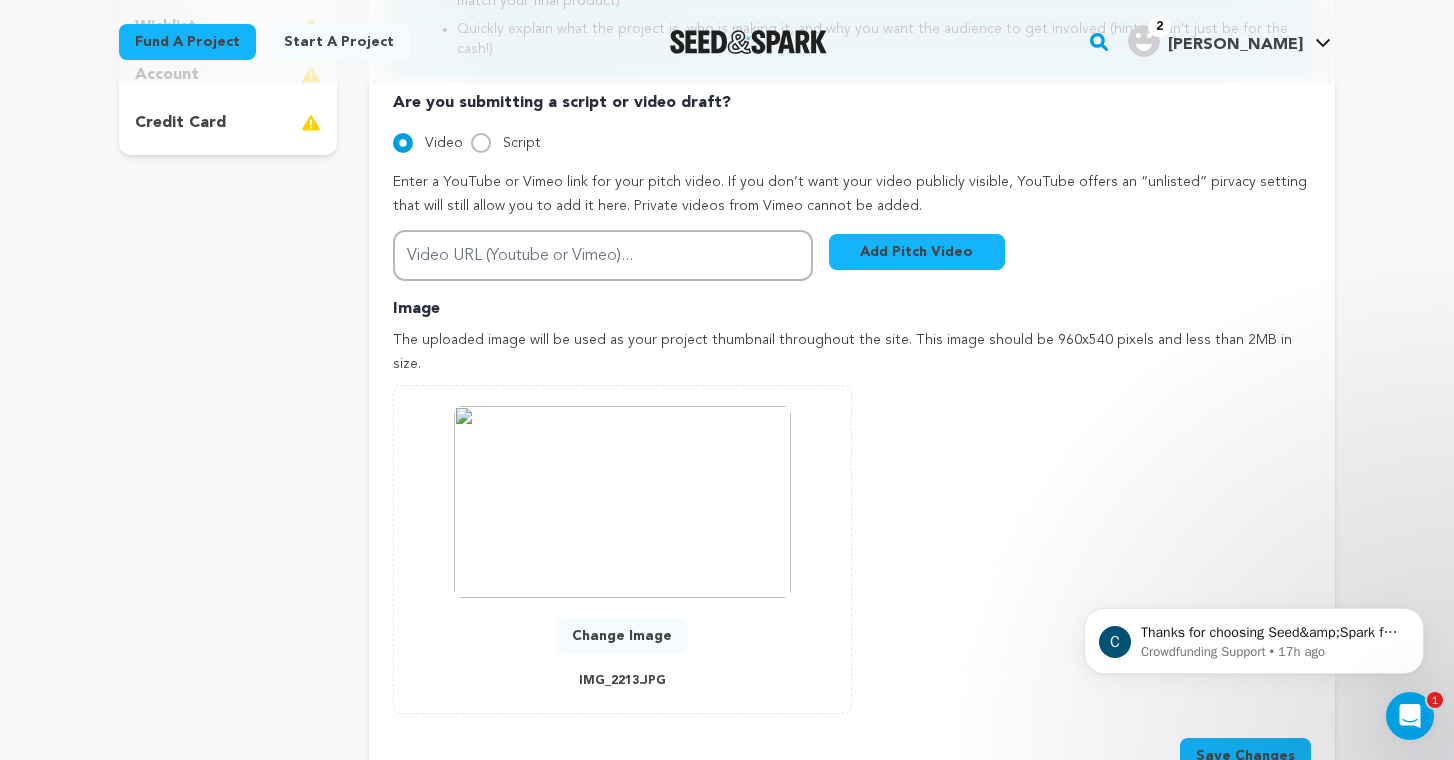 scroll, scrollTop: 610, scrollLeft: 0, axis: vertical 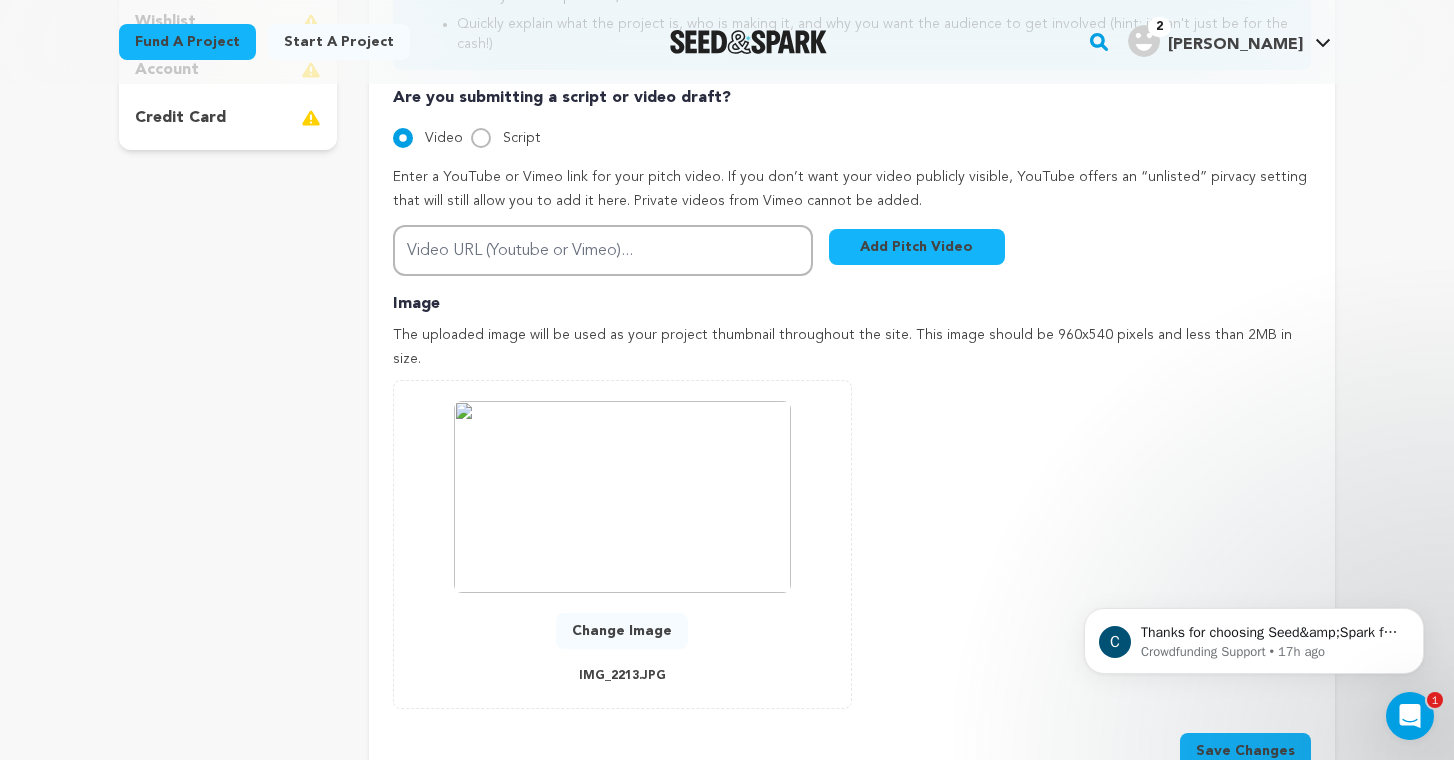 click on "Change Image" at bounding box center (622, 631) 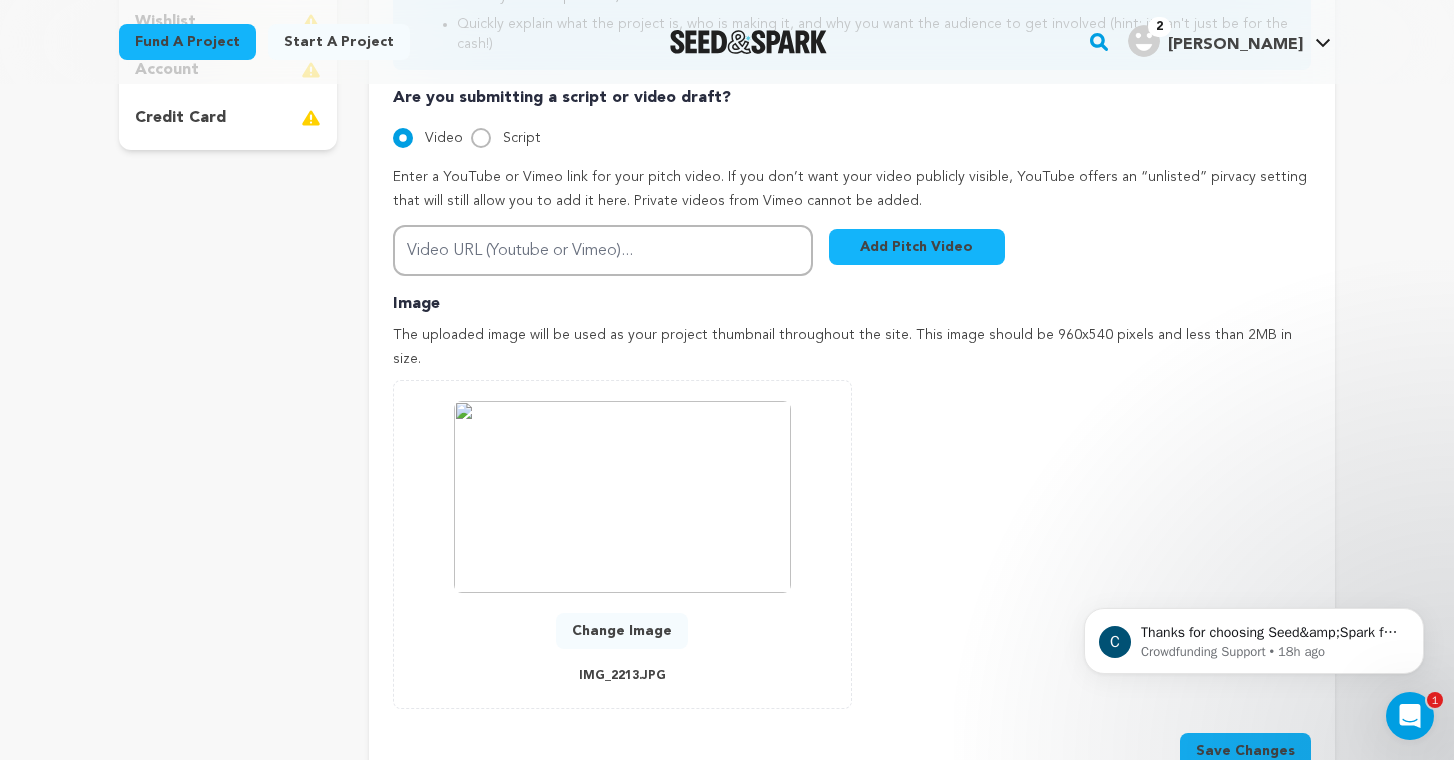 click on "Change Image" at bounding box center [622, 631] 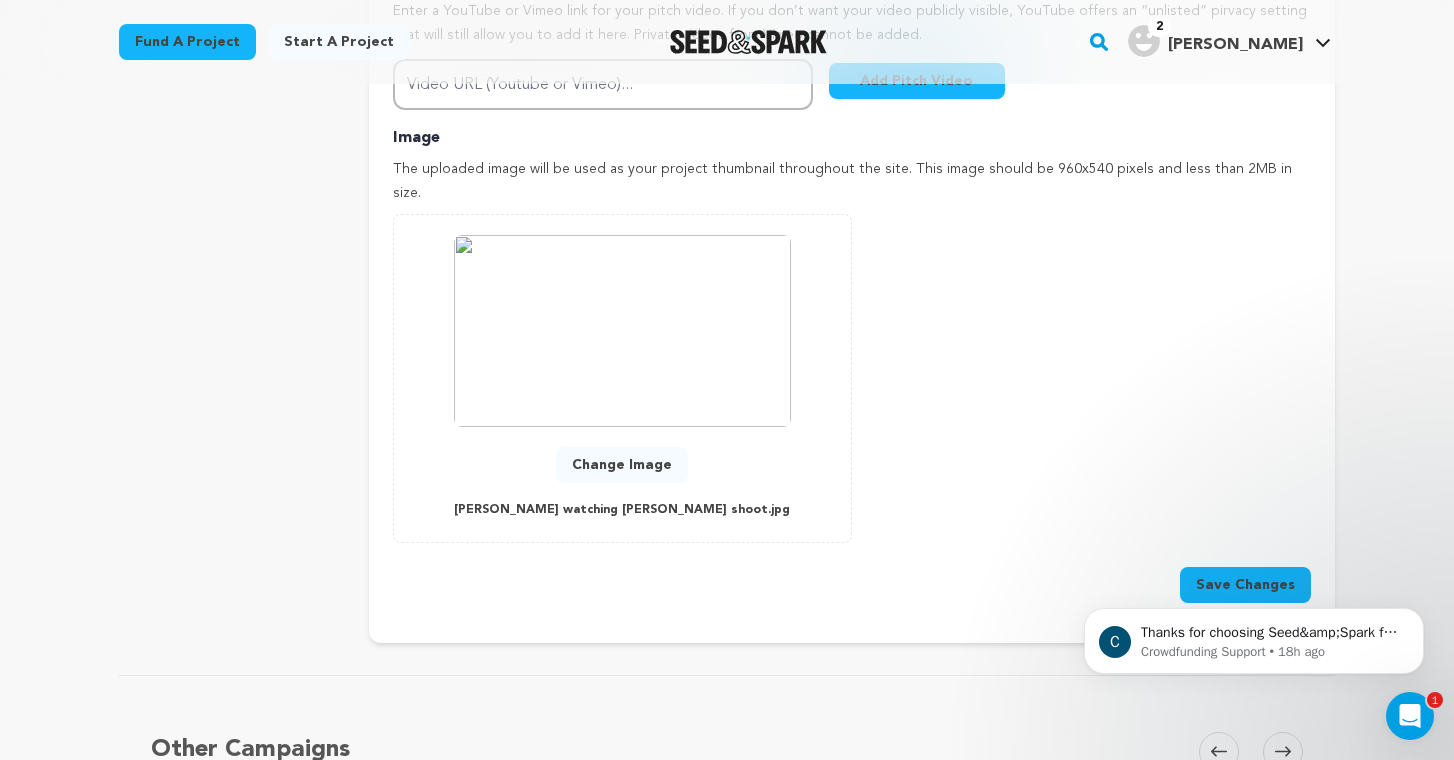 scroll, scrollTop: 948, scrollLeft: 0, axis: vertical 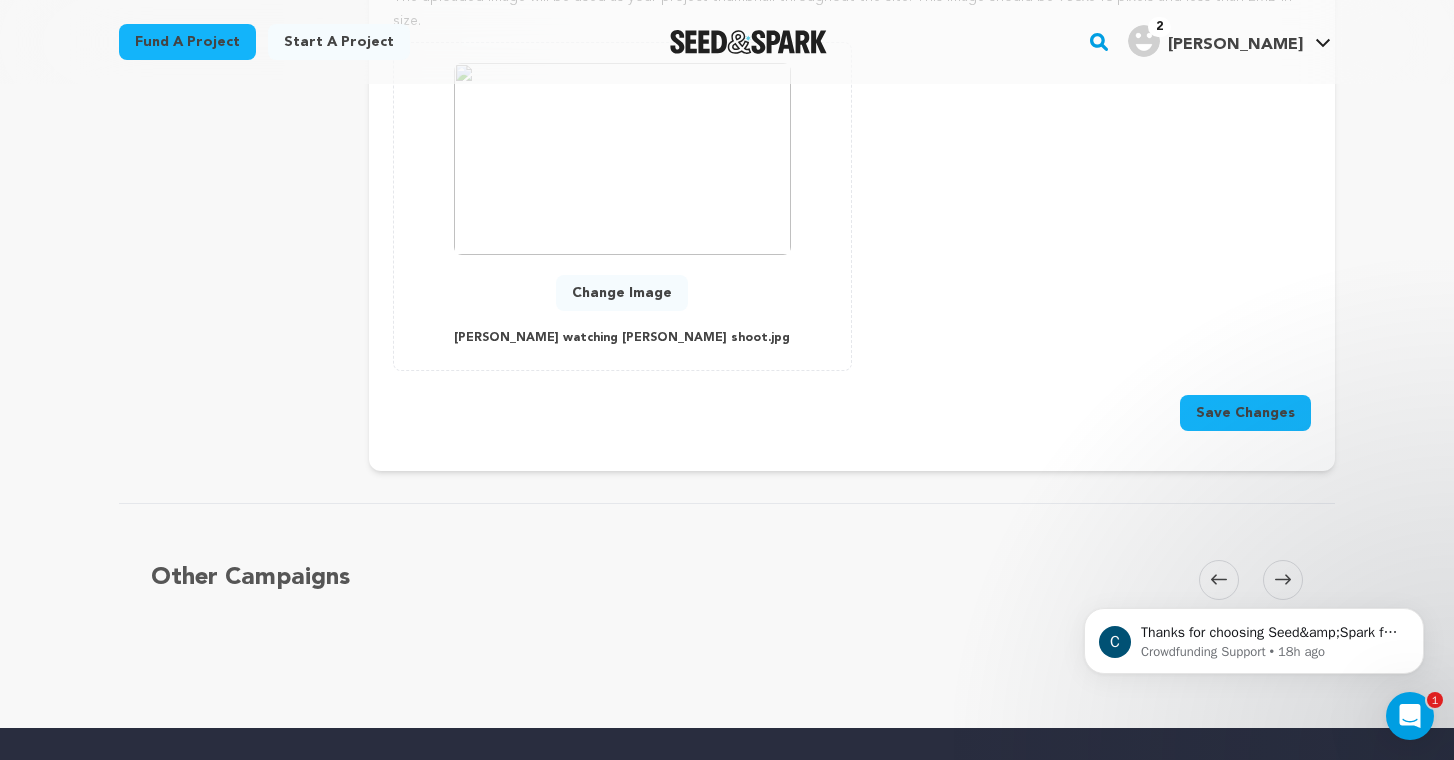 click on "Save Changes" at bounding box center (1245, 413) 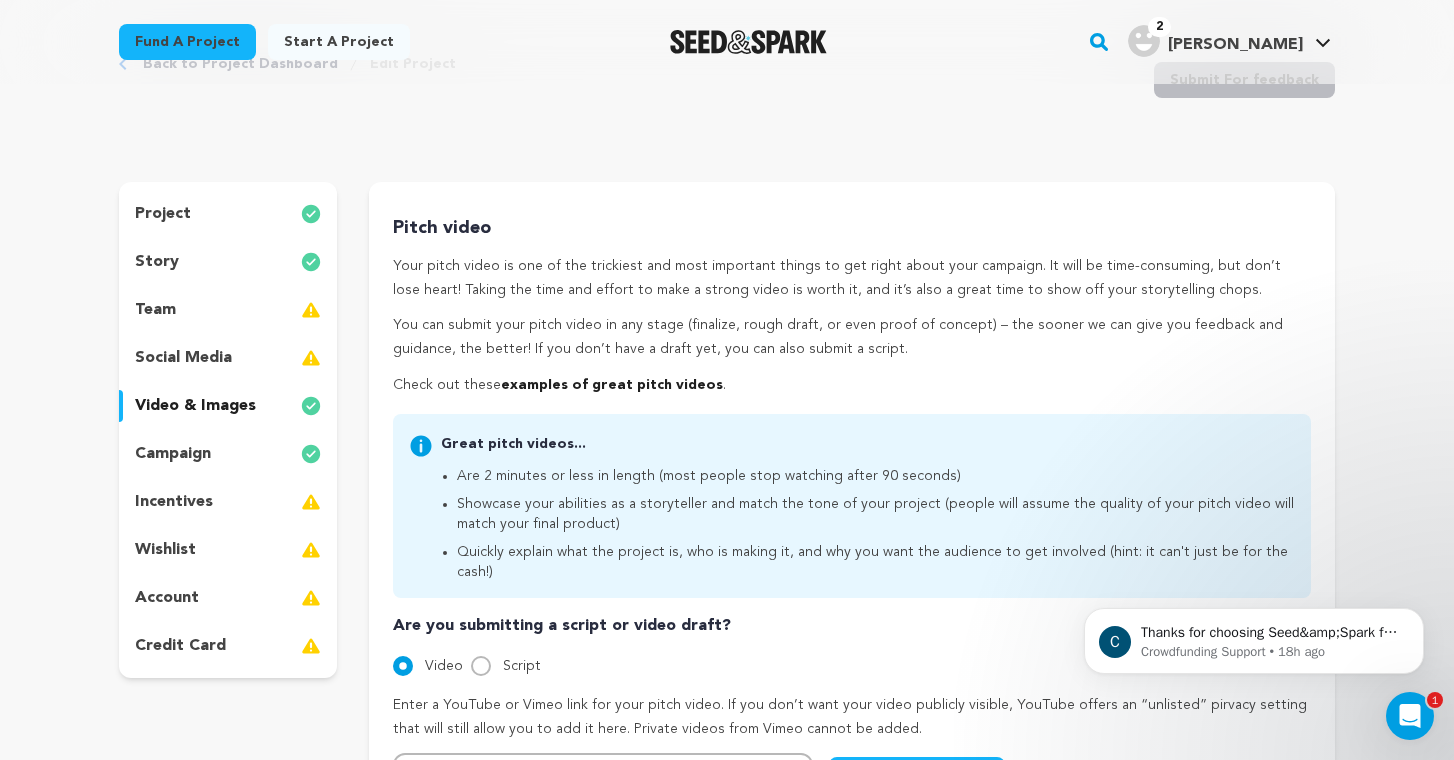 scroll, scrollTop: 100, scrollLeft: 0, axis: vertical 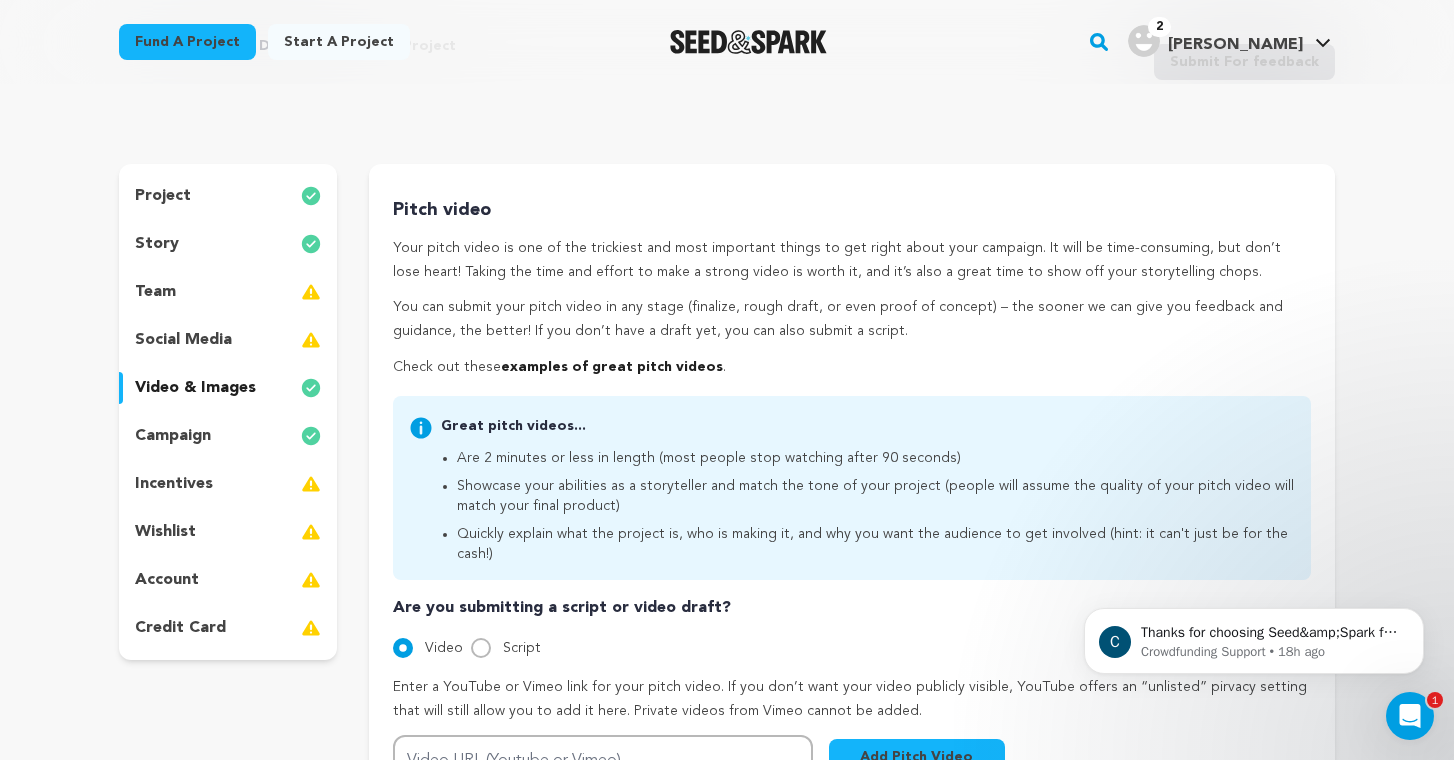 click on "project" at bounding box center (228, 196) 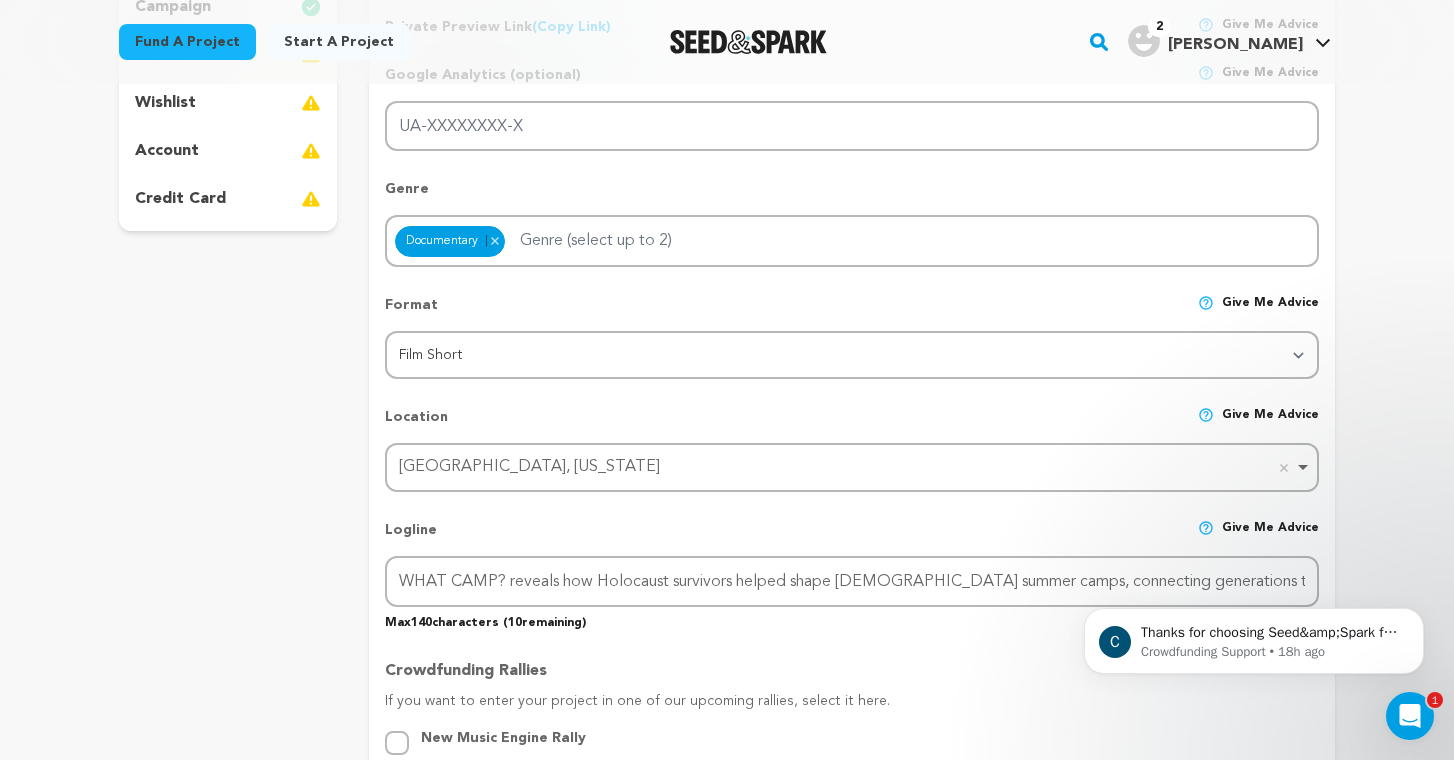 scroll, scrollTop: 593, scrollLeft: 0, axis: vertical 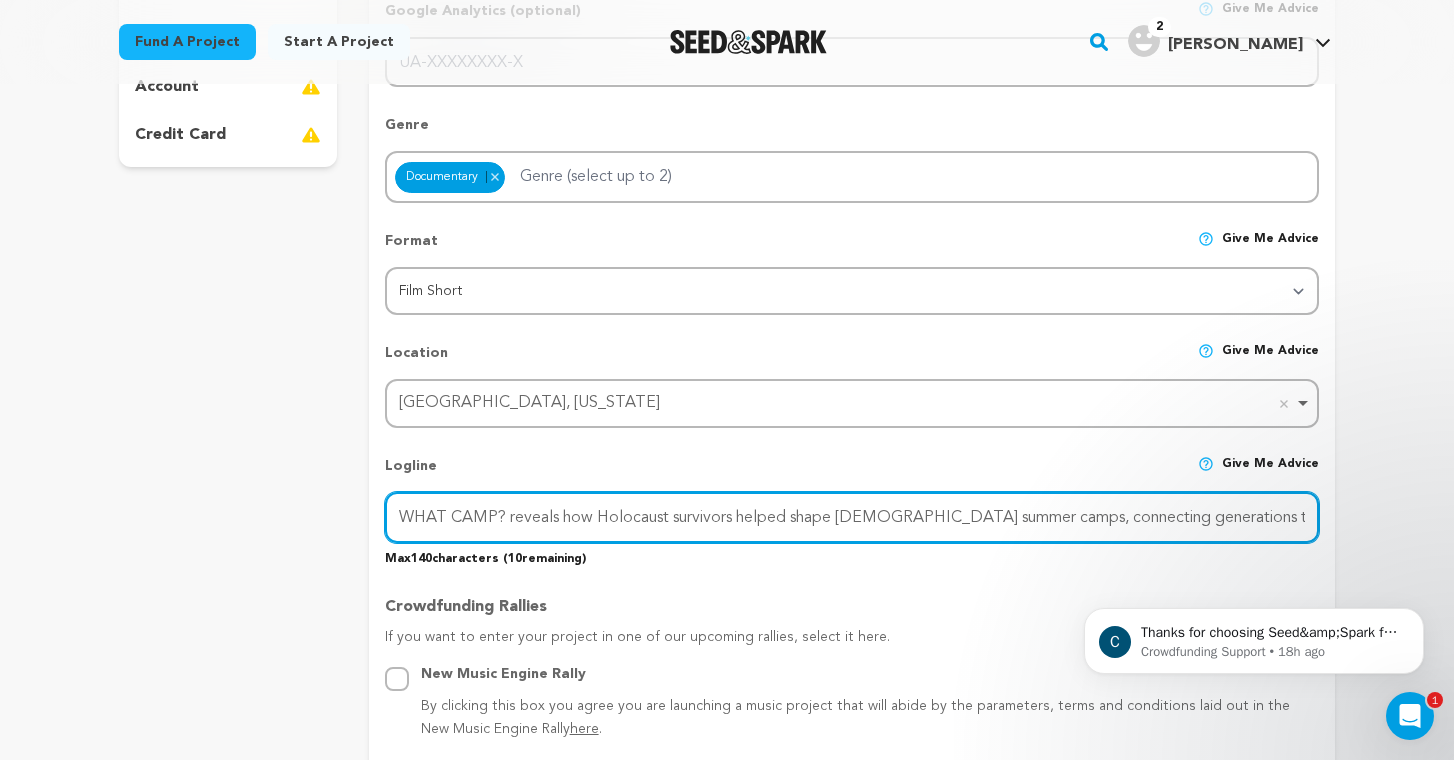 click on "WHAT CAMP? reveals how Holocaust survivors helped shape Jewish summer camps, connecting generations through tradition and healing." at bounding box center (852, 517) 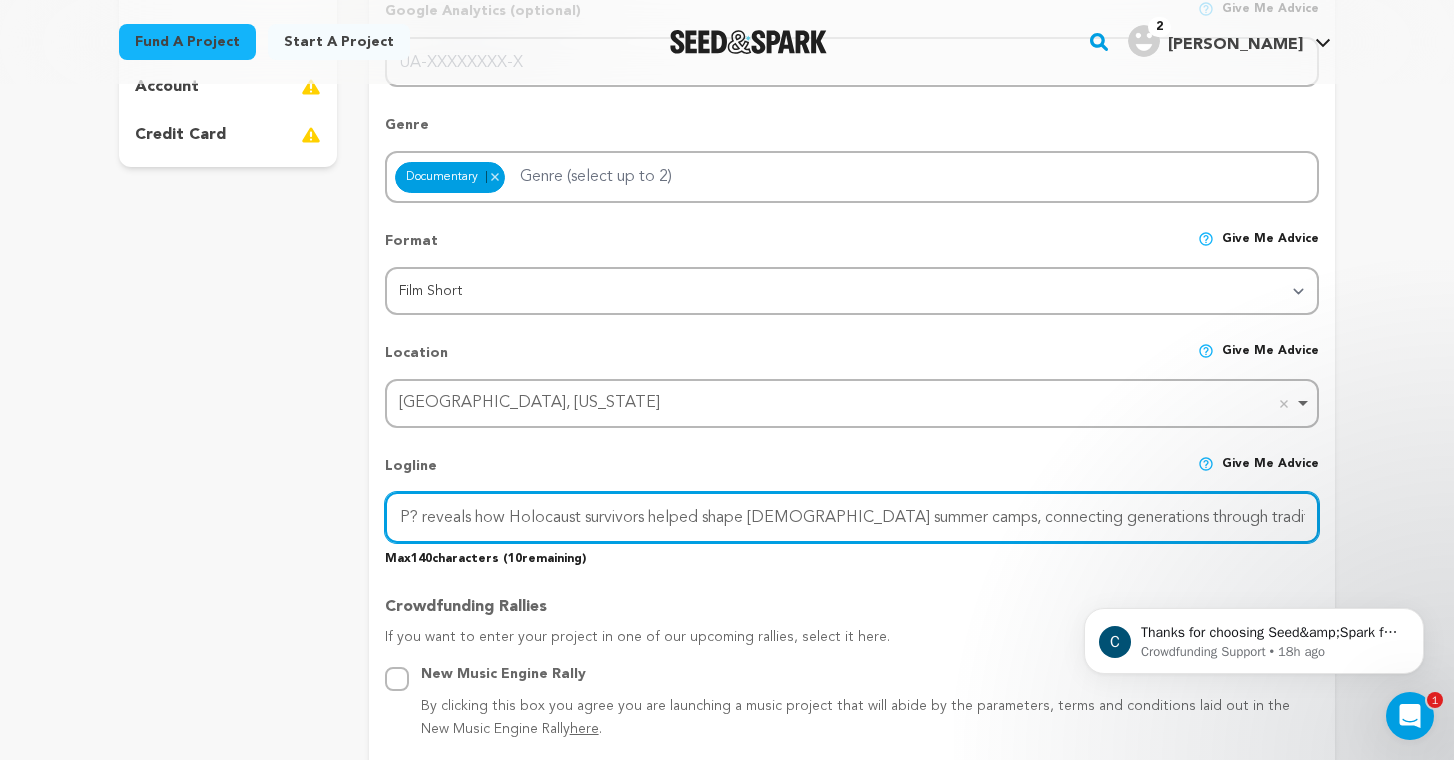 drag, startPoint x: 781, startPoint y: 504, endPoint x: 1405, endPoint y: 515, distance: 624.0969 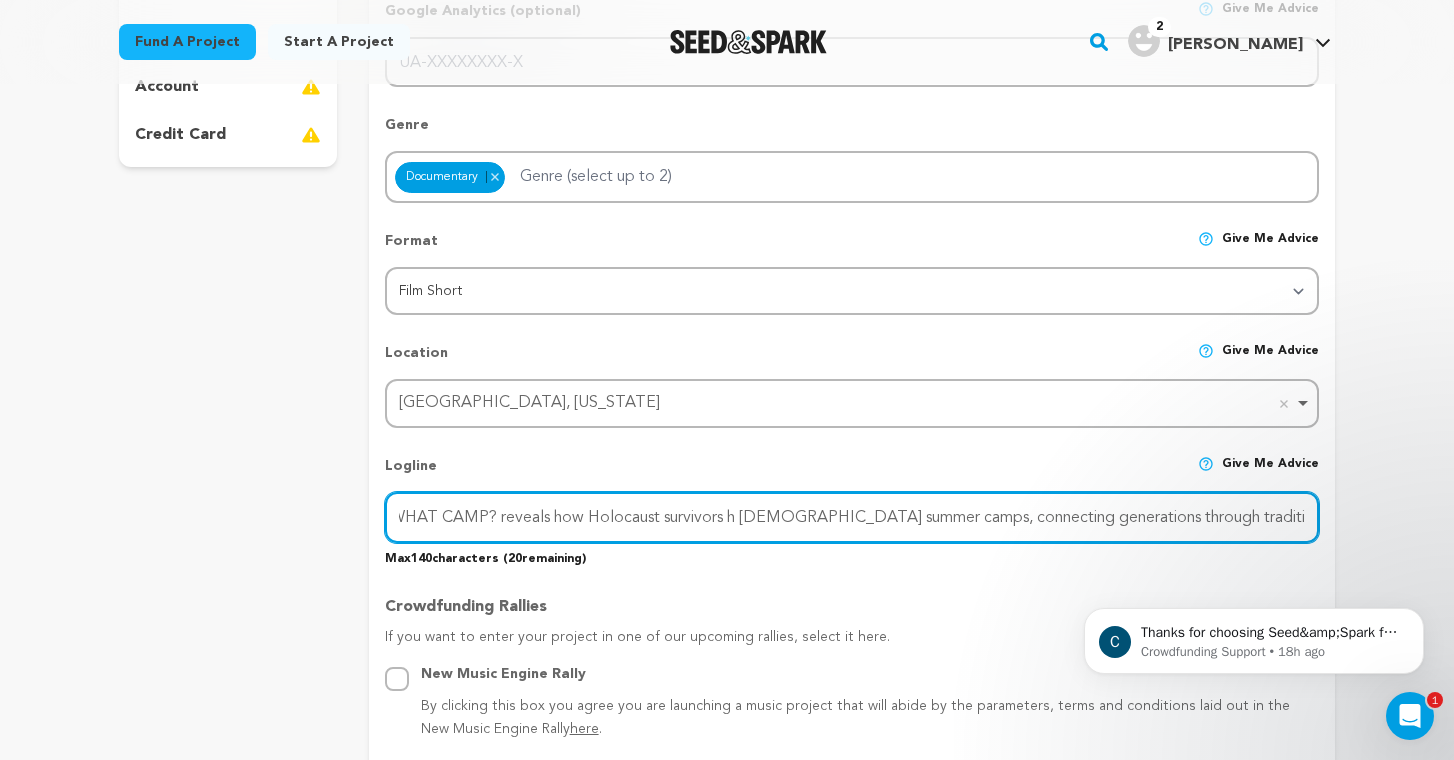 scroll, scrollTop: 0, scrollLeft: 0, axis: both 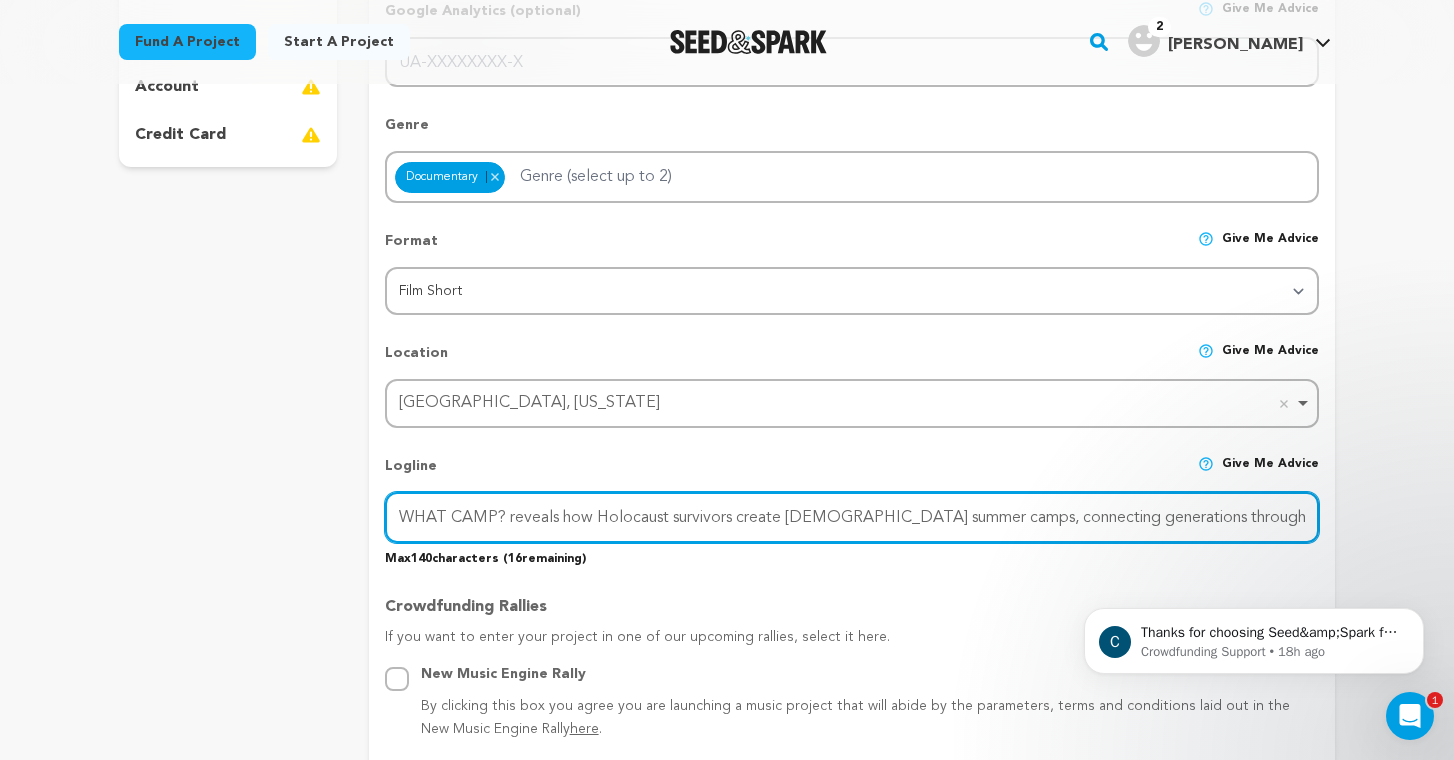 click on "WHAT CAMP? reveals how Holocaust survivors create Jewish summer camps, connecting generations through tradition and healing." at bounding box center (852, 517) 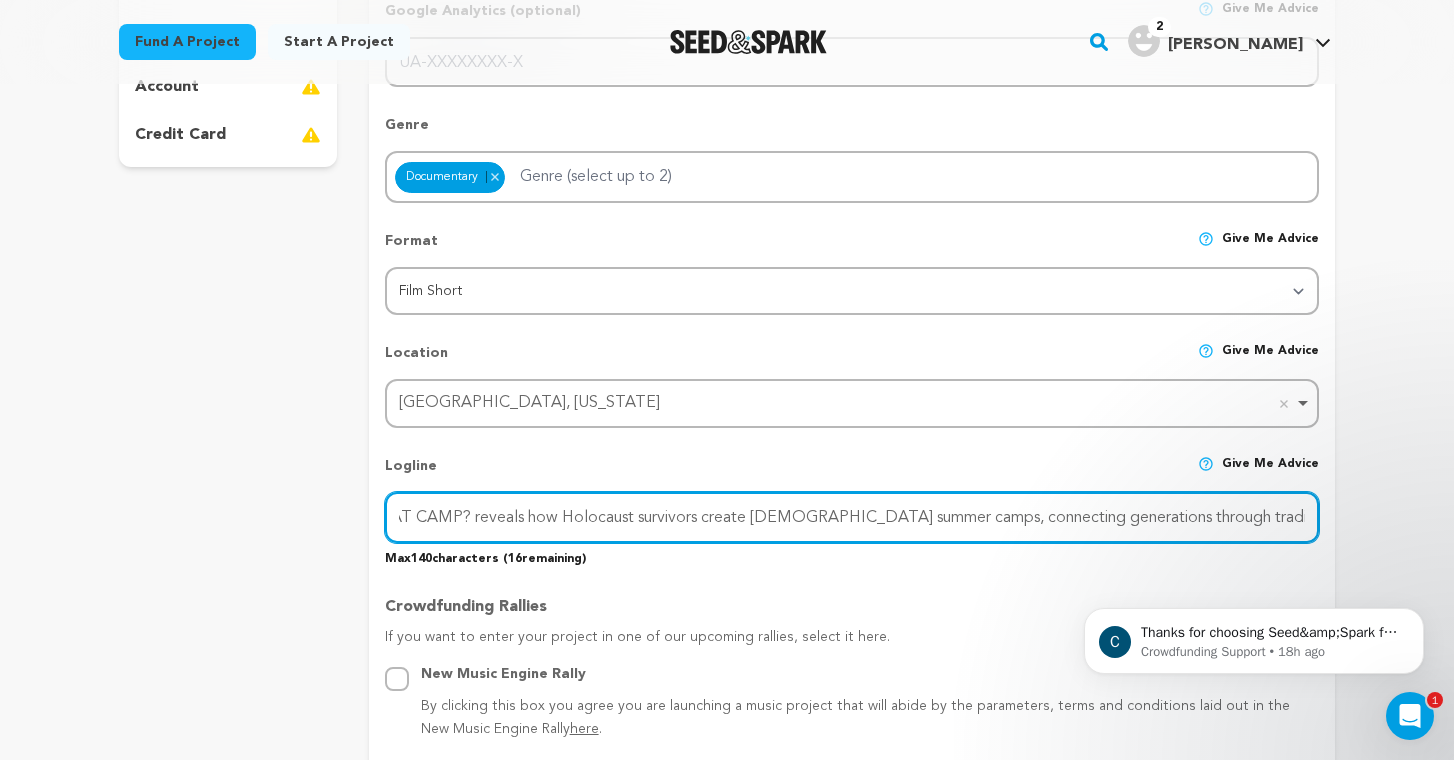 drag, startPoint x: 1311, startPoint y: 517, endPoint x: 1241, endPoint y: 518, distance: 70.00714 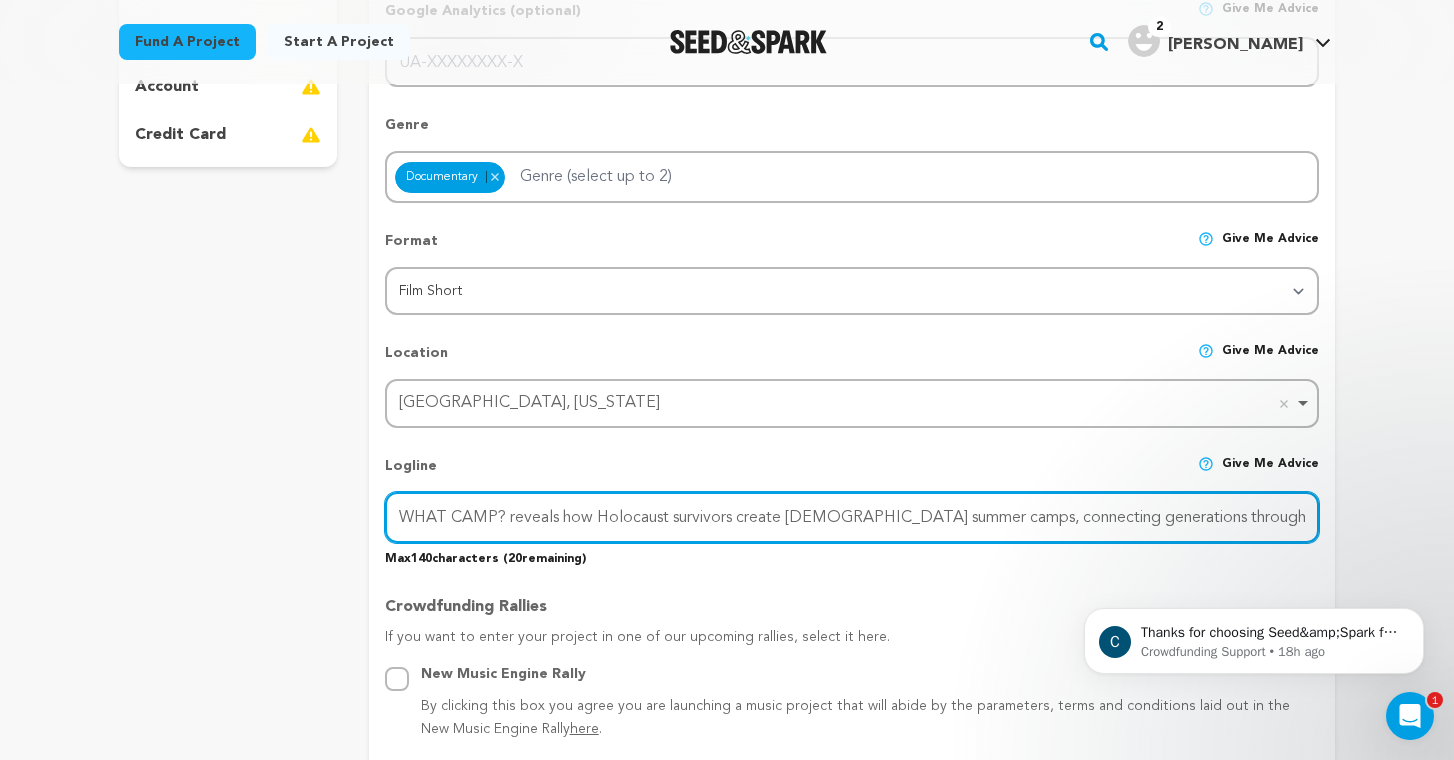 scroll, scrollTop: 0, scrollLeft: 2, axis: horizontal 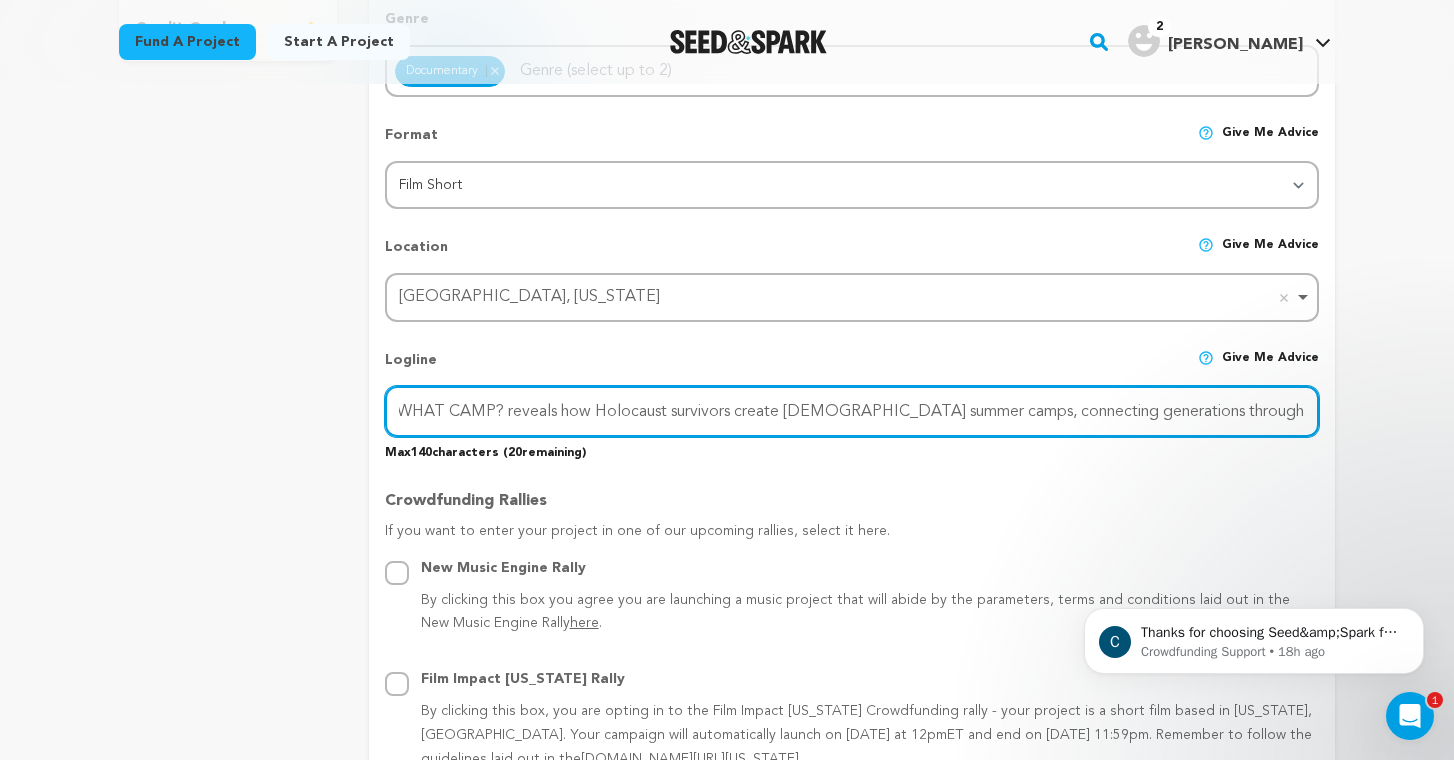 drag, startPoint x: 1250, startPoint y: 411, endPoint x: 1331, endPoint y: 409, distance: 81.02469 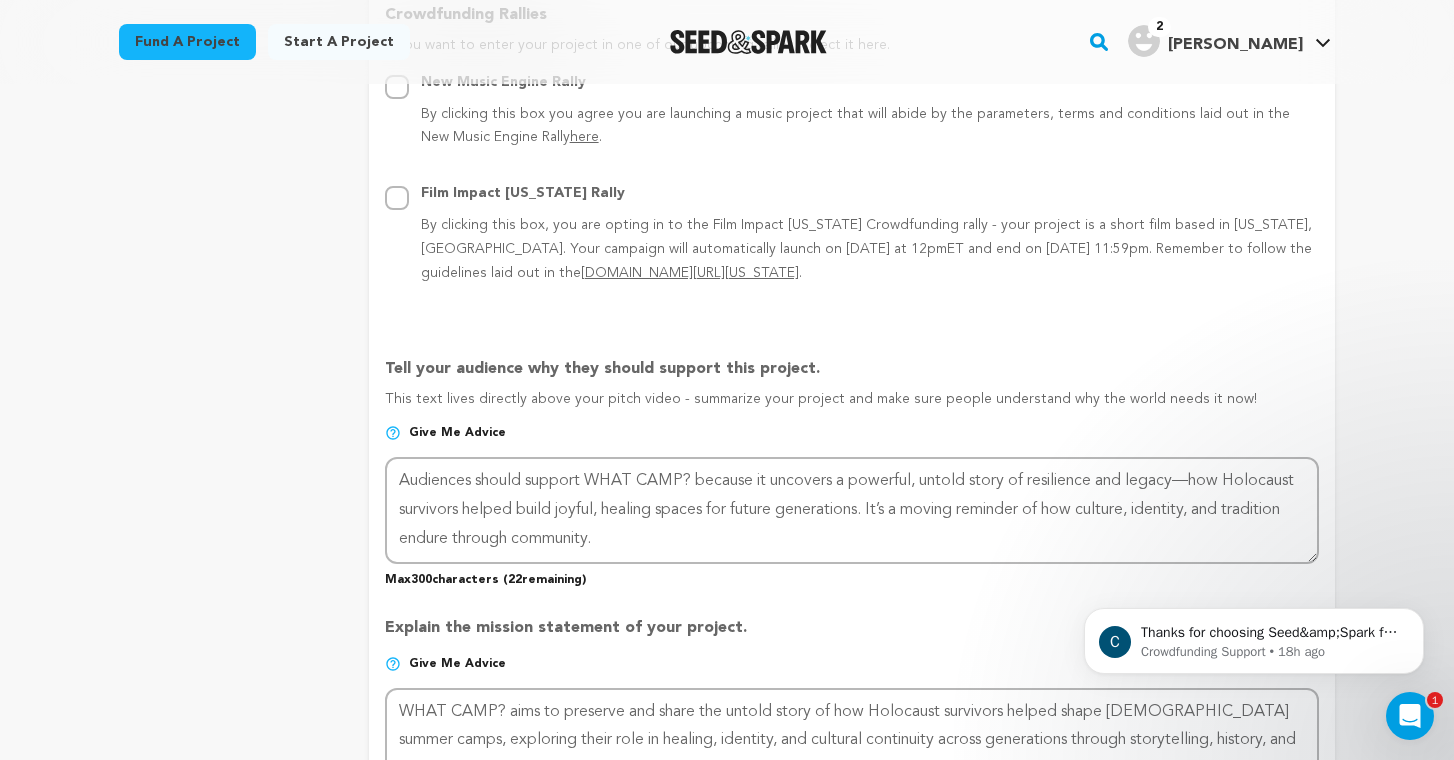 scroll, scrollTop: 1243, scrollLeft: 0, axis: vertical 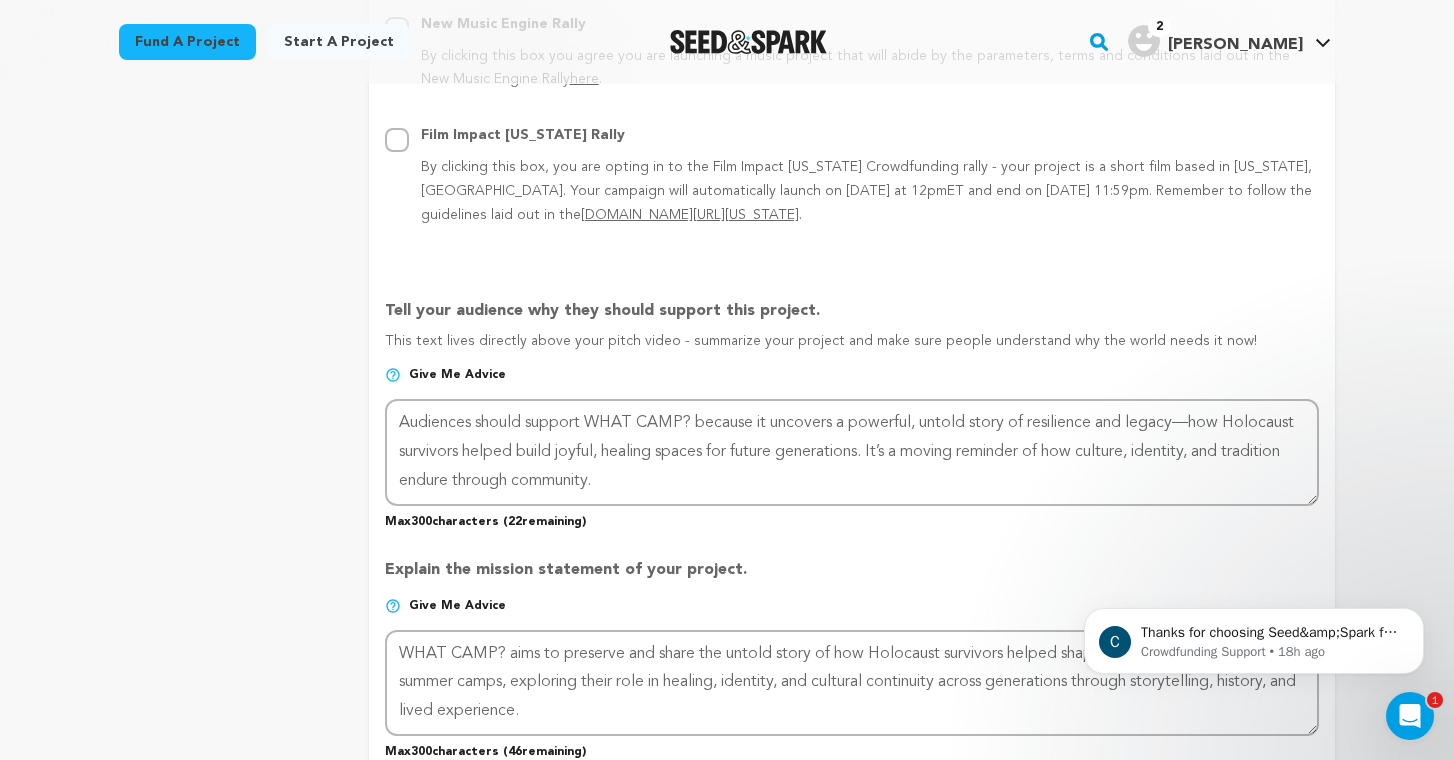 type on "WHAT CAMP? reveals how Holocaust survivors create [DEMOGRAPHIC_DATA] summer camps, connecting generations through tradition and joy." 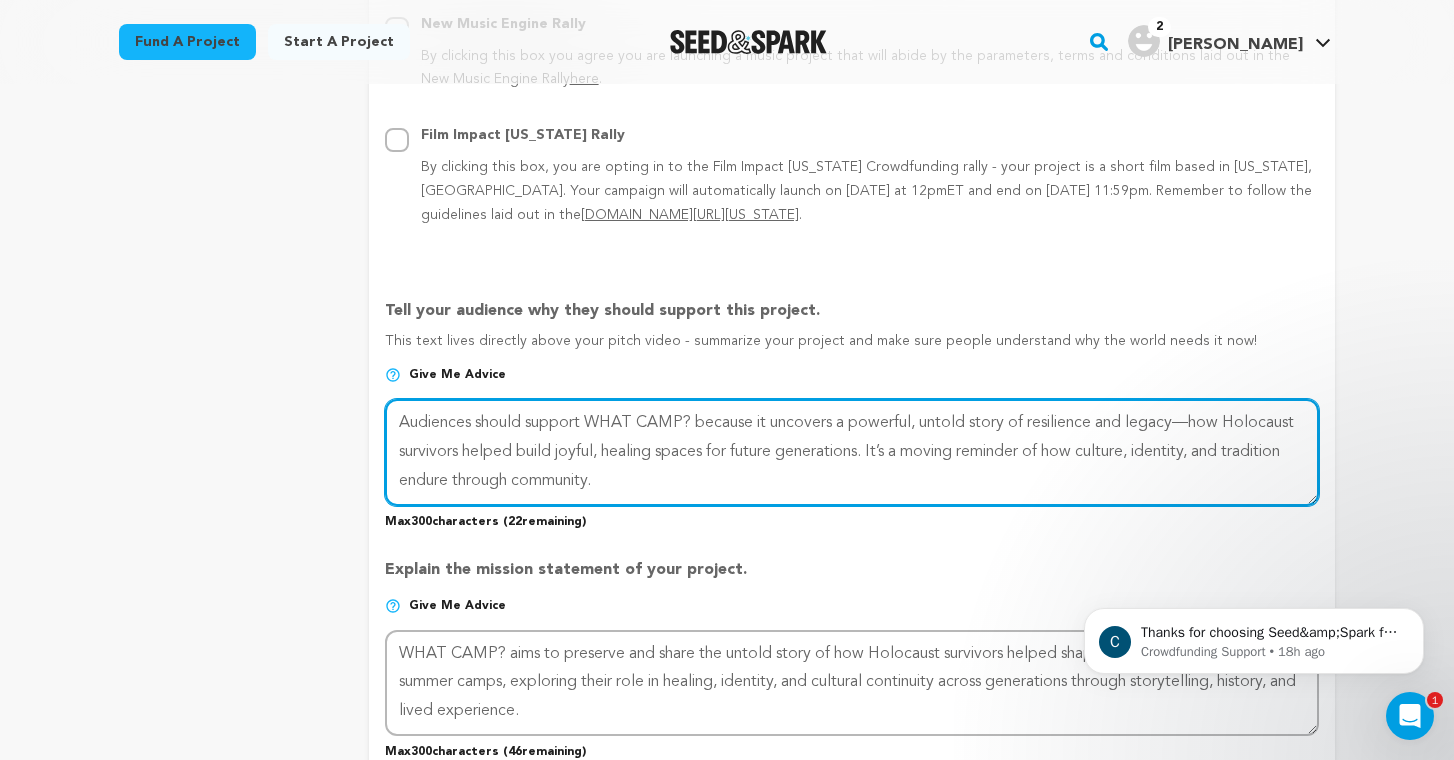 click at bounding box center [852, 452] 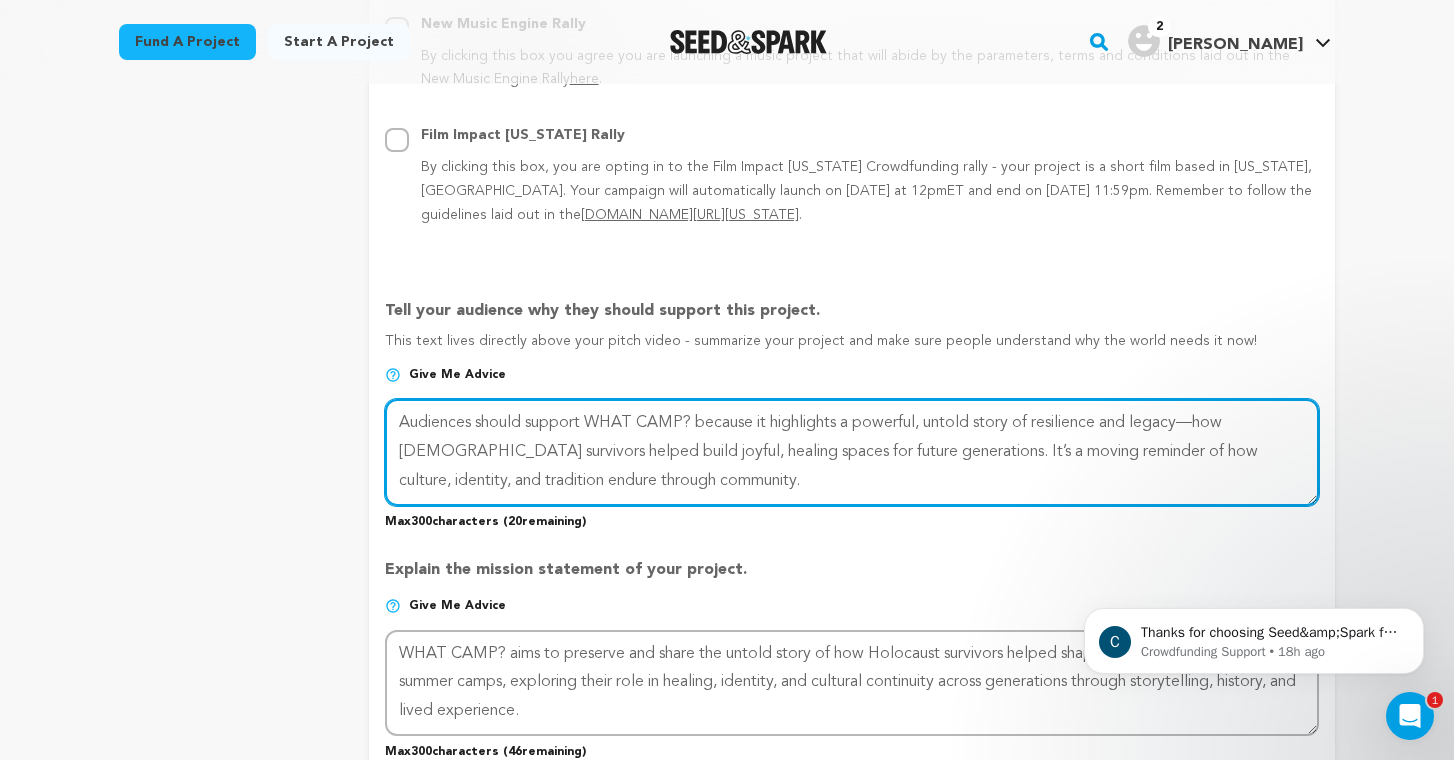drag, startPoint x: 984, startPoint y: 423, endPoint x: 942, endPoint y: 423, distance: 42 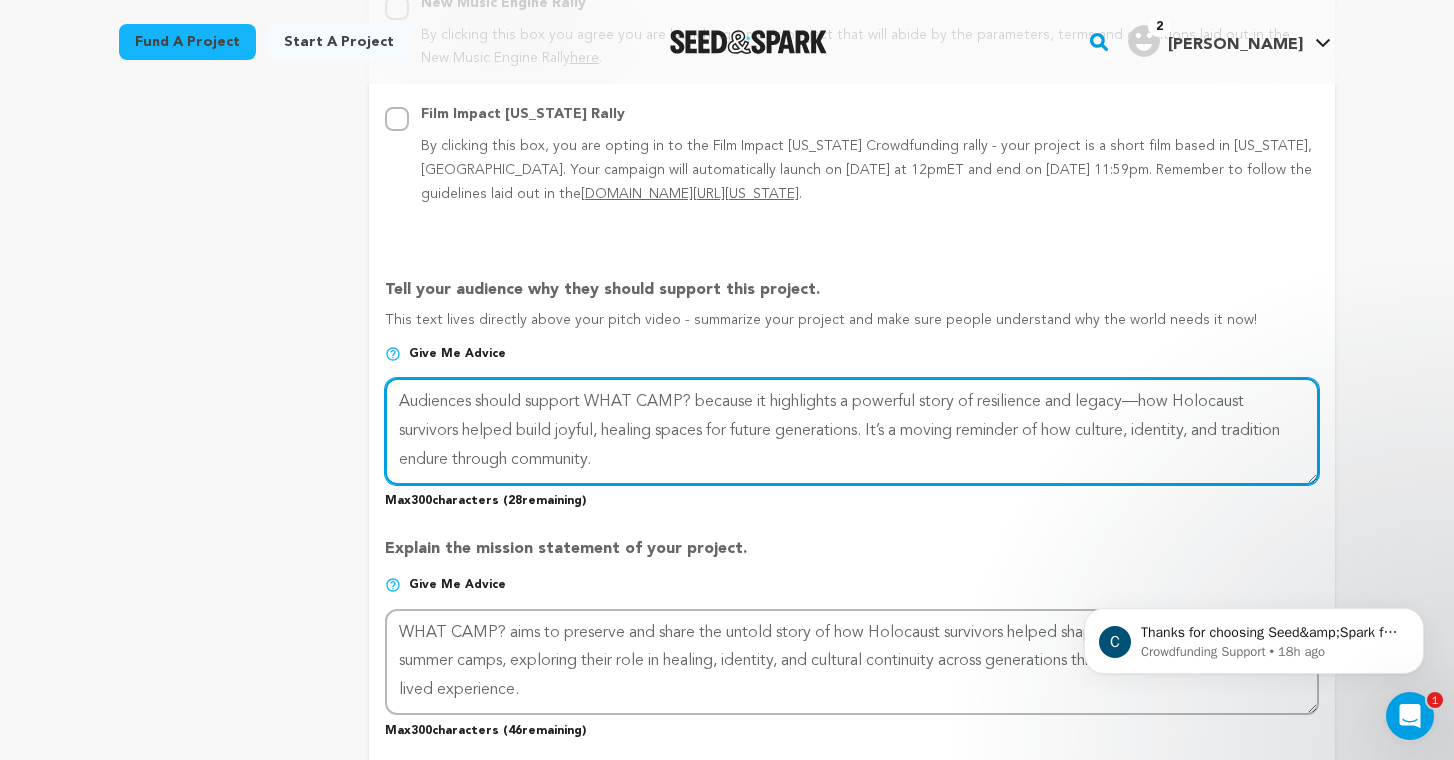 scroll, scrollTop: 1265, scrollLeft: 0, axis: vertical 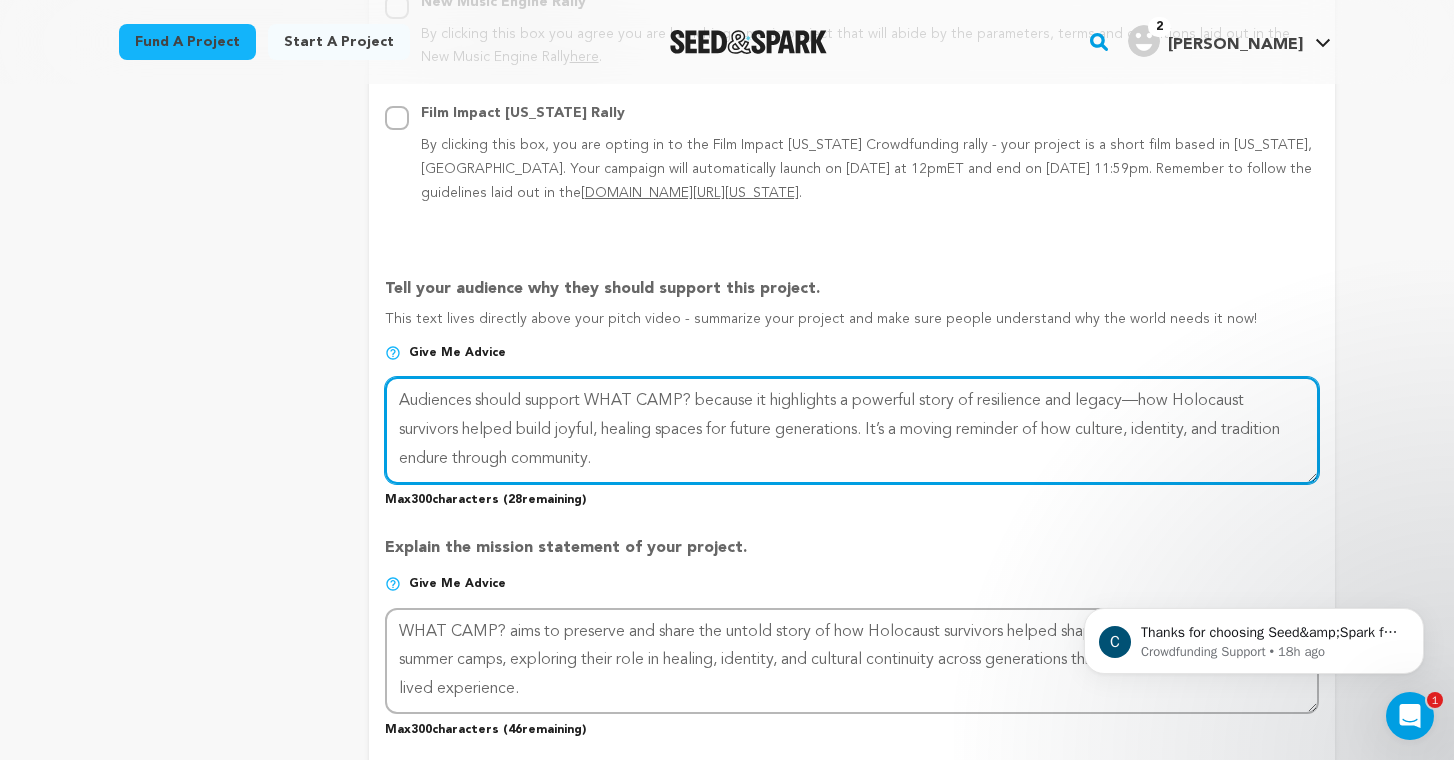 click at bounding box center (852, 430) 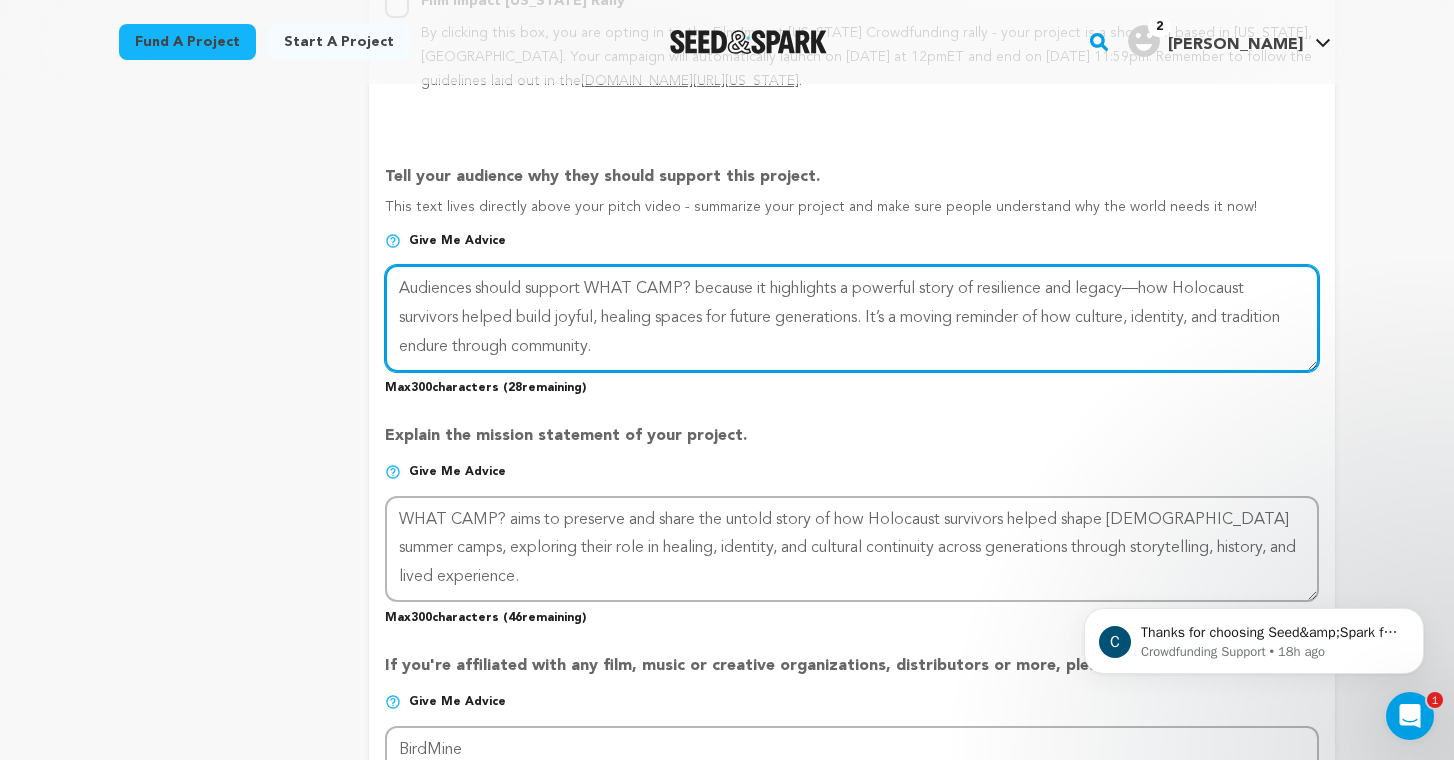 scroll, scrollTop: 1393, scrollLeft: 0, axis: vertical 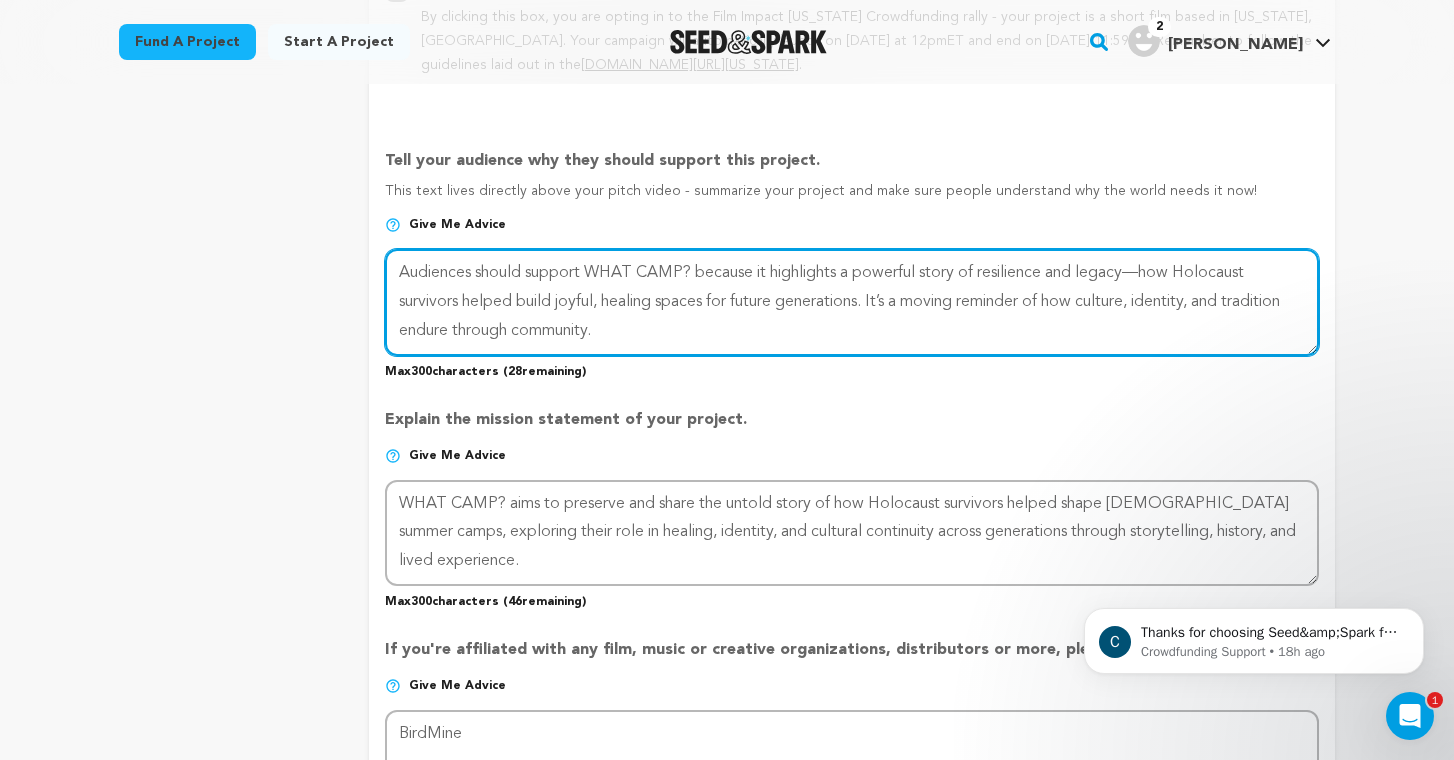 type on "Audiences should support WHAT CAMP? because it highlights a powerful story of resilience and legacy—how Holocaust survivors helped build joyful, healing spaces for future generations. It’s a moving reminder of how culture, identity, and tradition endure through community." 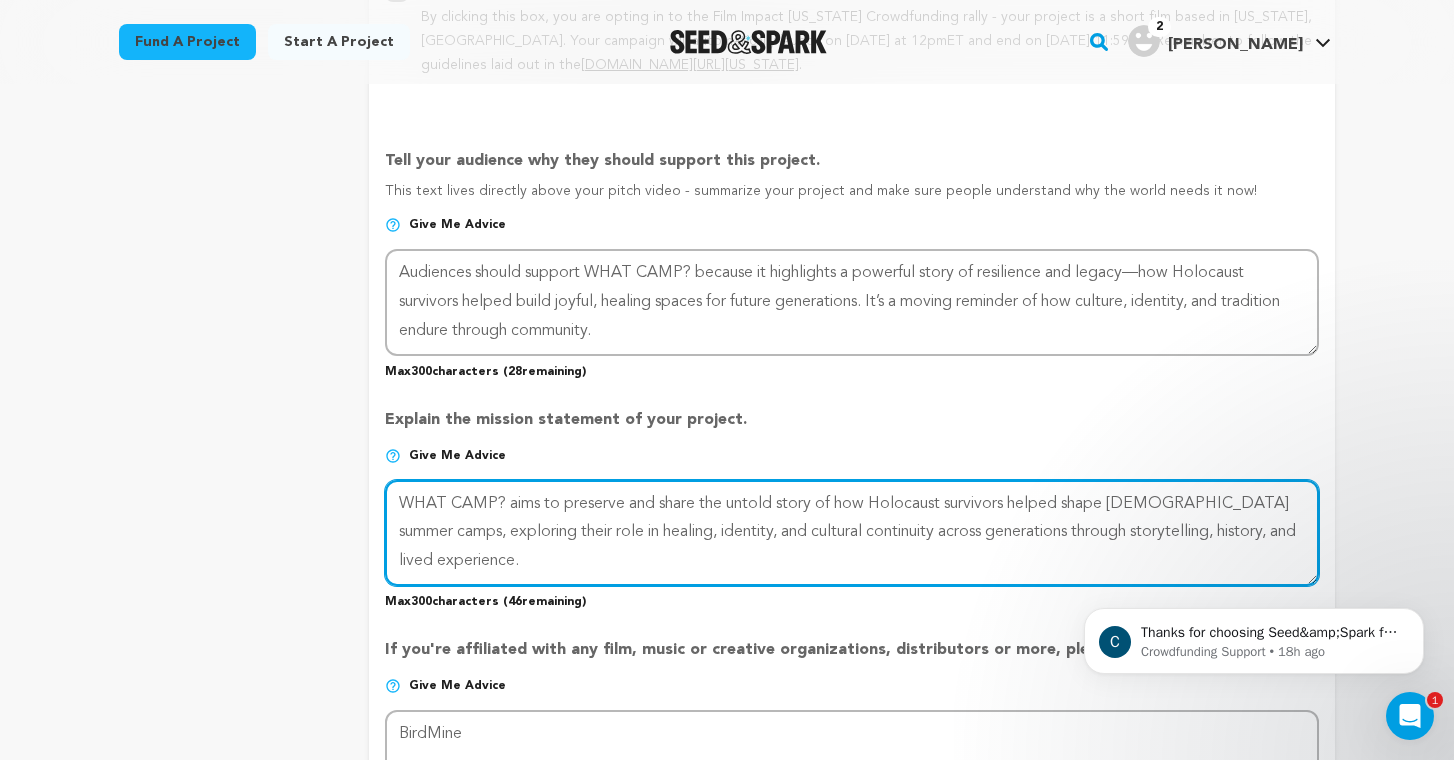 drag, startPoint x: 631, startPoint y: 497, endPoint x: 701, endPoint y: 497, distance: 70 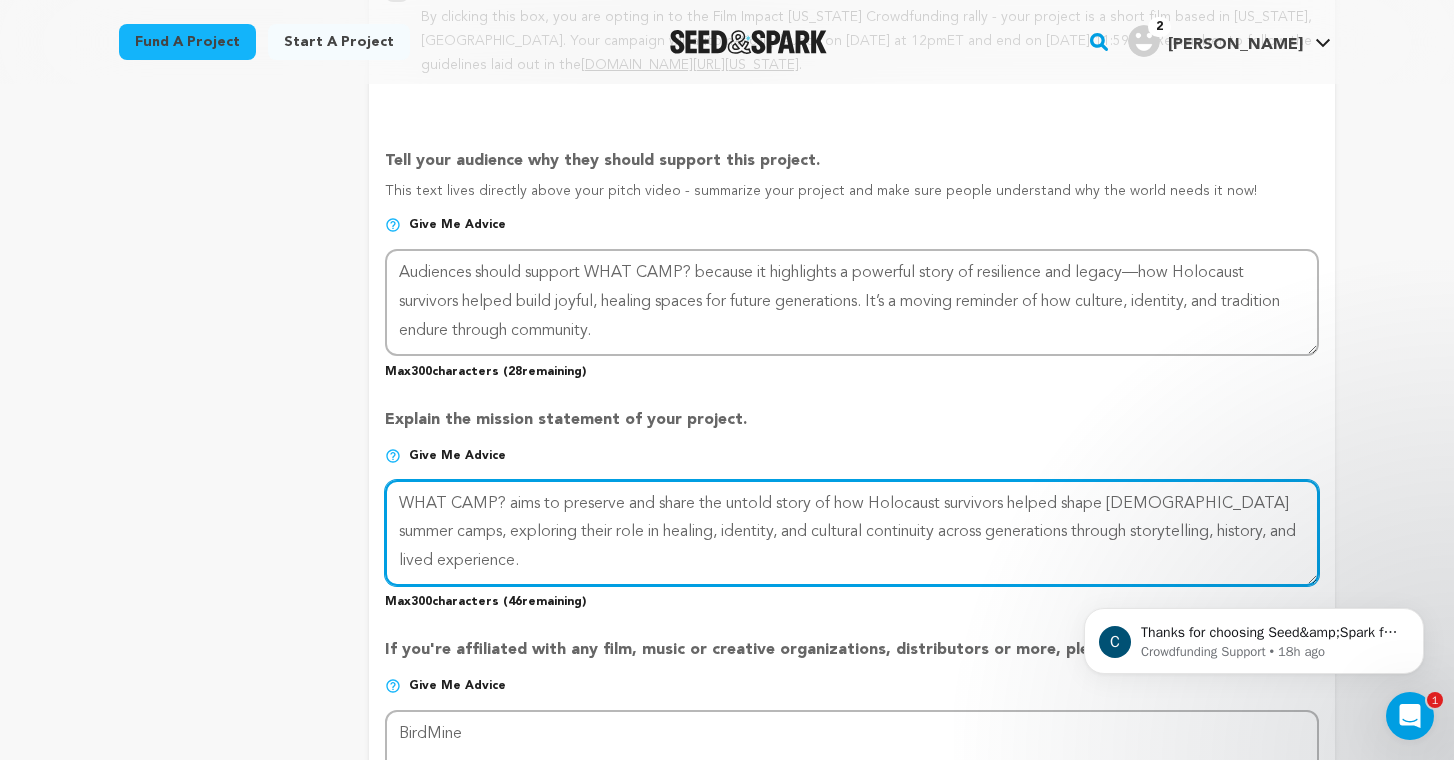 click at bounding box center (852, 533) 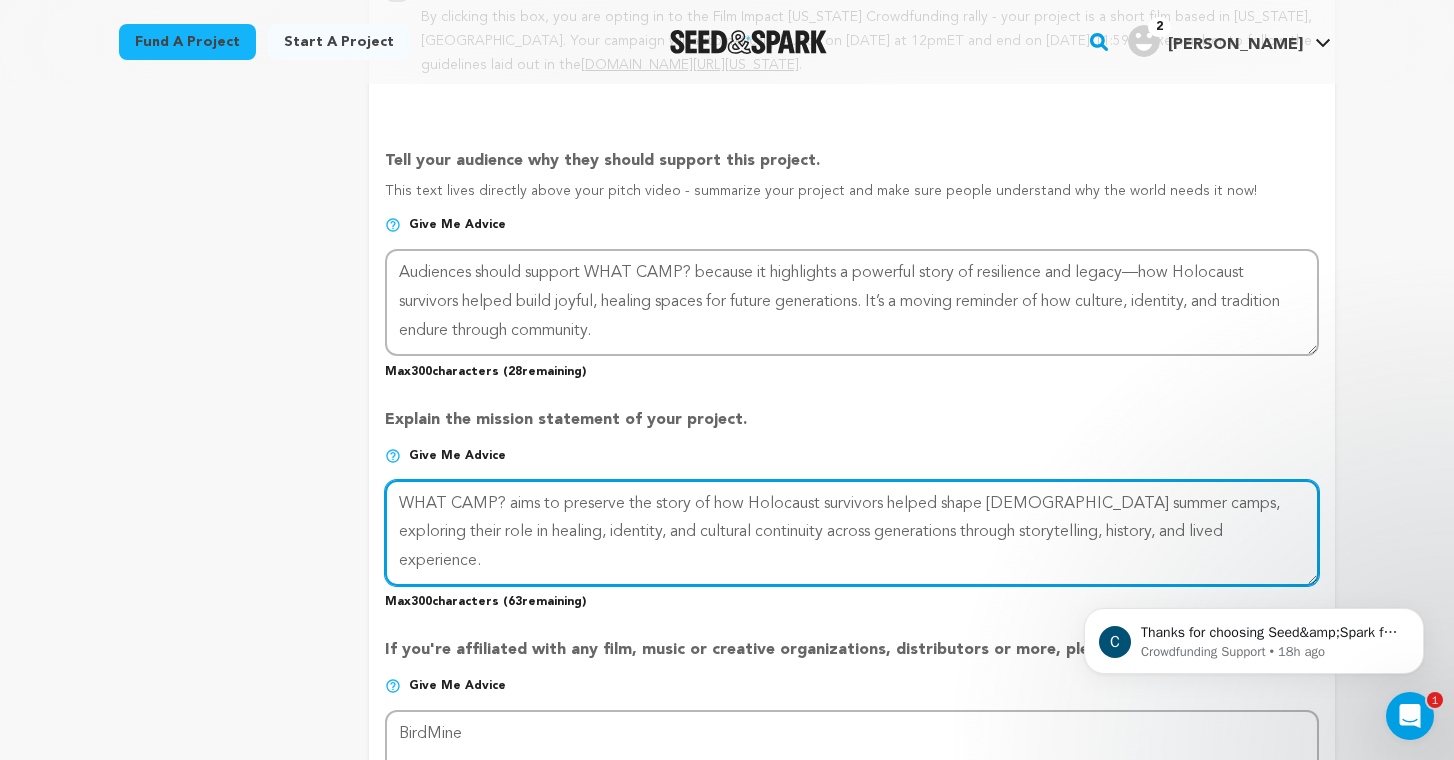 click at bounding box center (852, 533) 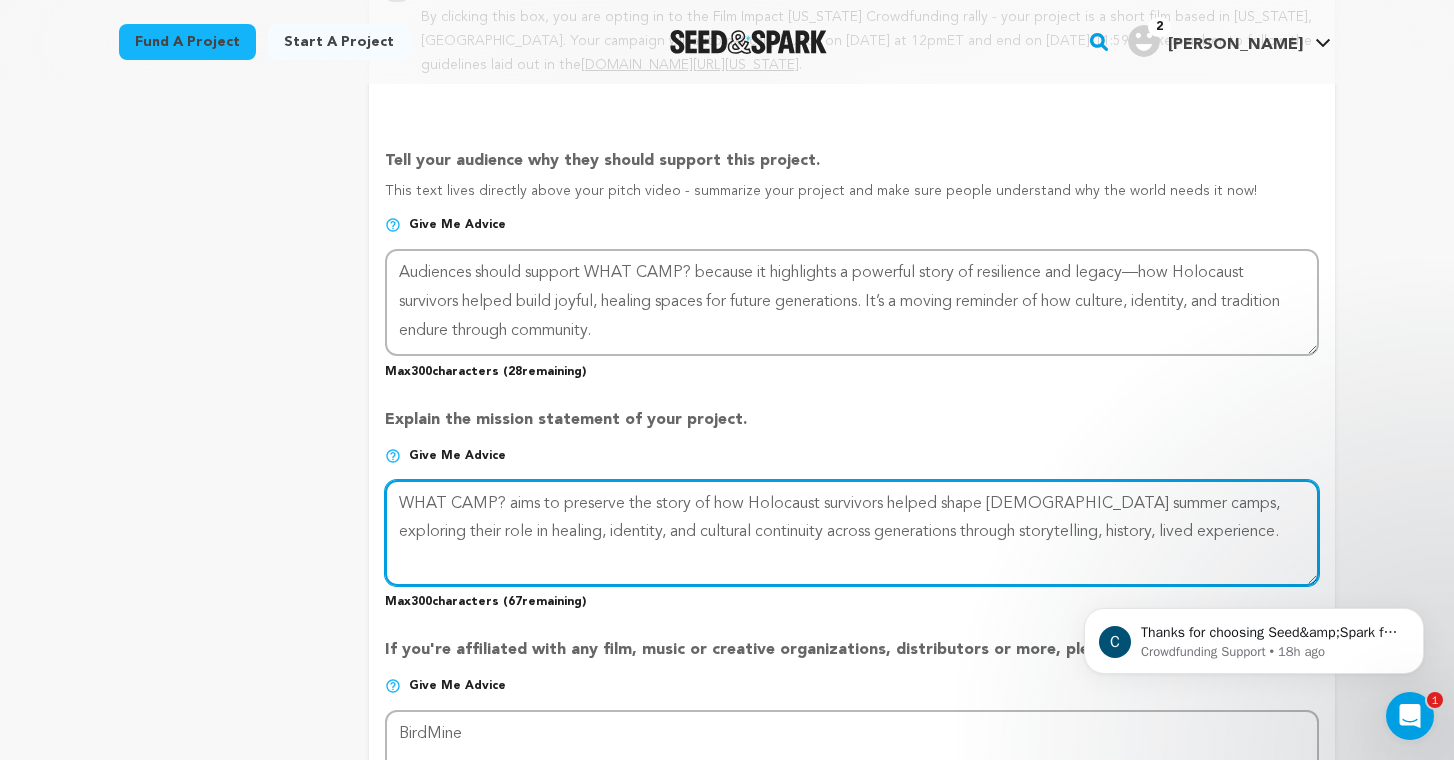 click at bounding box center [852, 533] 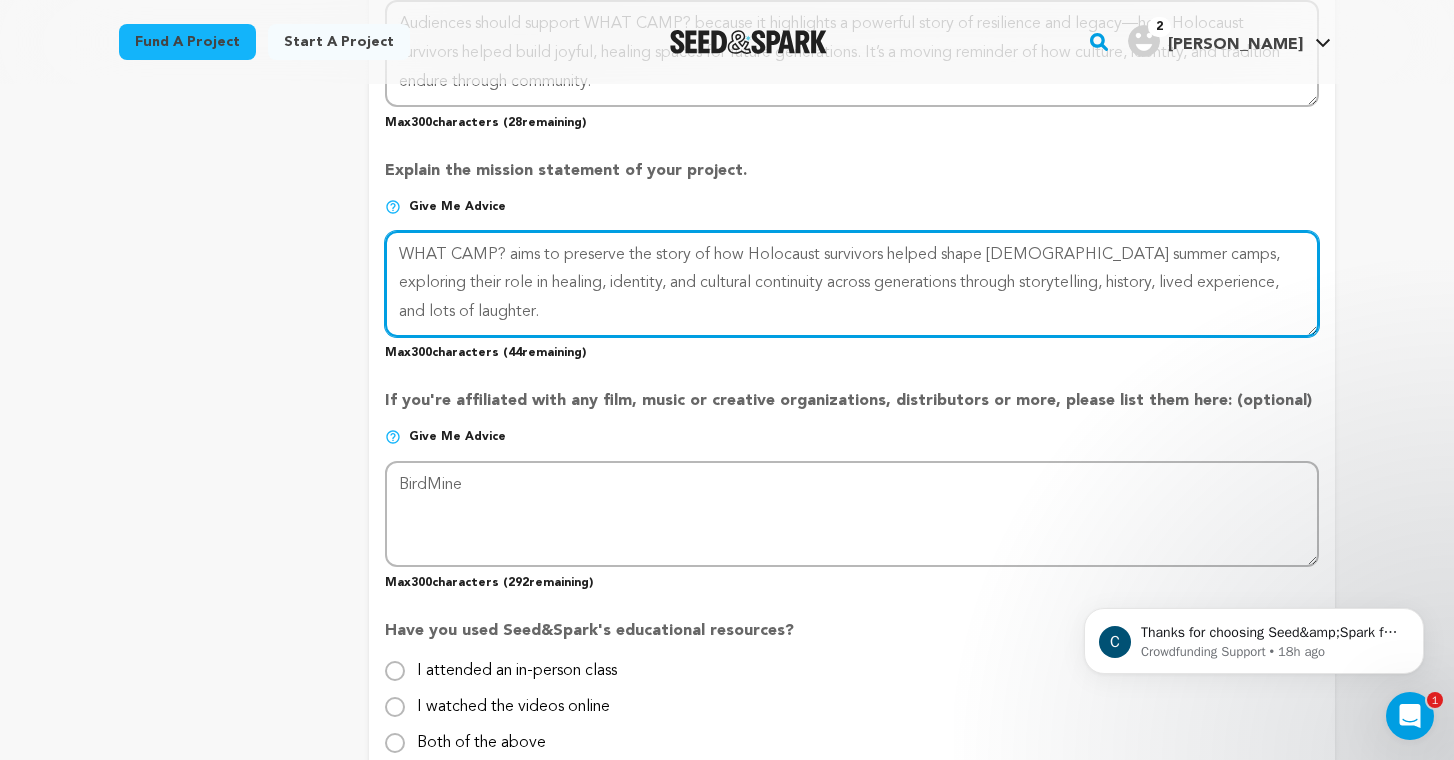 scroll, scrollTop: 1706, scrollLeft: 0, axis: vertical 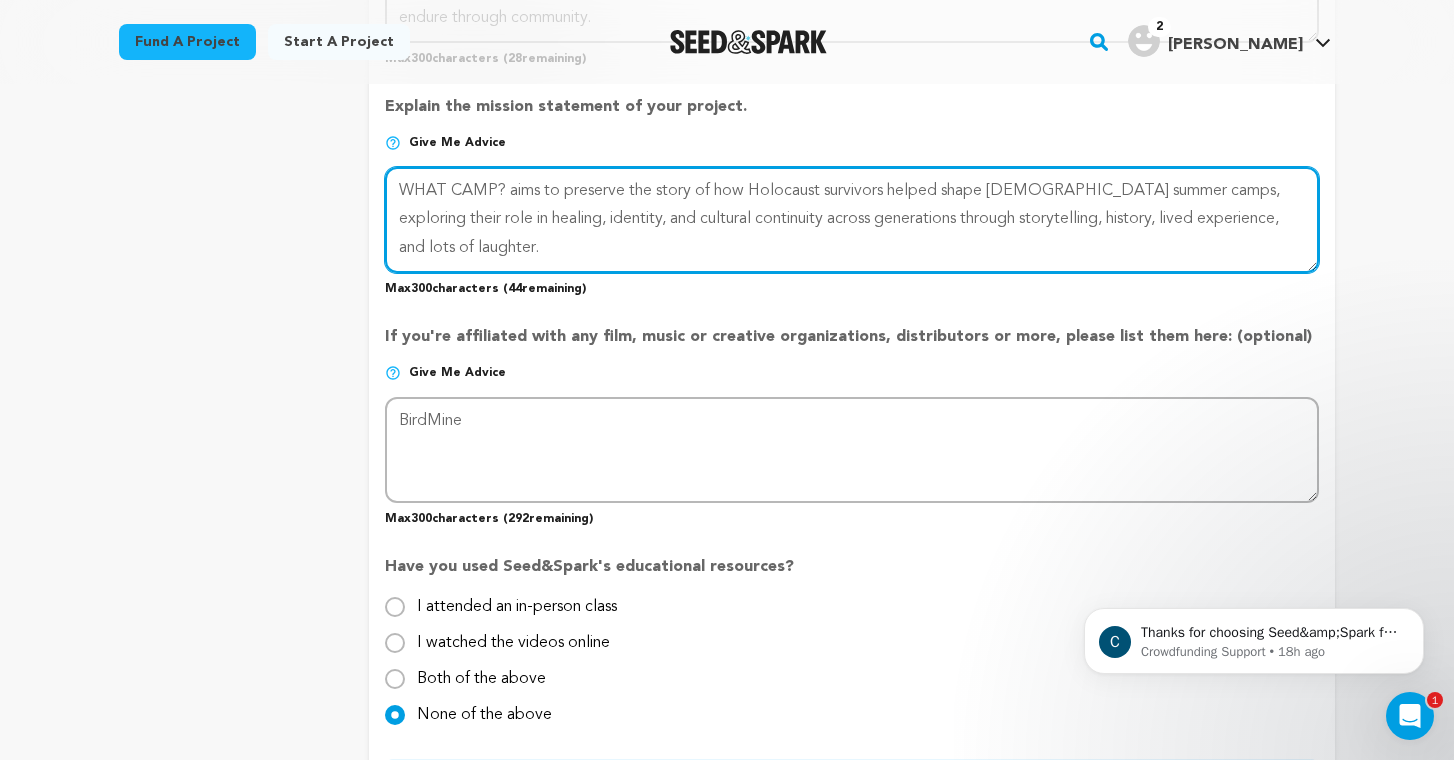 type on "WHAT CAMP? aims to preserve the story of how Holocaust survivors helped shape [DEMOGRAPHIC_DATA] summer camps, exploring their role in healing, identity, and cultural continuity across generations through storytelling, history, lived experience, and lots of laughter." 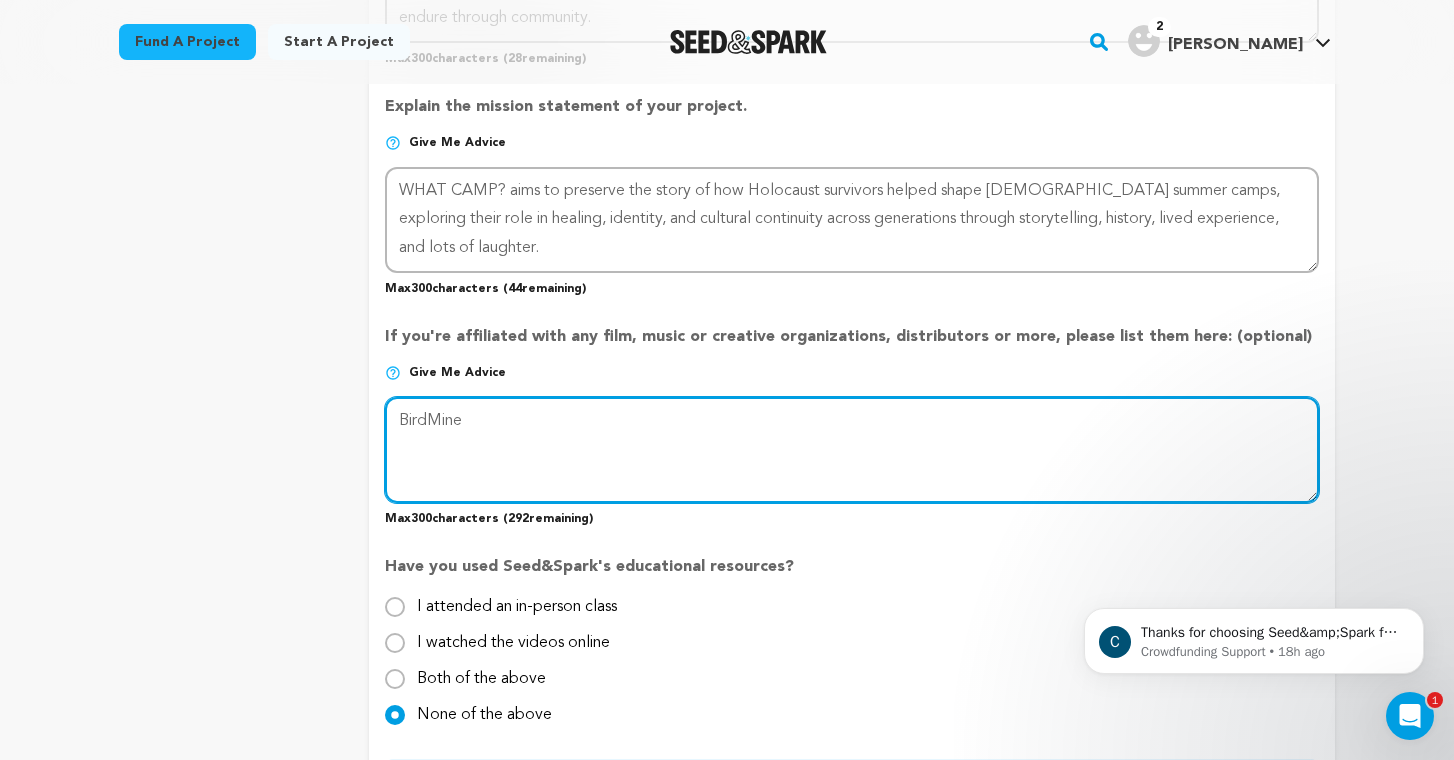 click at bounding box center (852, 450) 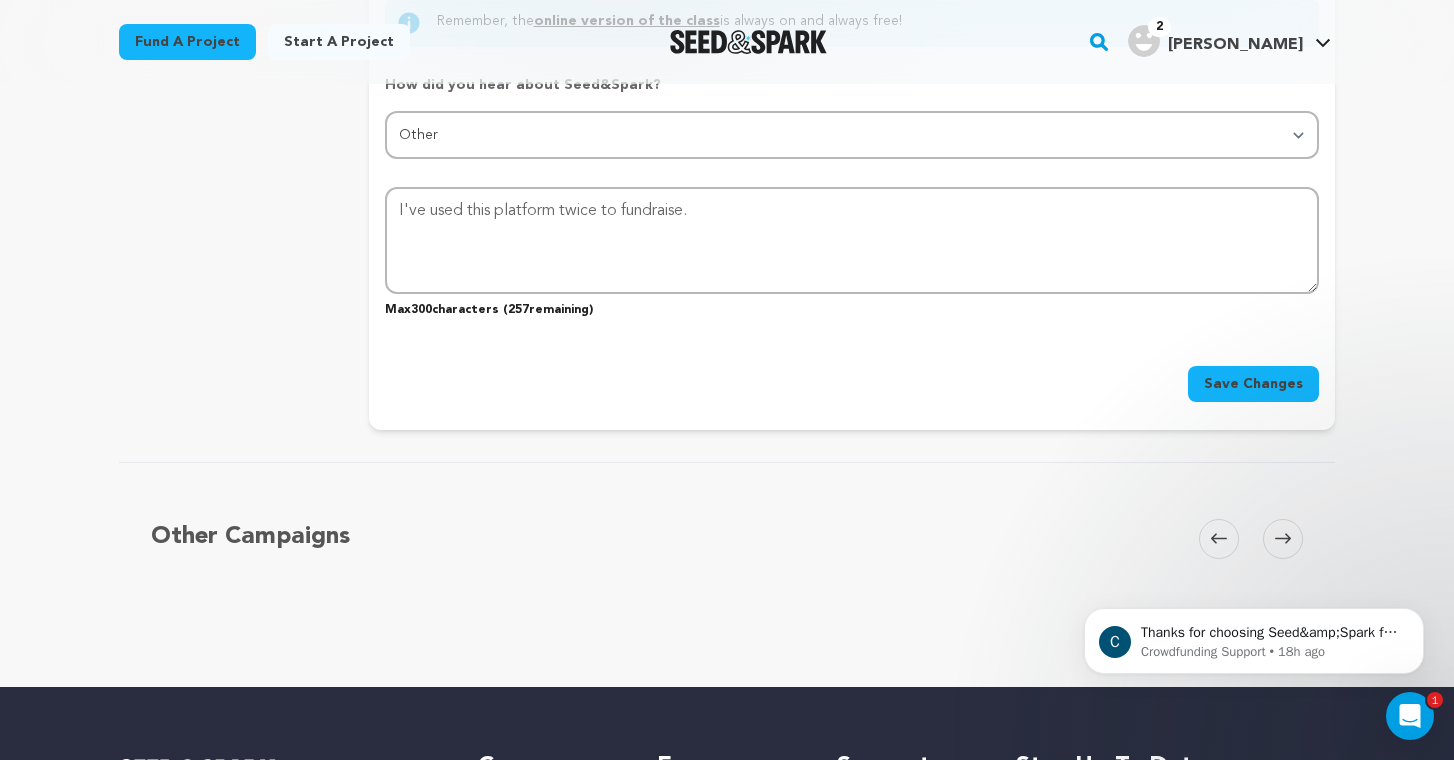 scroll, scrollTop: 2512, scrollLeft: 0, axis: vertical 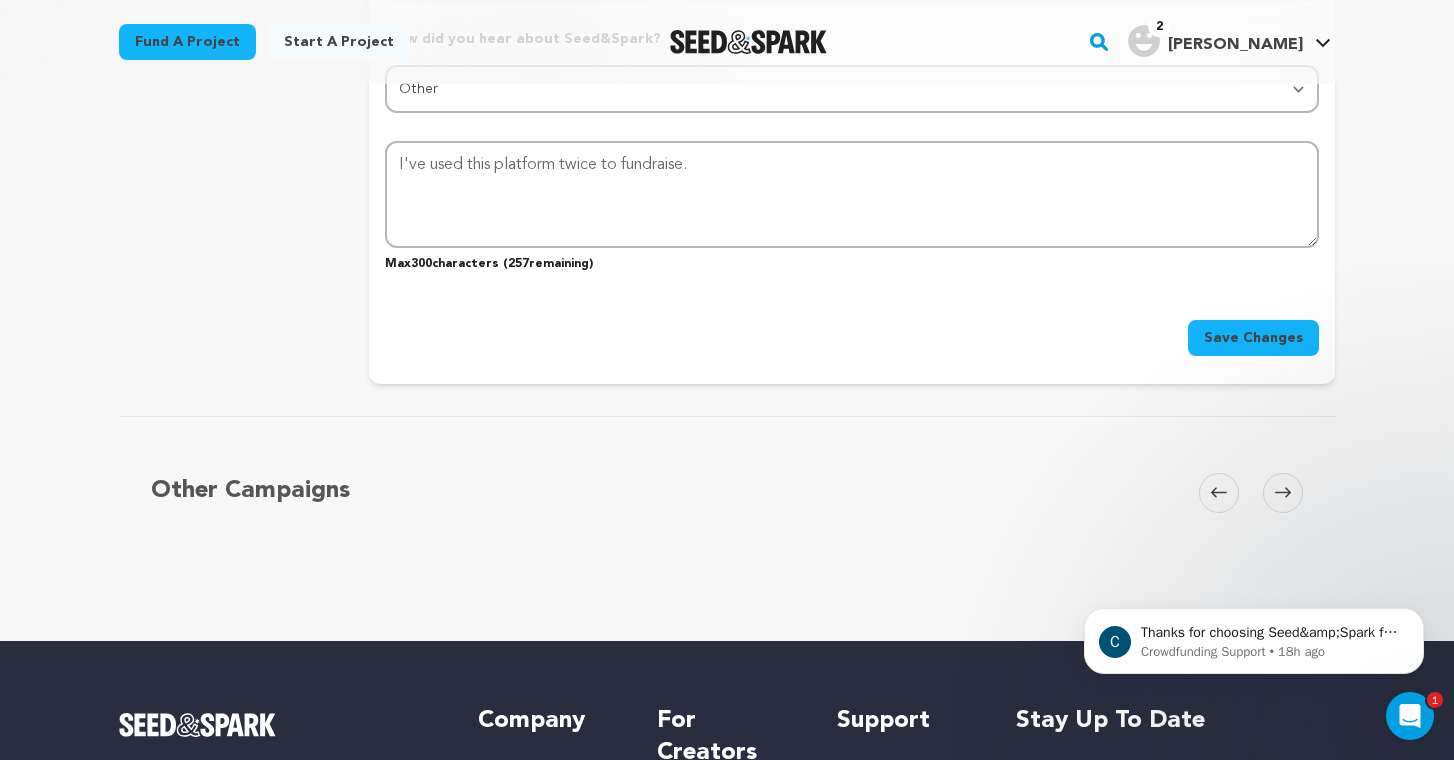 type on "BirdMine
Zidala Productions" 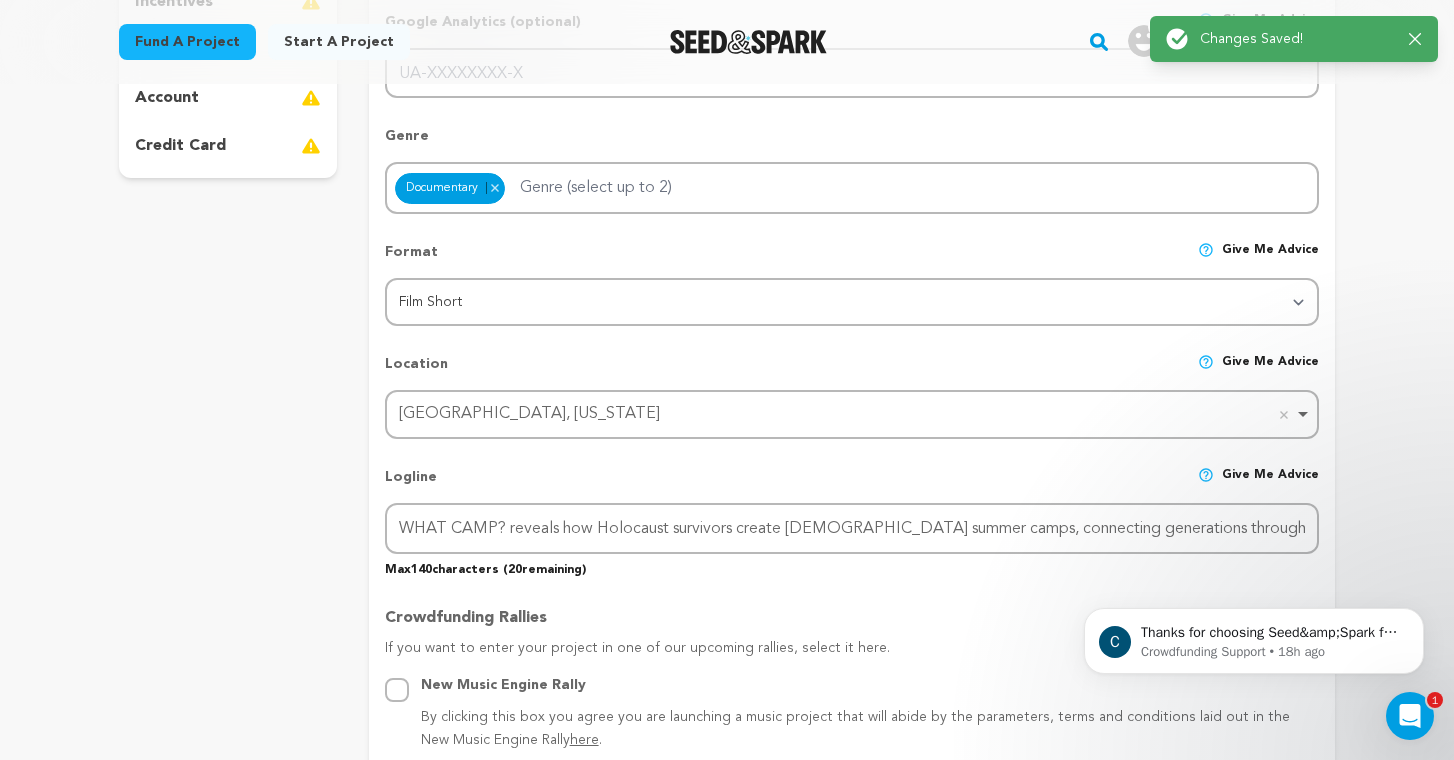scroll, scrollTop: 0, scrollLeft: 0, axis: both 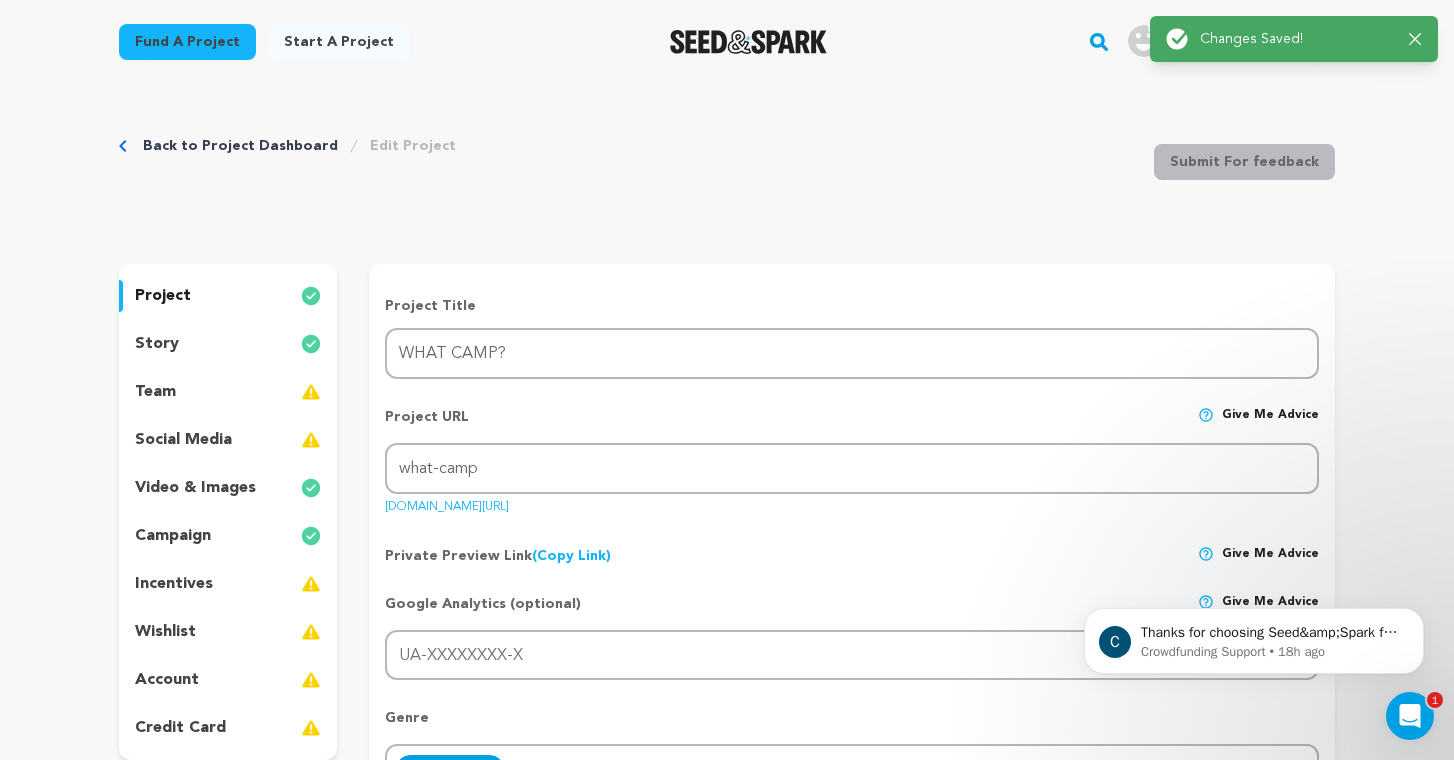 click on "team" at bounding box center [228, 392] 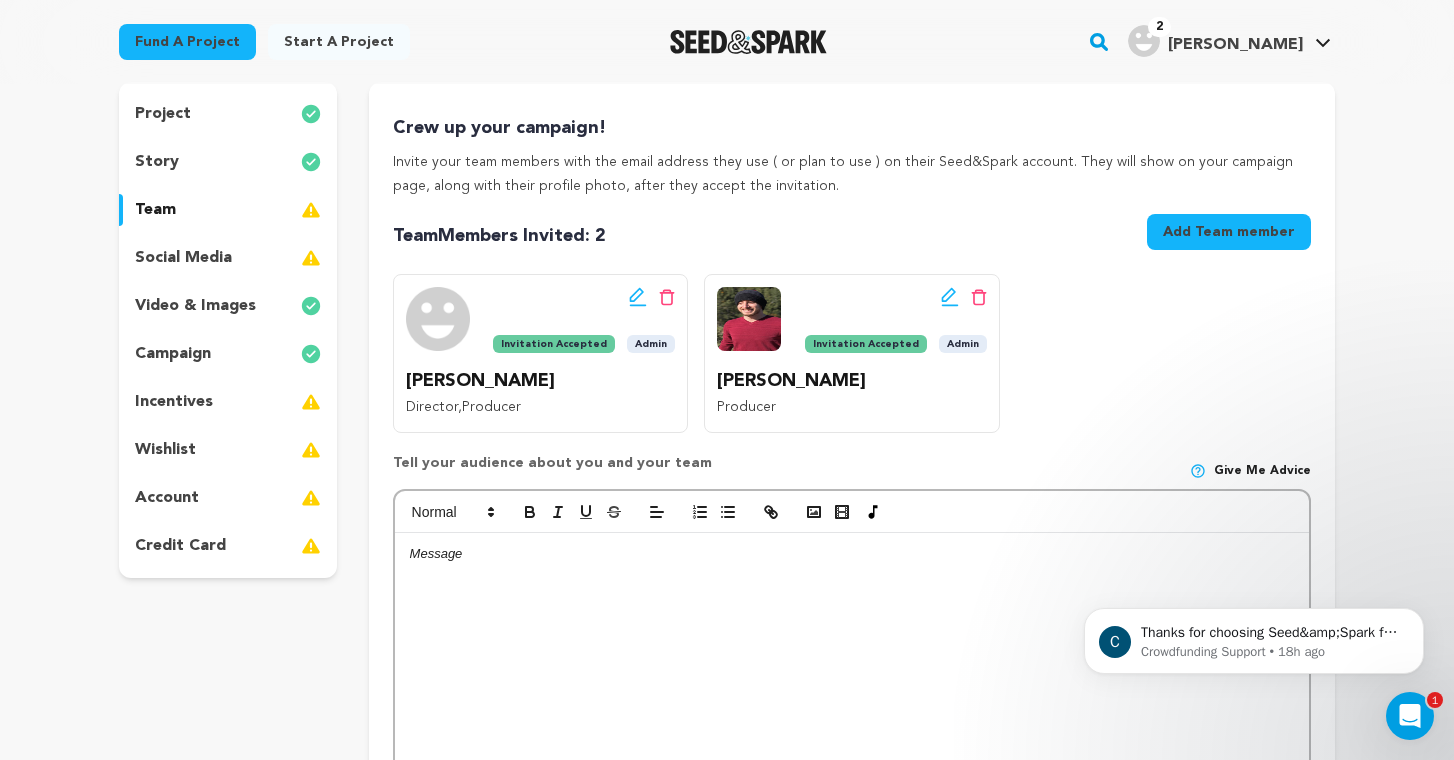 scroll, scrollTop: 201, scrollLeft: 0, axis: vertical 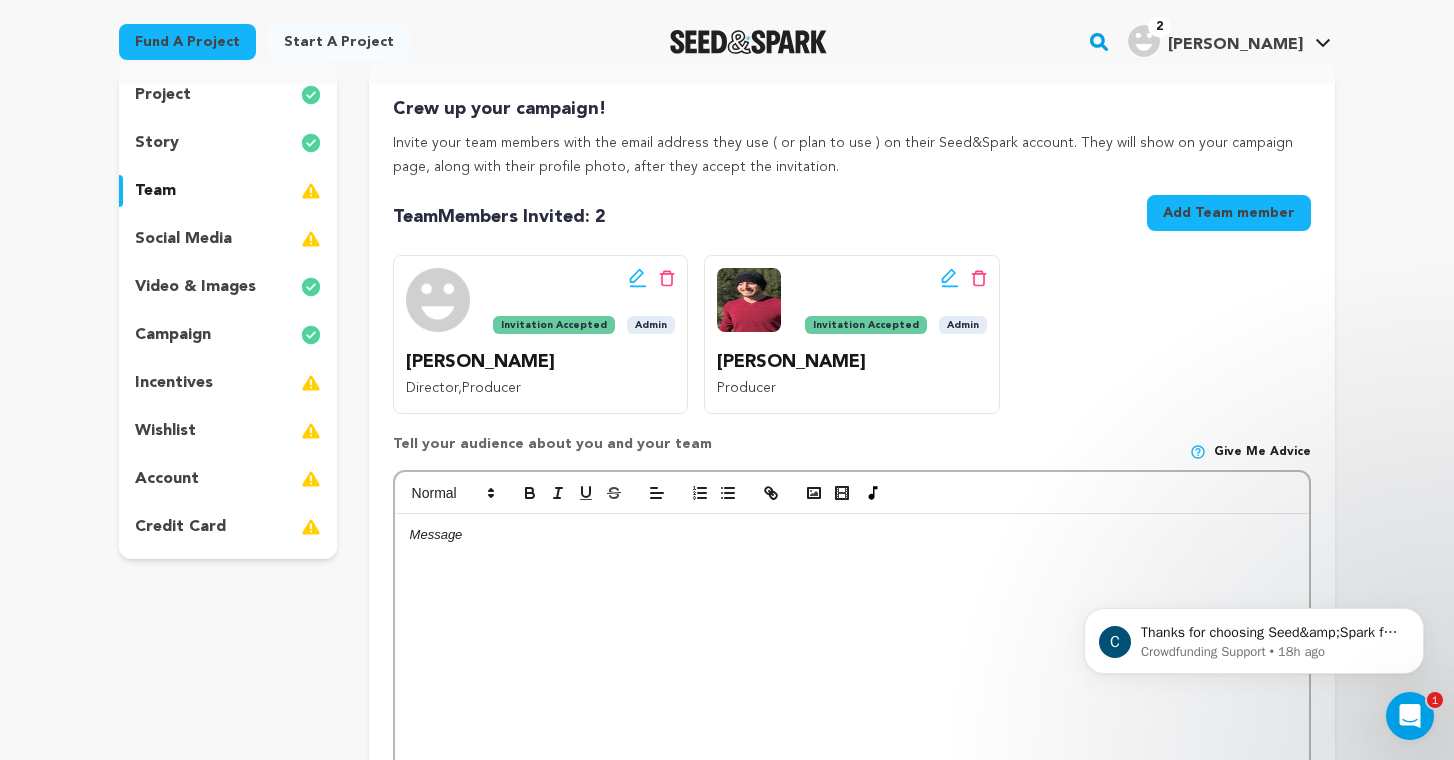 click at bounding box center [438, 300] 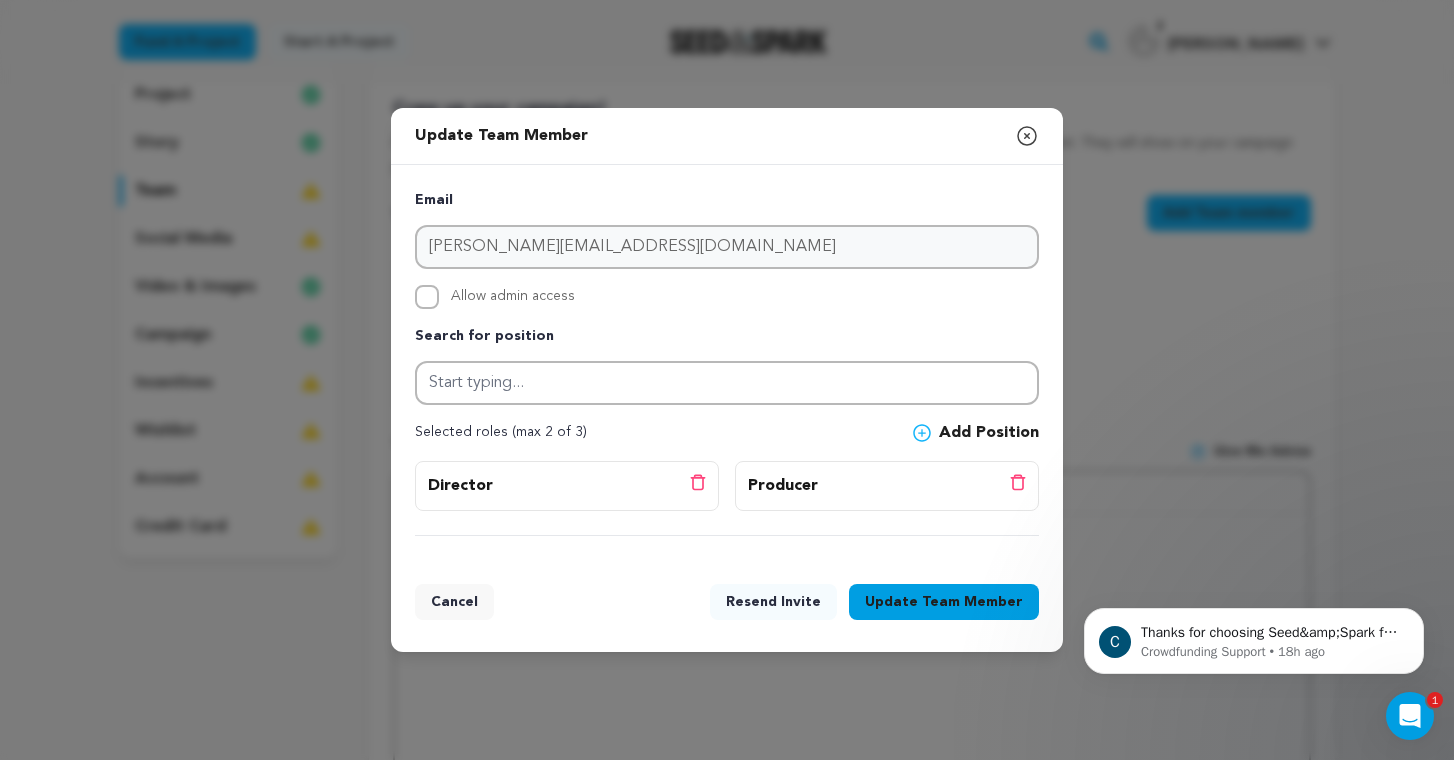 click 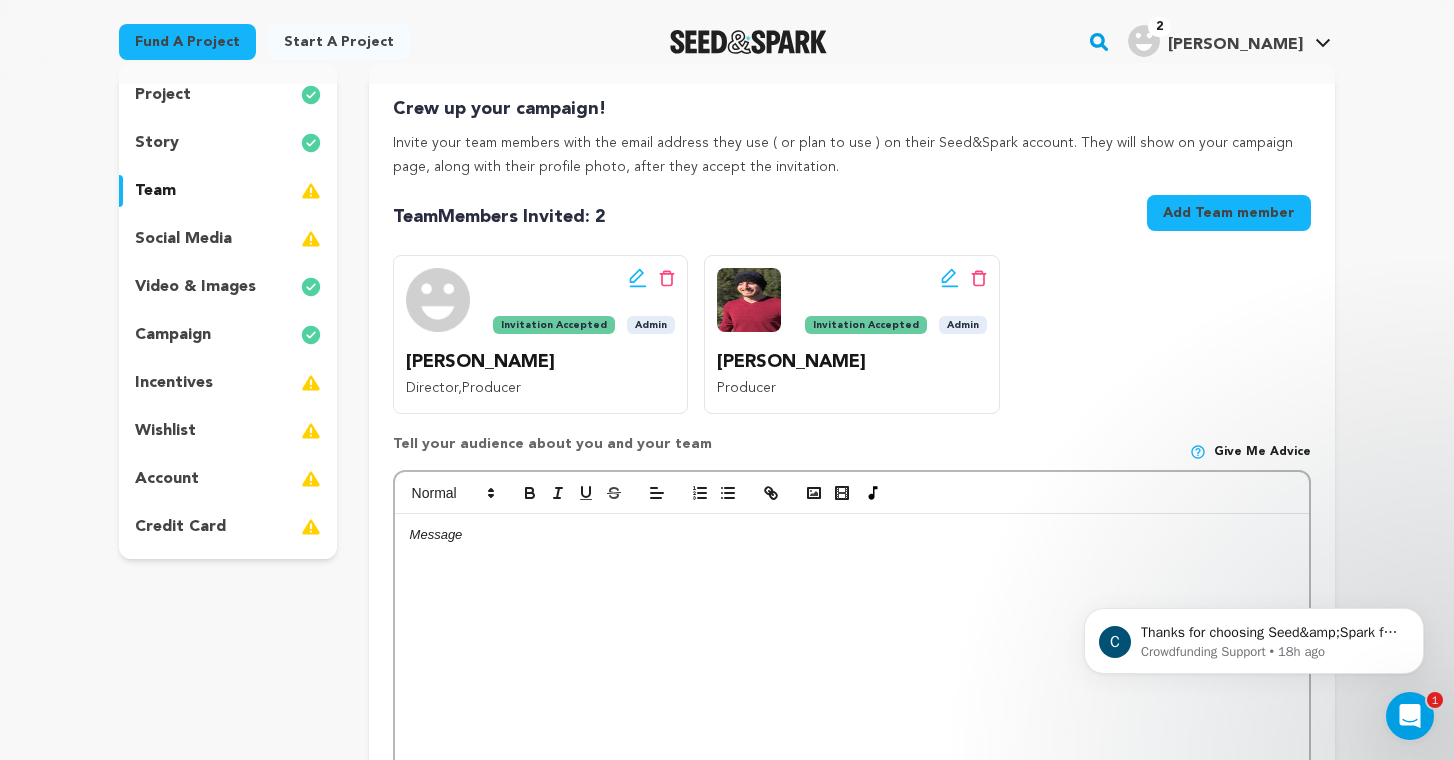 click at bounding box center (1144, 41) 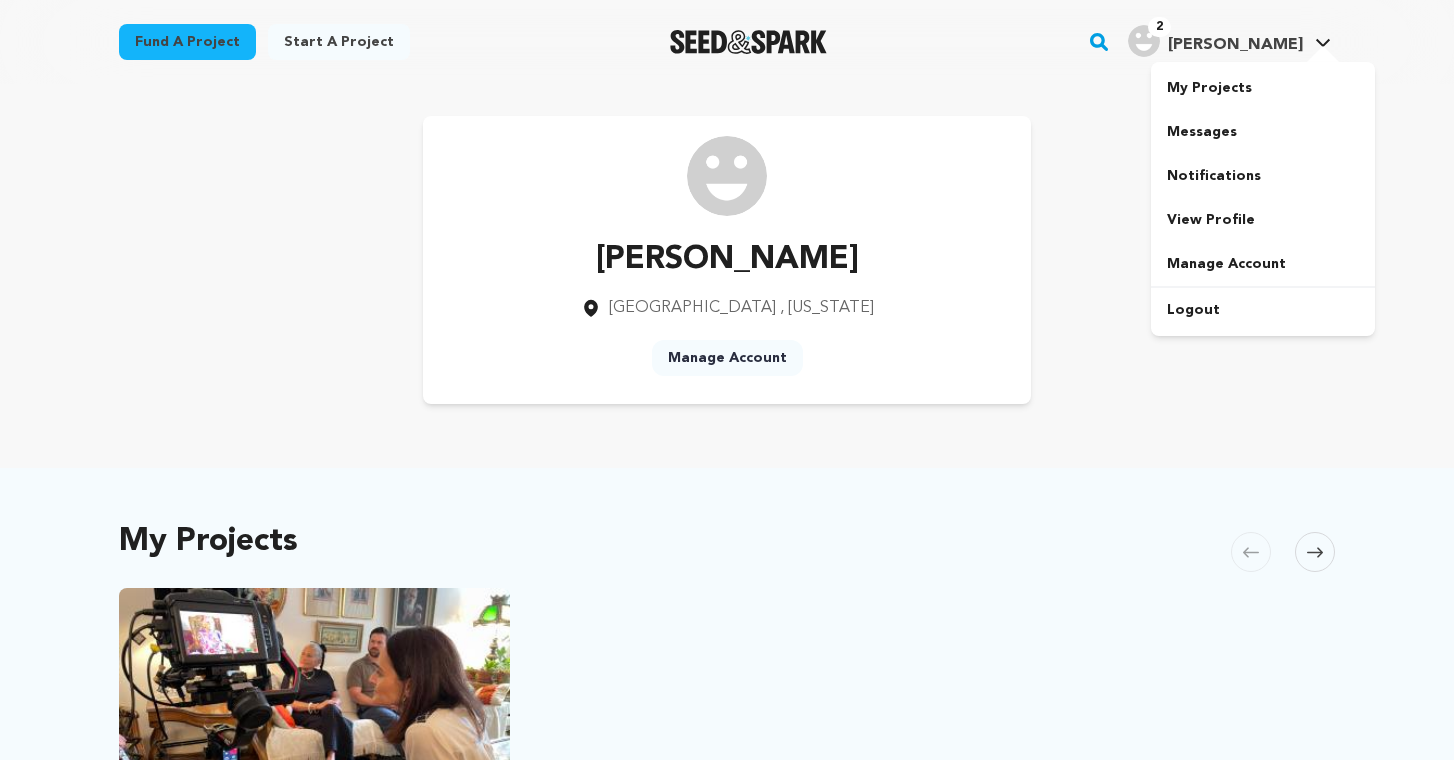 scroll, scrollTop: 0, scrollLeft: 0, axis: both 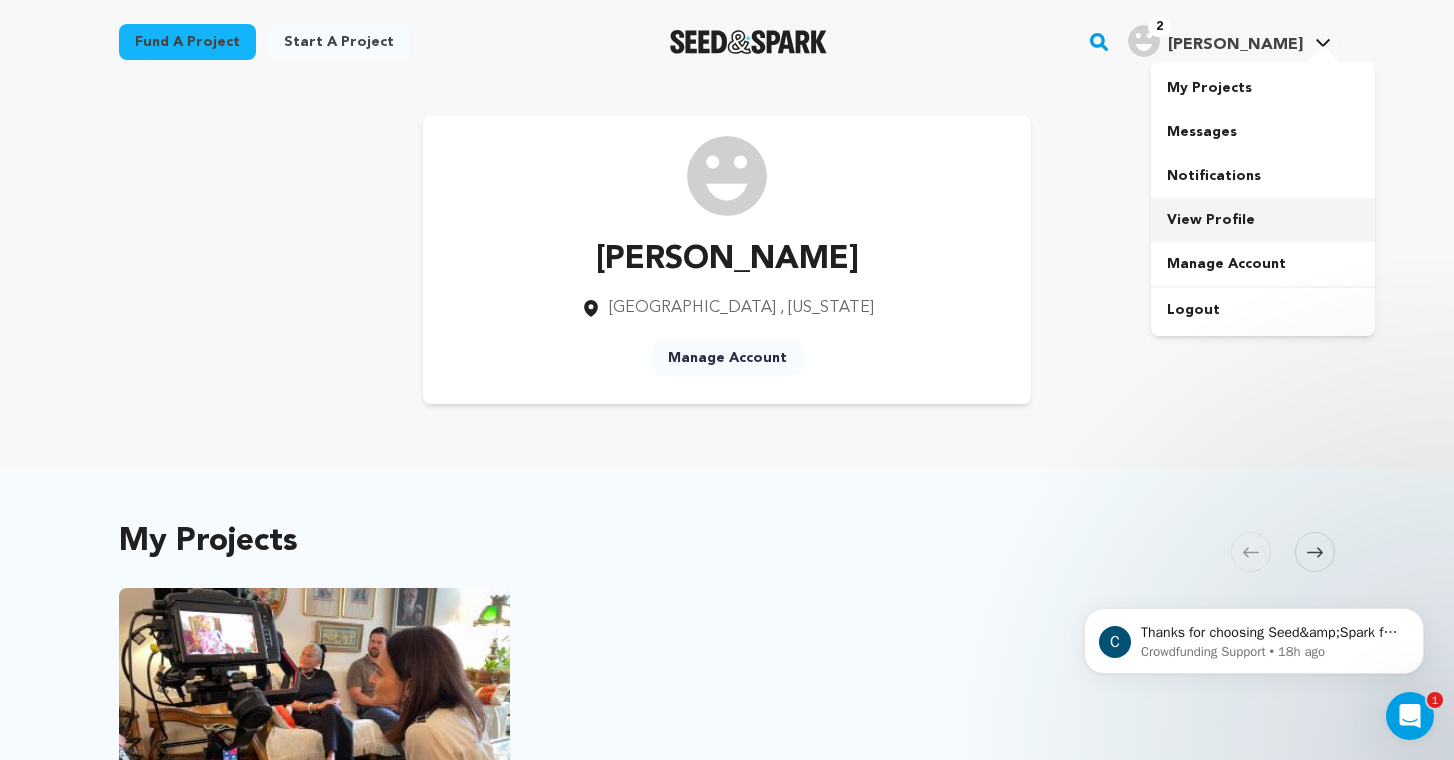 click on "View Profile" at bounding box center (1263, 220) 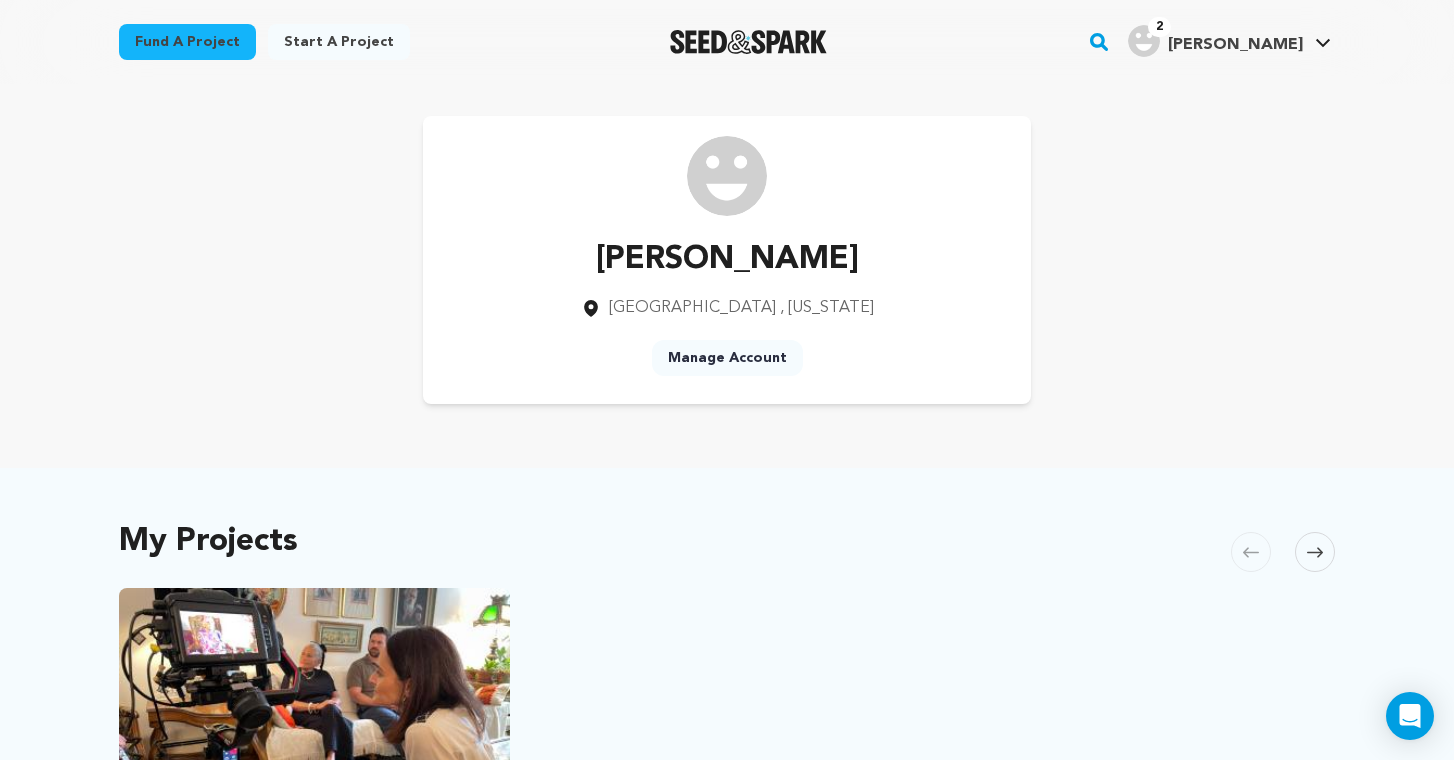 scroll, scrollTop: 0, scrollLeft: 0, axis: both 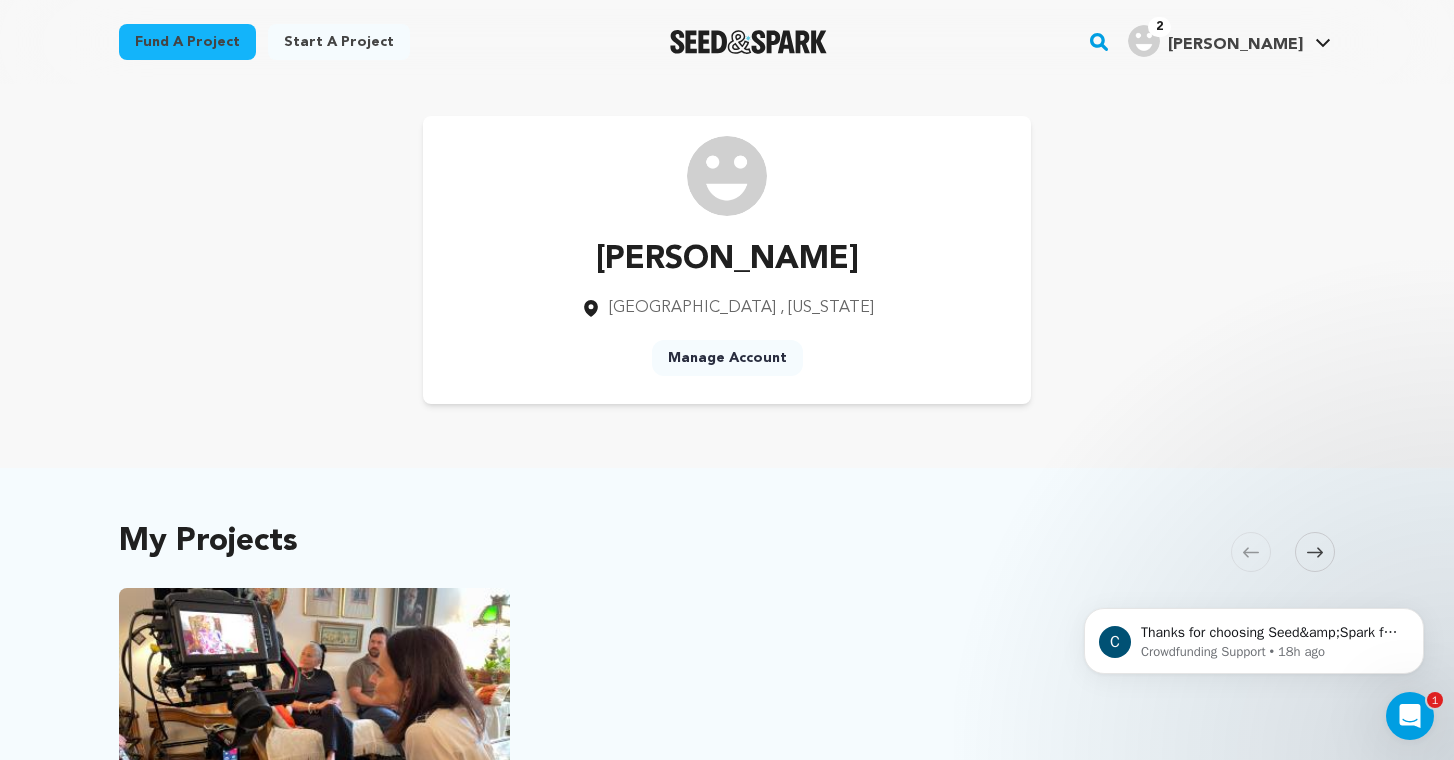 click at bounding box center (727, 176) 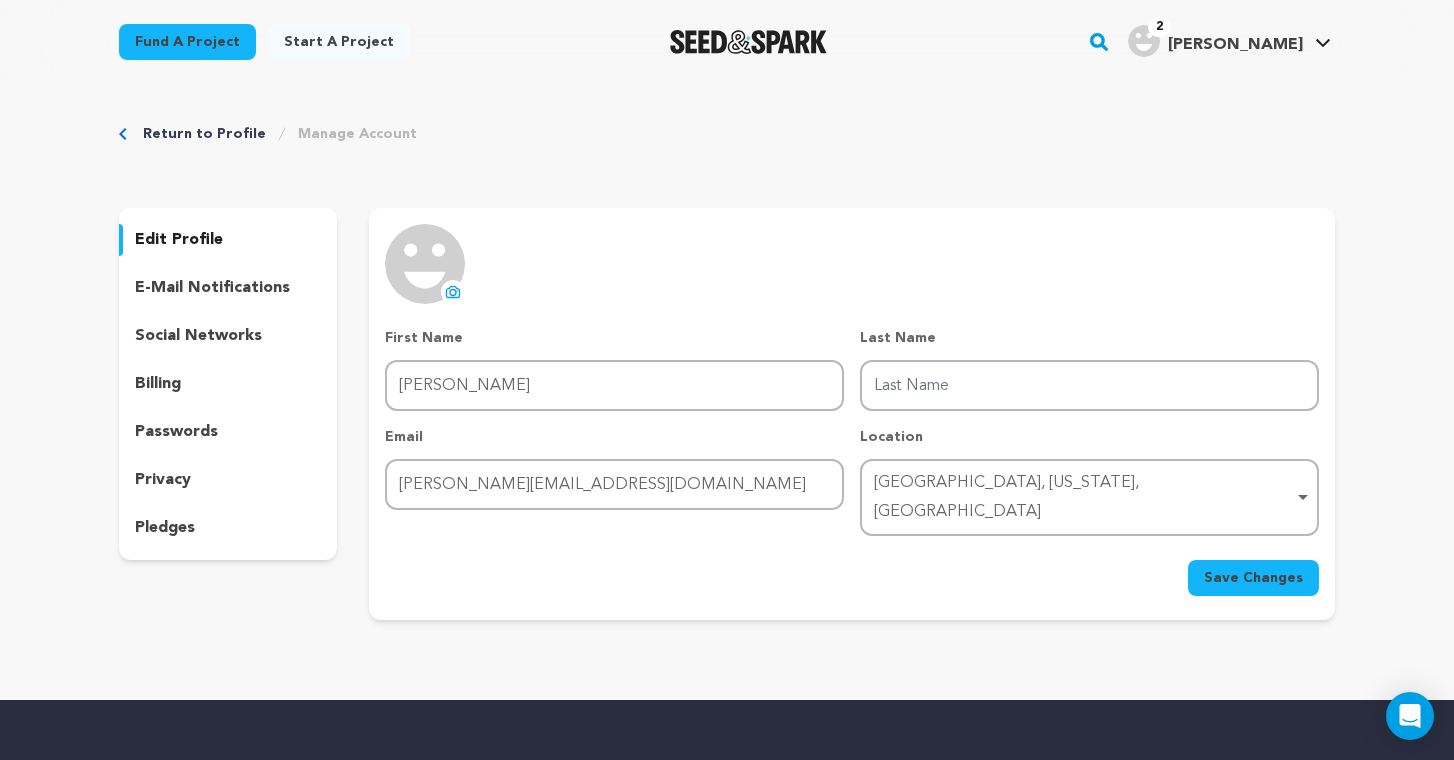 scroll, scrollTop: 0, scrollLeft: 0, axis: both 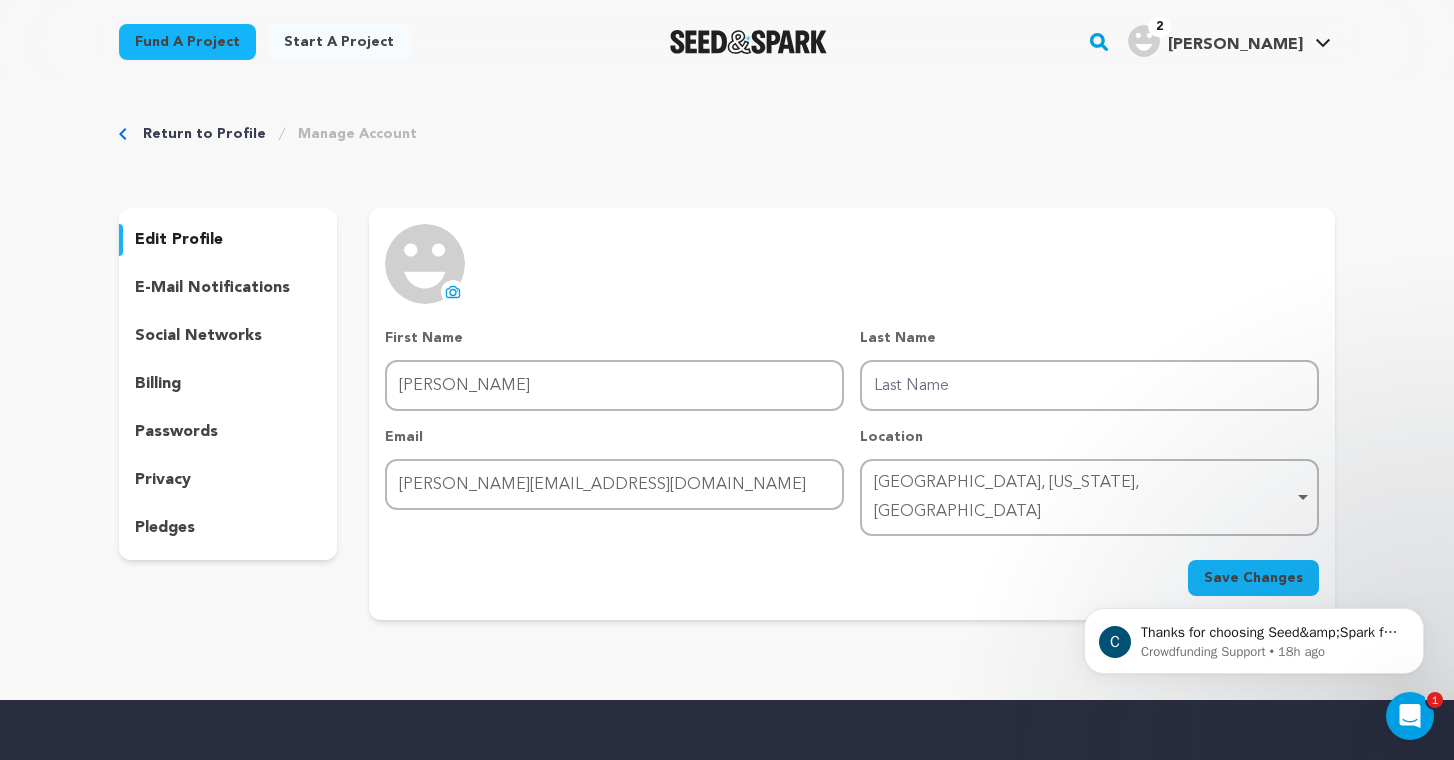 click 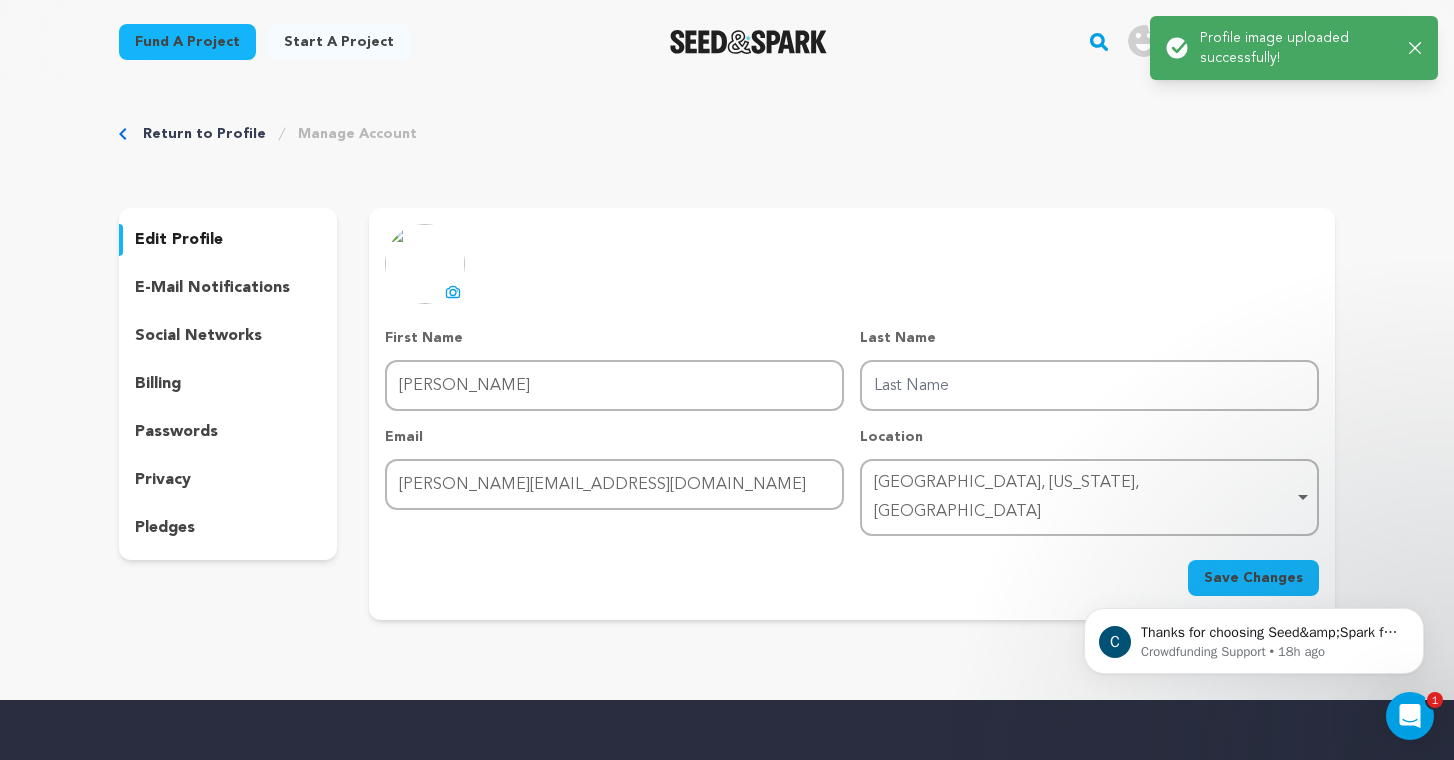 click on "Save Changes" at bounding box center [1253, 578] 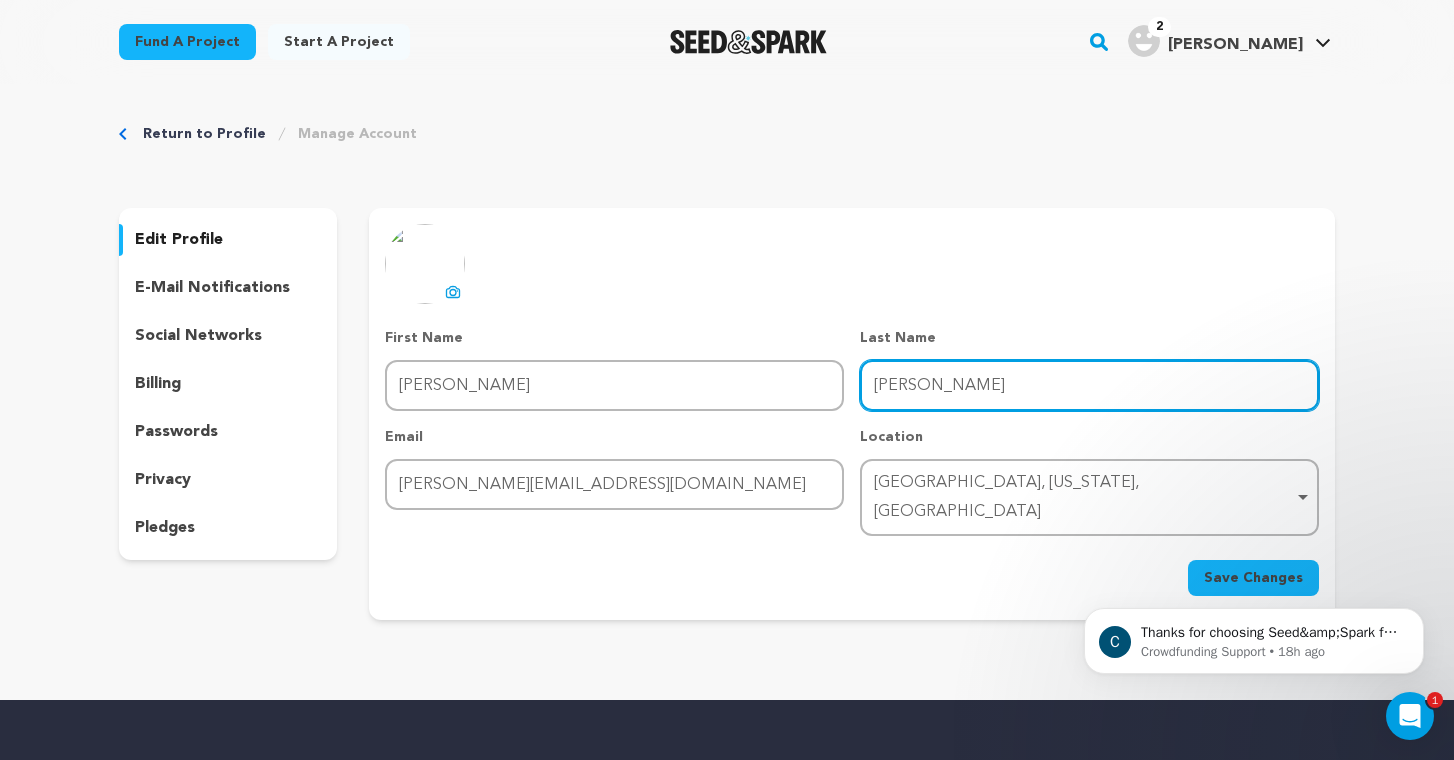 type on "Gusovsky" 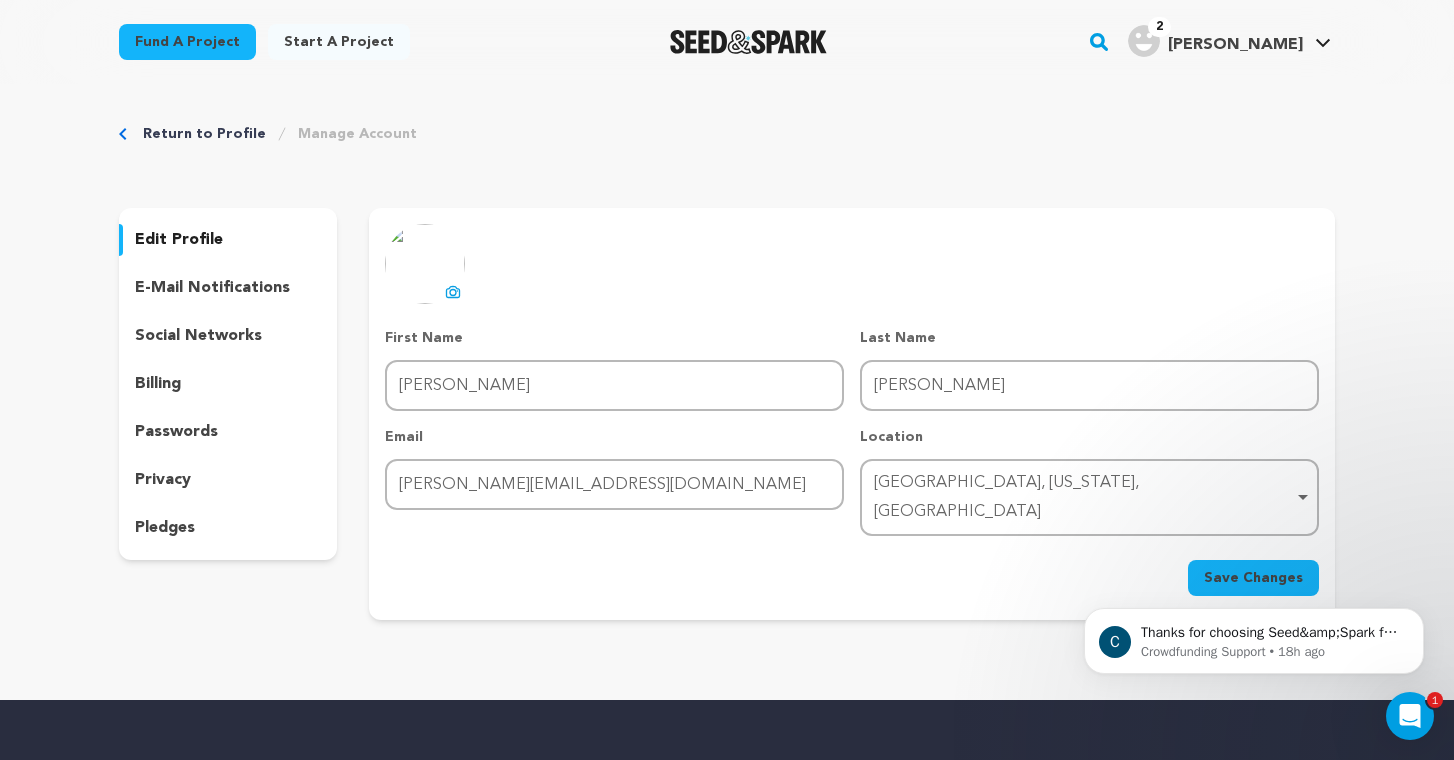 click on "Save Changes" at bounding box center [1253, 578] 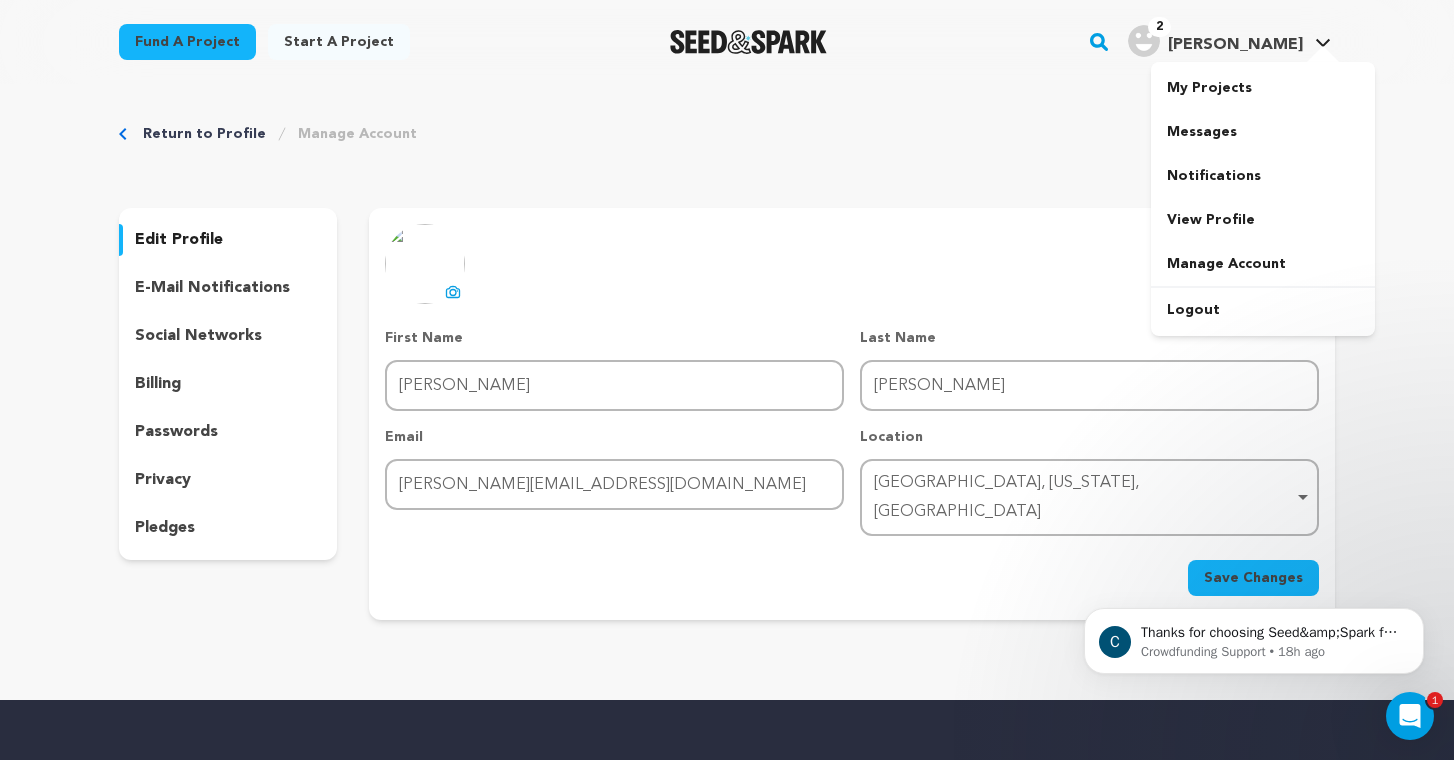 click on "Dina" at bounding box center (1235, 45) 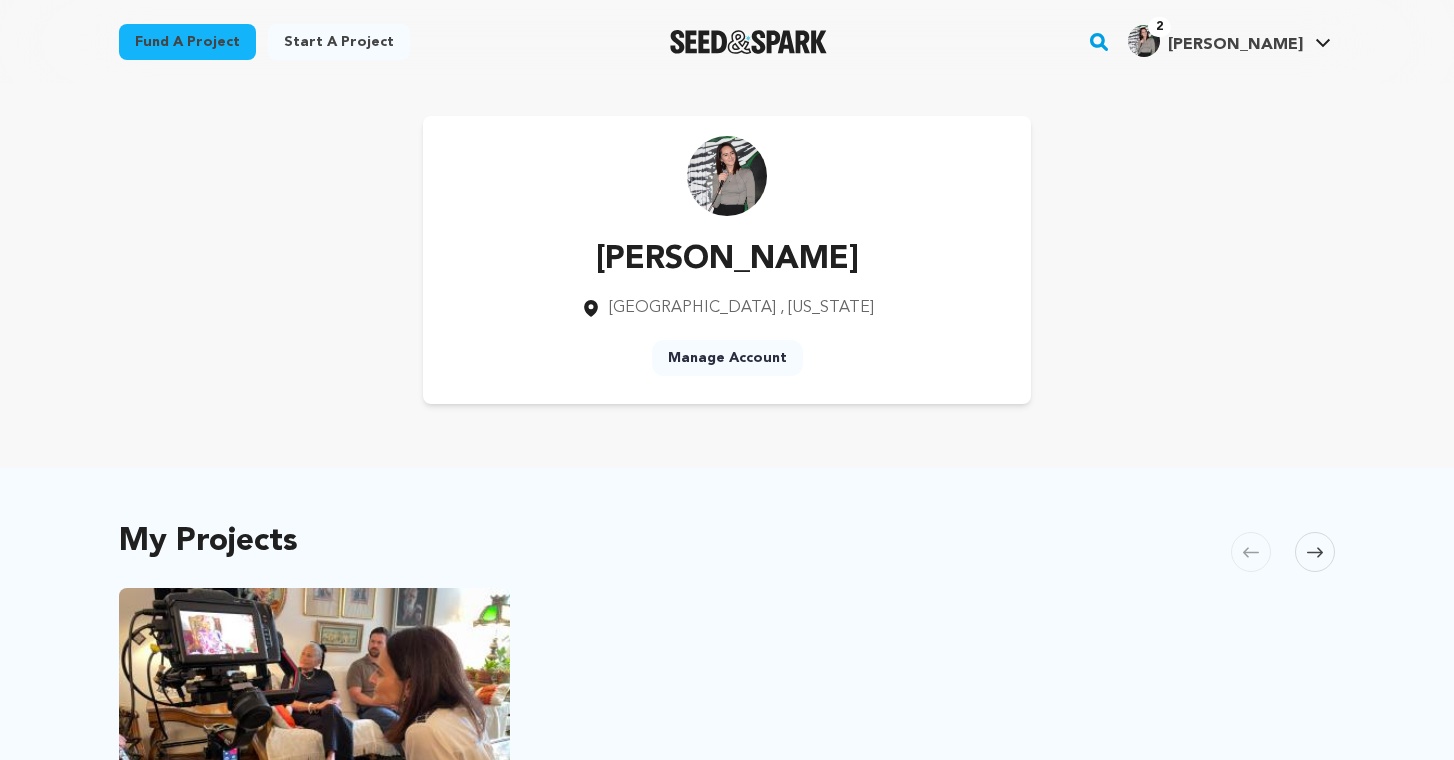 scroll, scrollTop: 0, scrollLeft: 0, axis: both 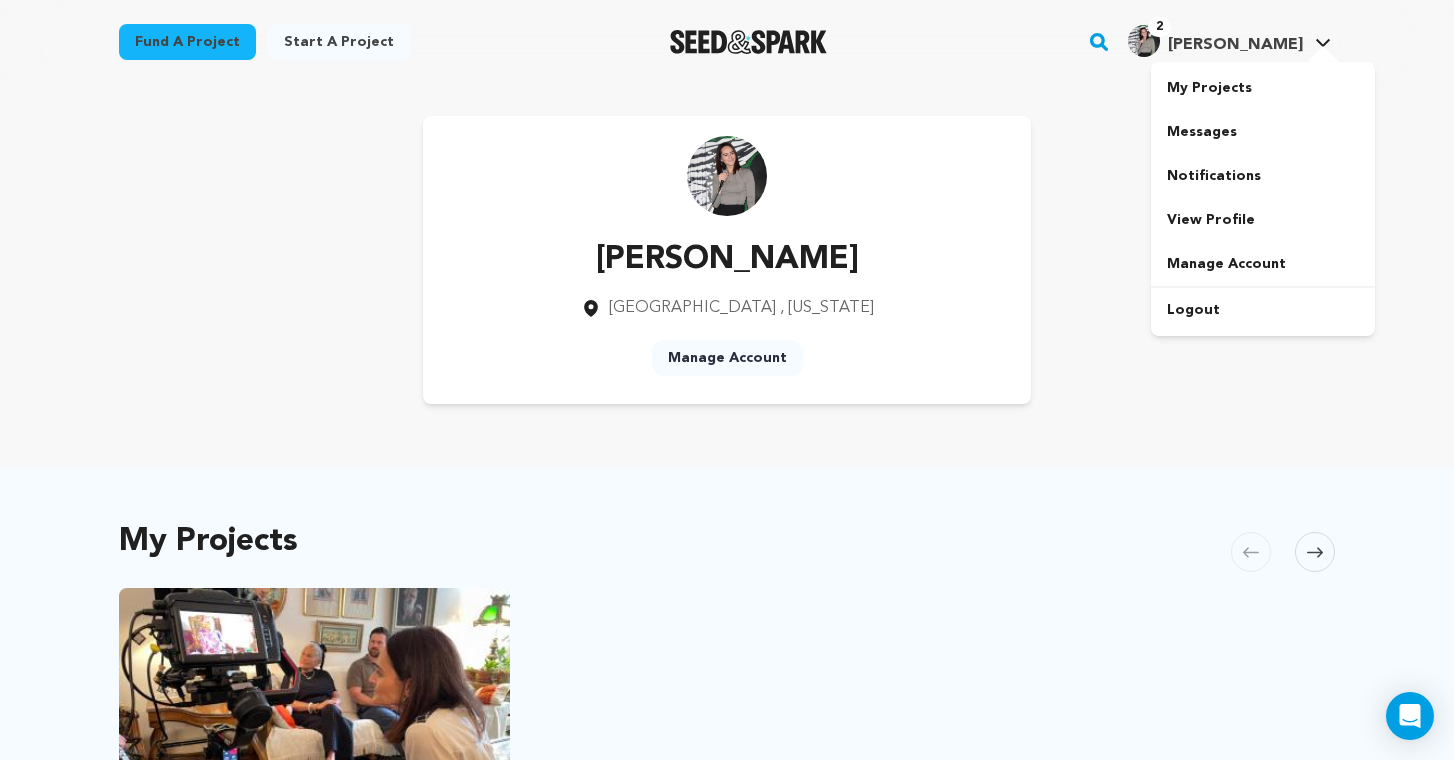 click 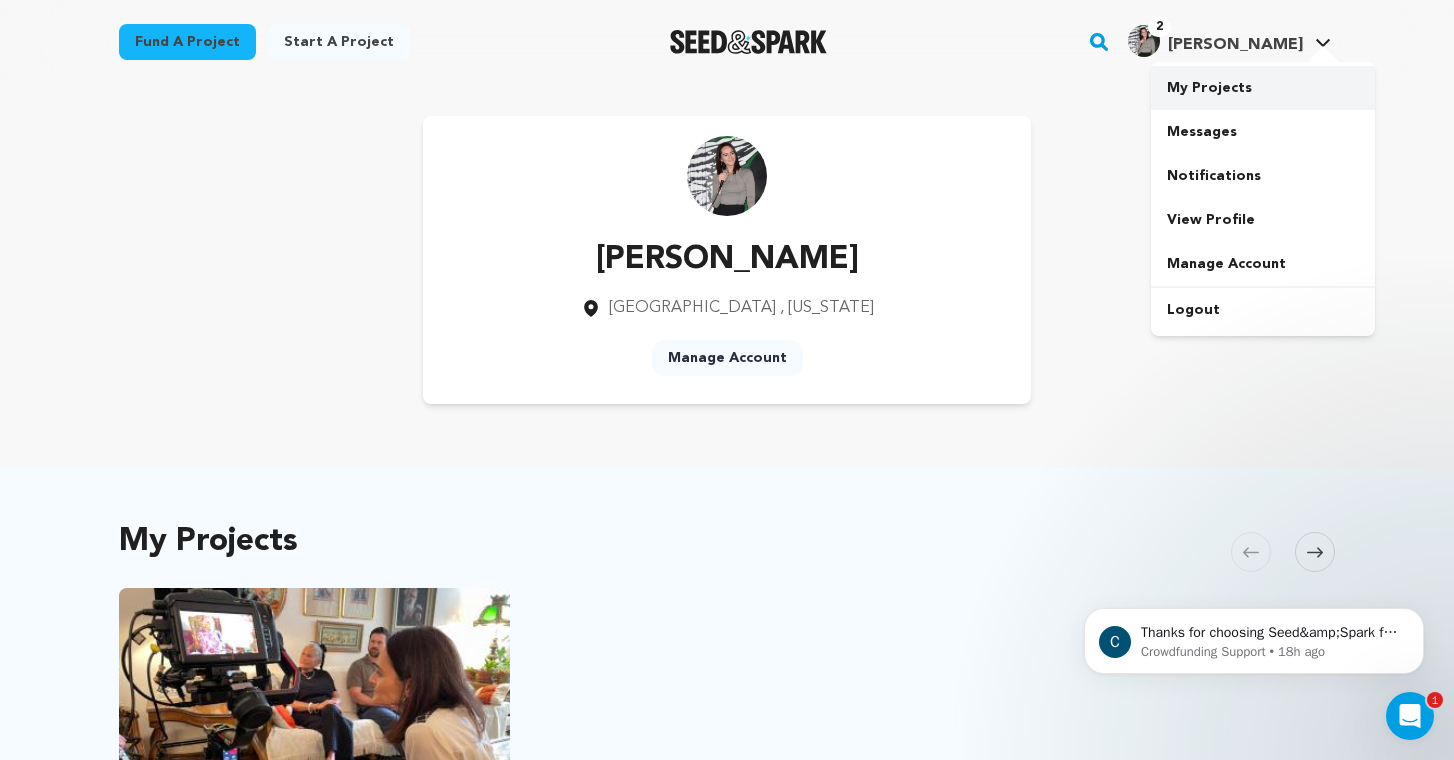 scroll, scrollTop: 0, scrollLeft: 0, axis: both 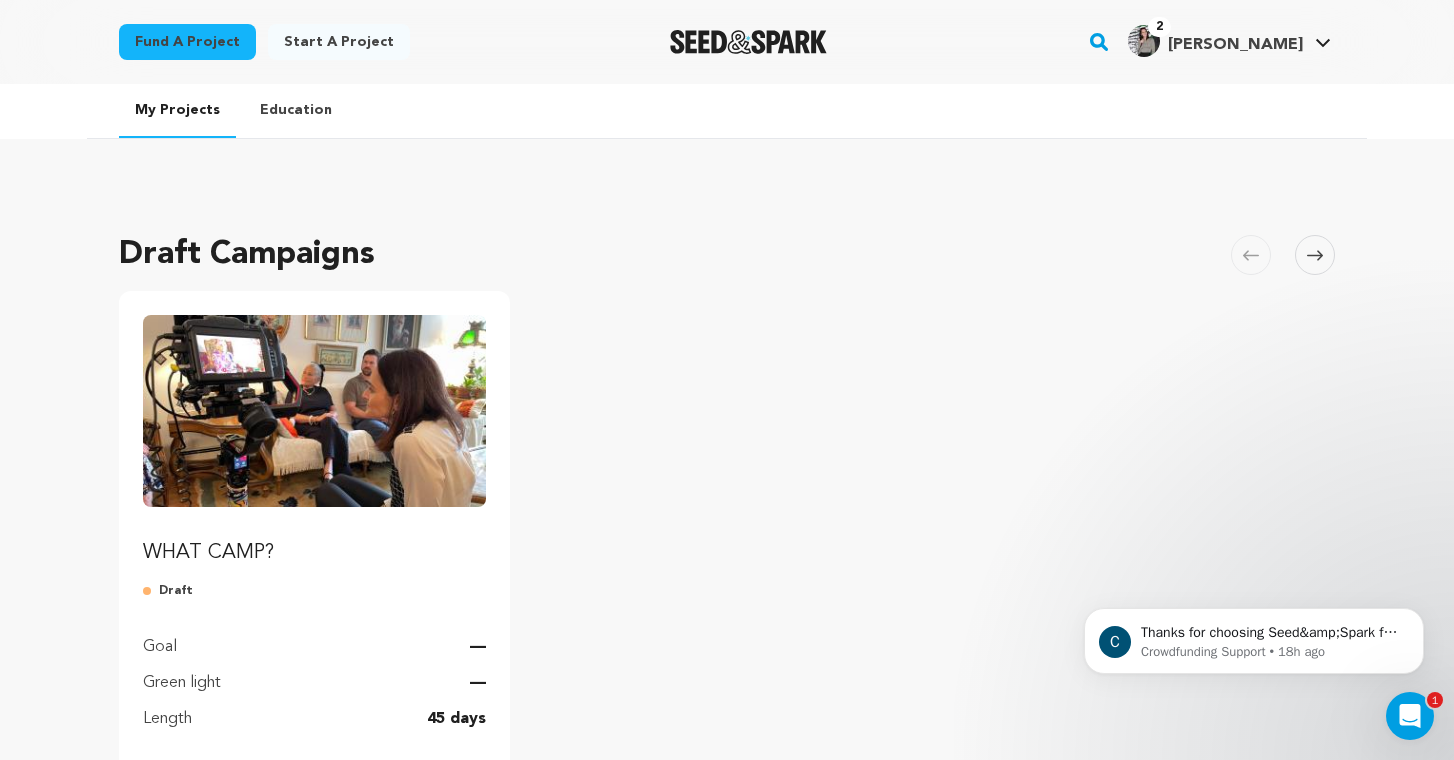 click at bounding box center [314, 411] 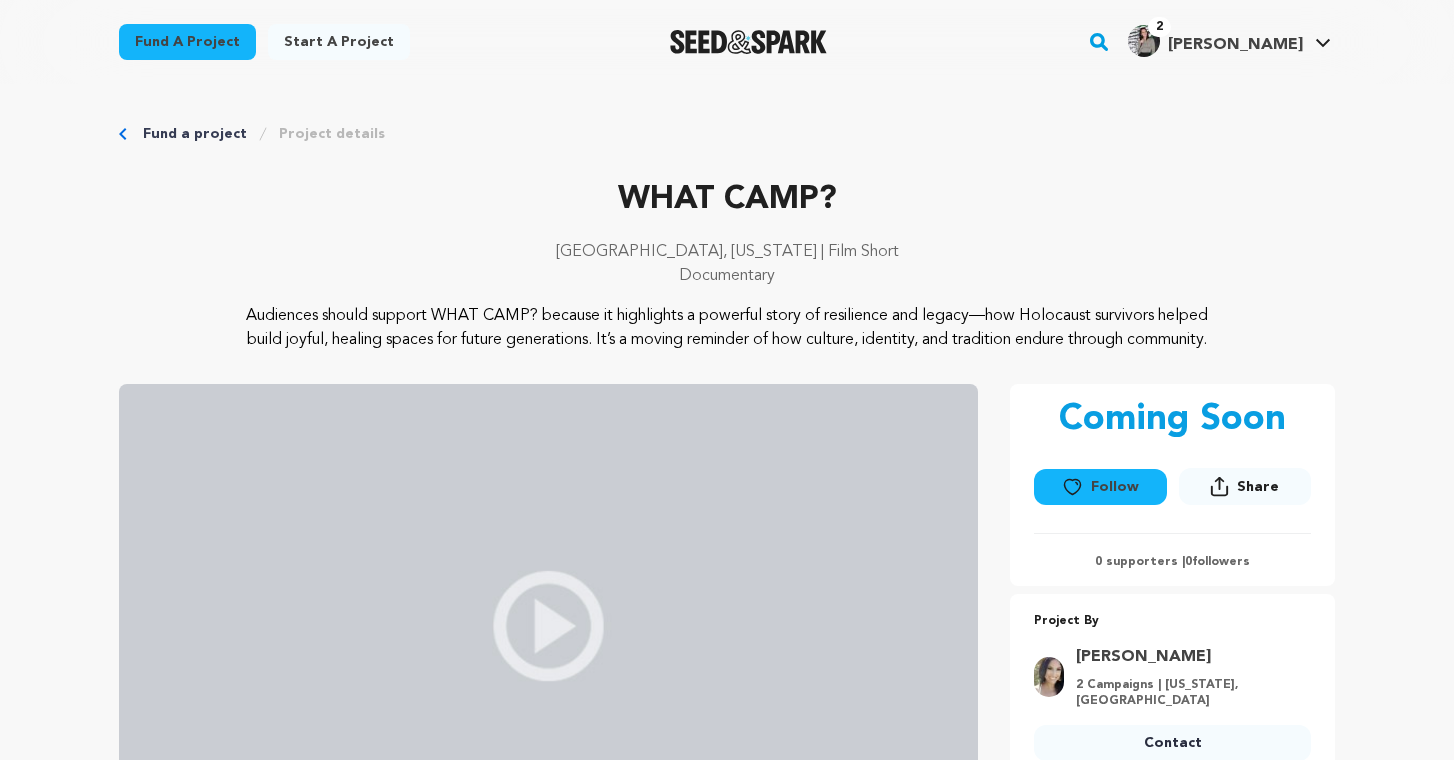 scroll, scrollTop: 0, scrollLeft: 0, axis: both 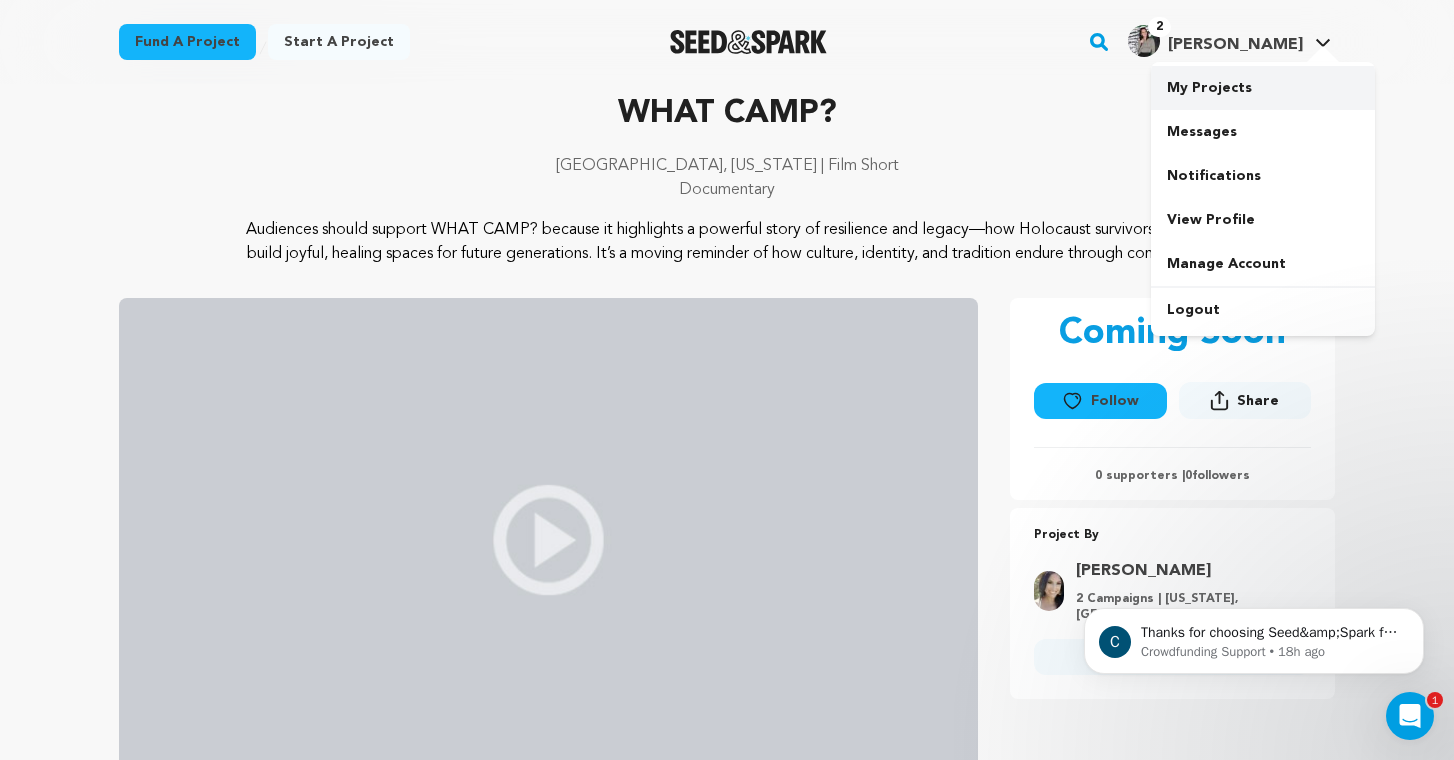 click on "My Projects" at bounding box center [1263, 88] 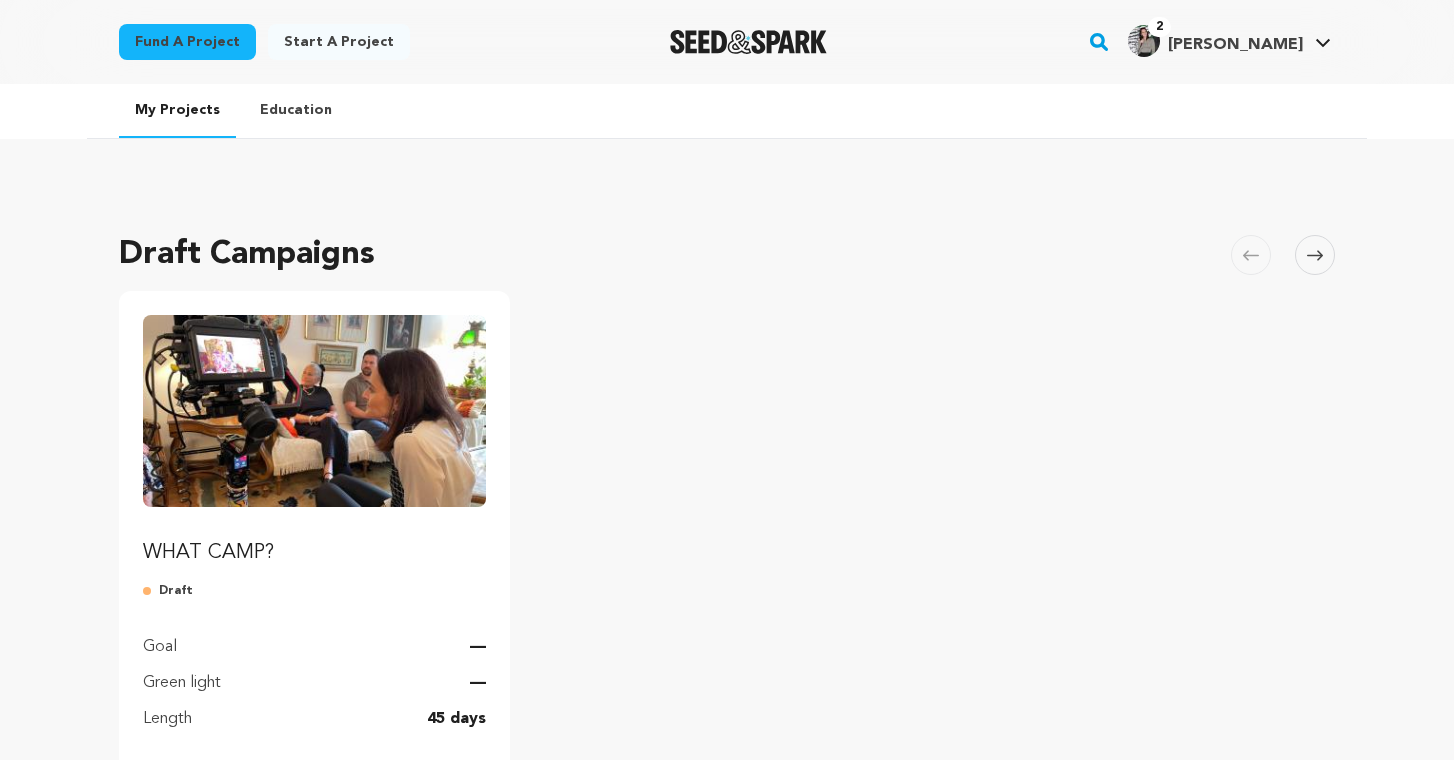scroll, scrollTop: 0, scrollLeft: 0, axis: both 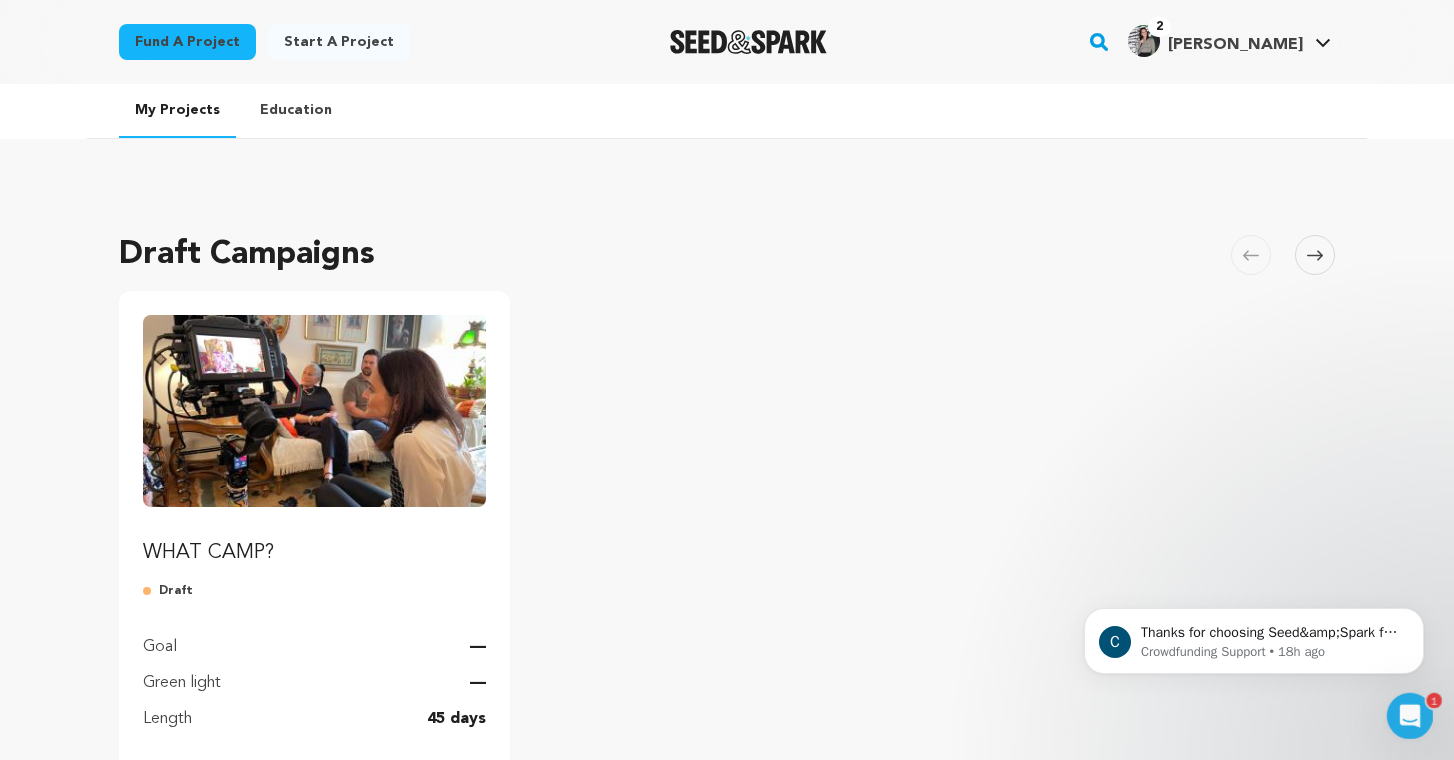 click at bounding box center [1144, 41] 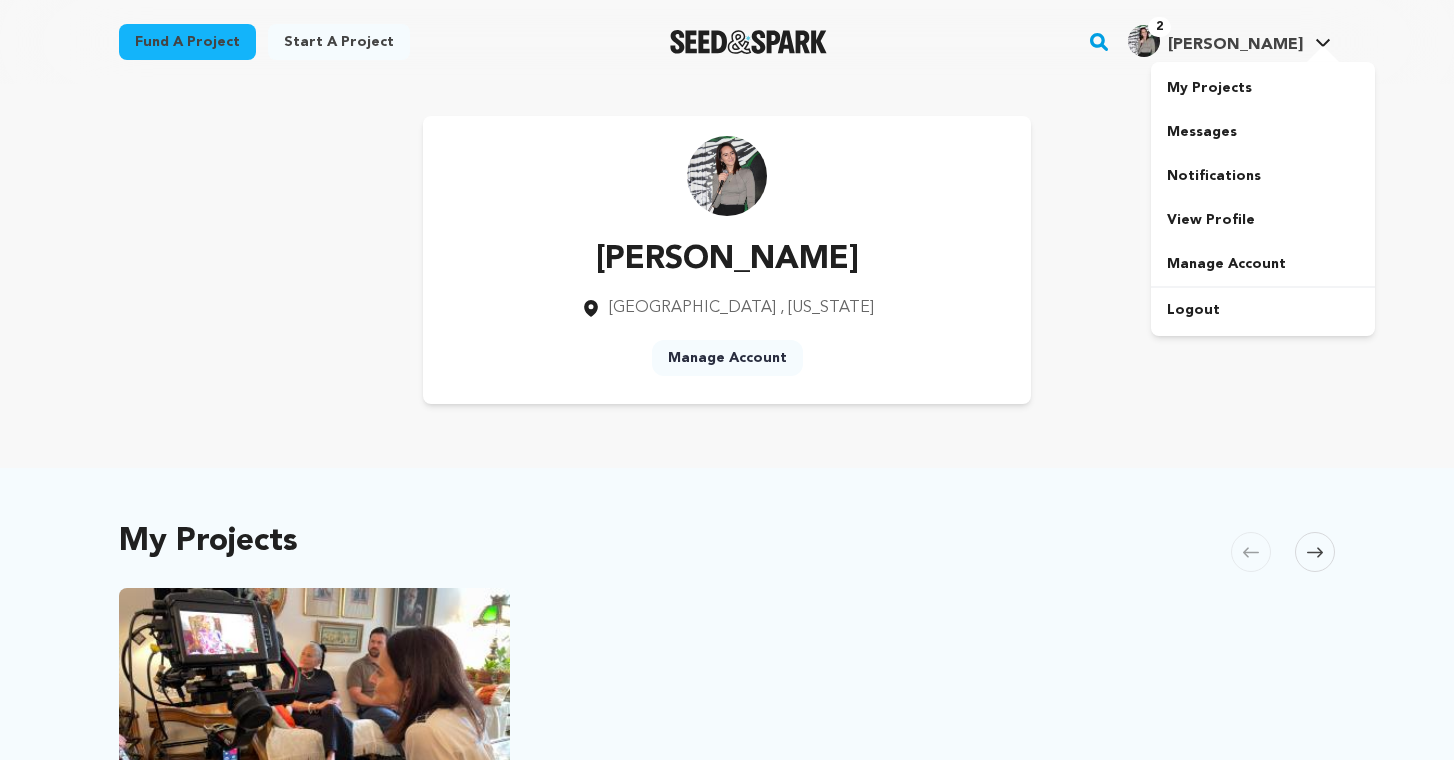 scroll, scrollTop: 0, scrollLeft: 0, axis: both 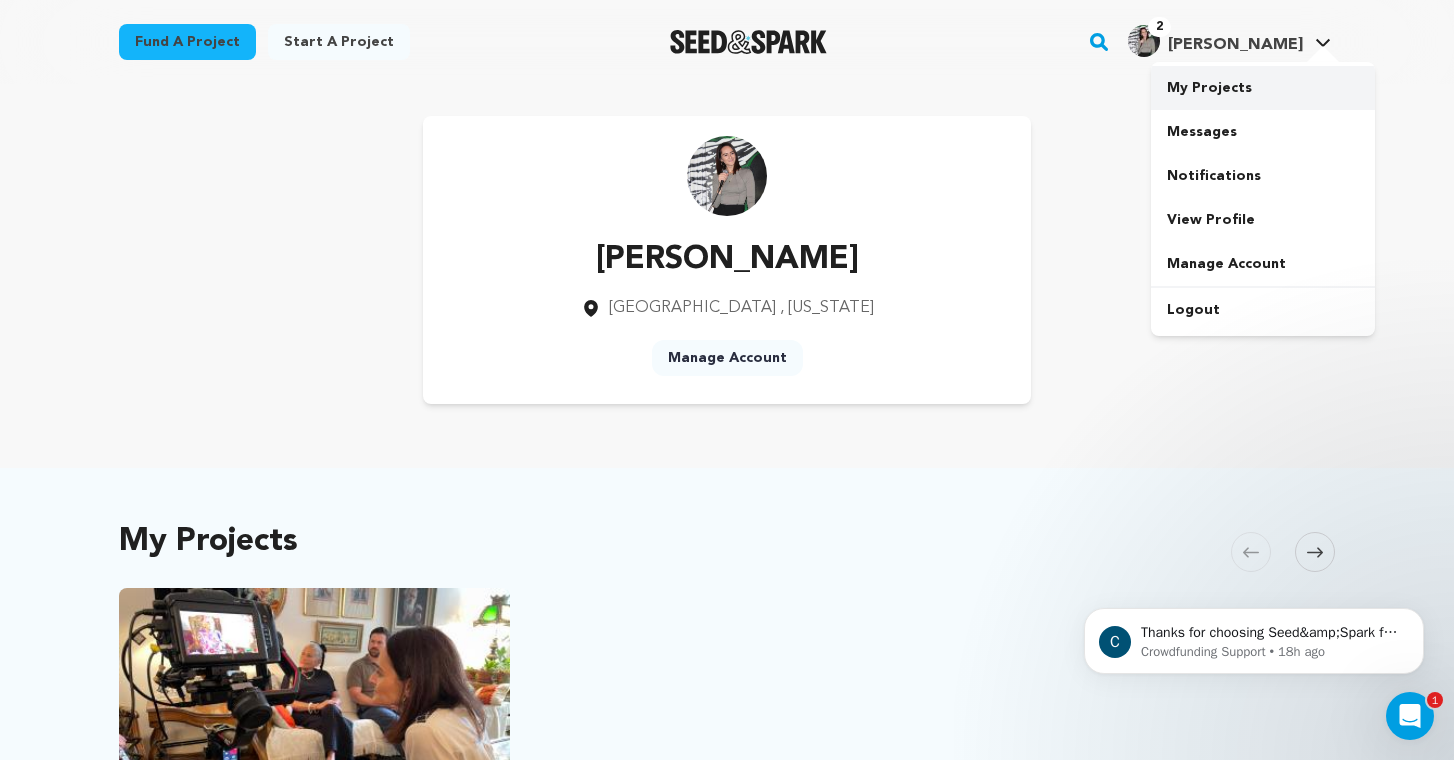 click on "My Projects" at bounding box center (1263, 88) 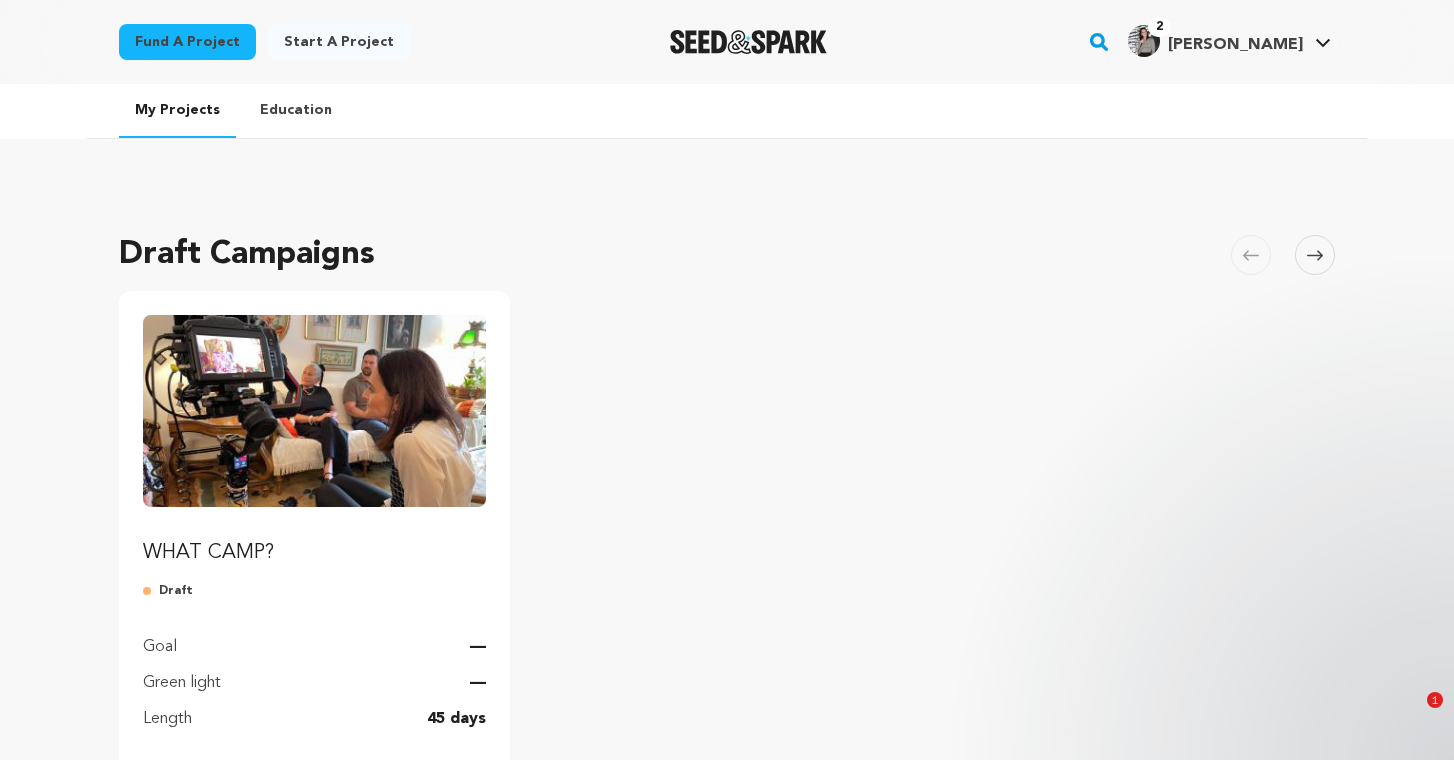 scroll, scrollTop: 165, scrollLeft: 0, axis: vertical 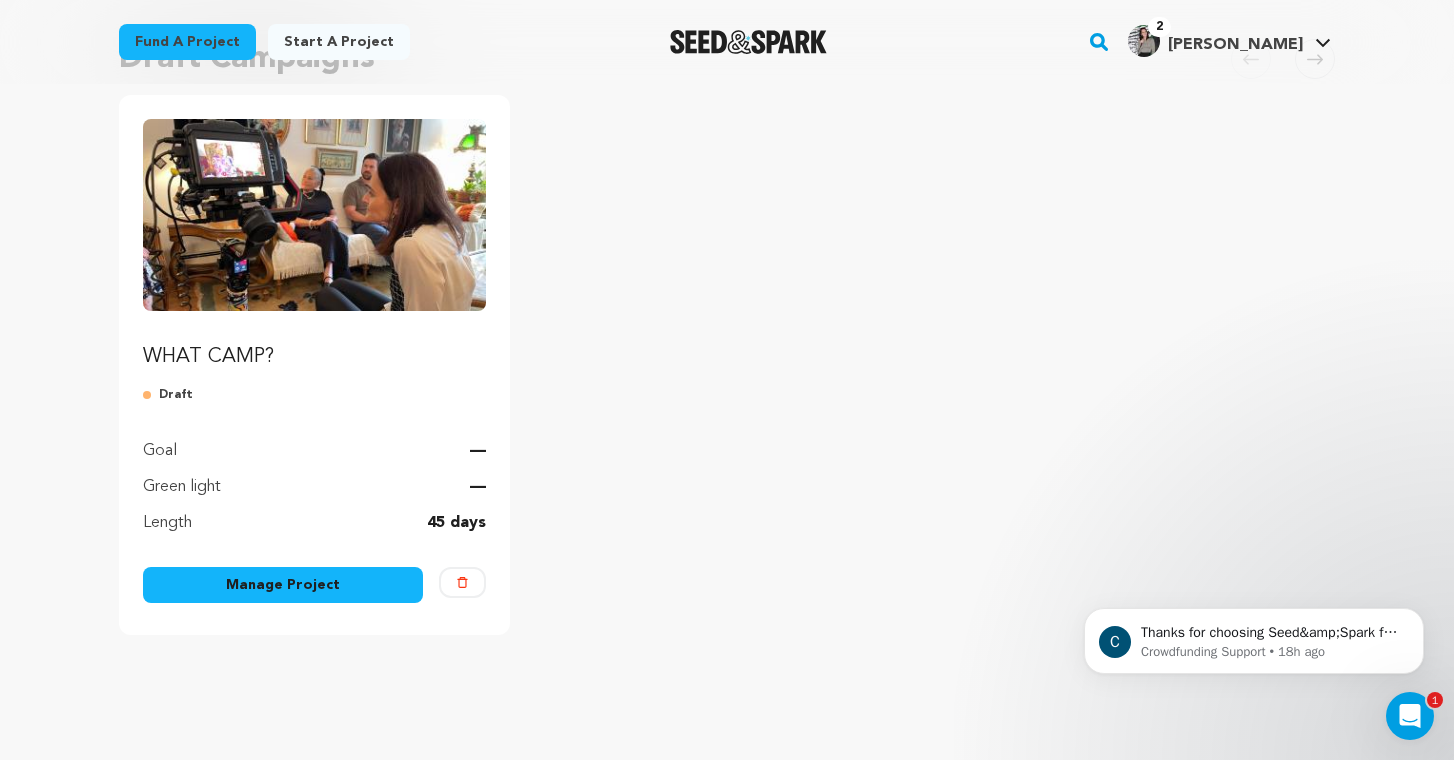 click on "Manage Project" at bounding box center (283, 585) 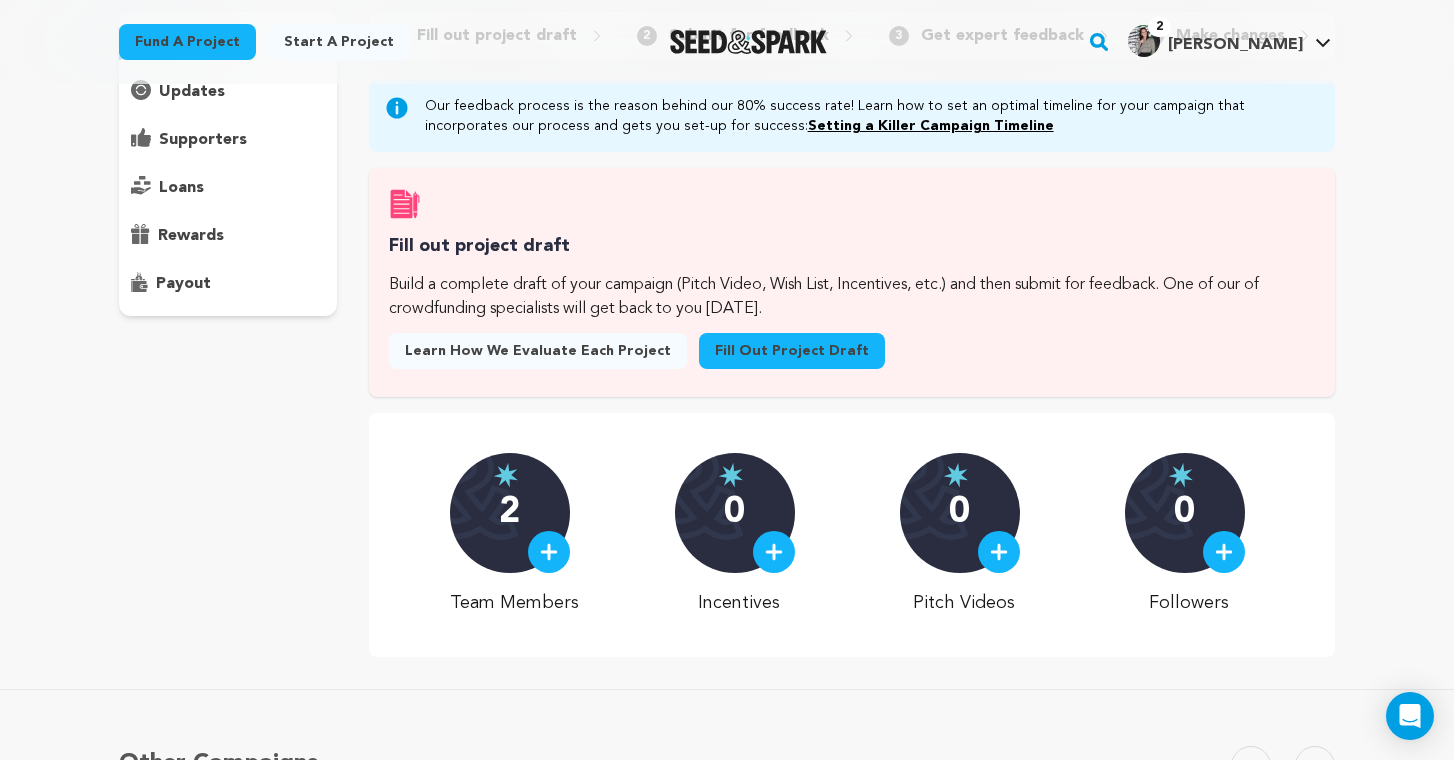 scroll, scrollTop: 244, scrollLeft: 0, axis: vertical 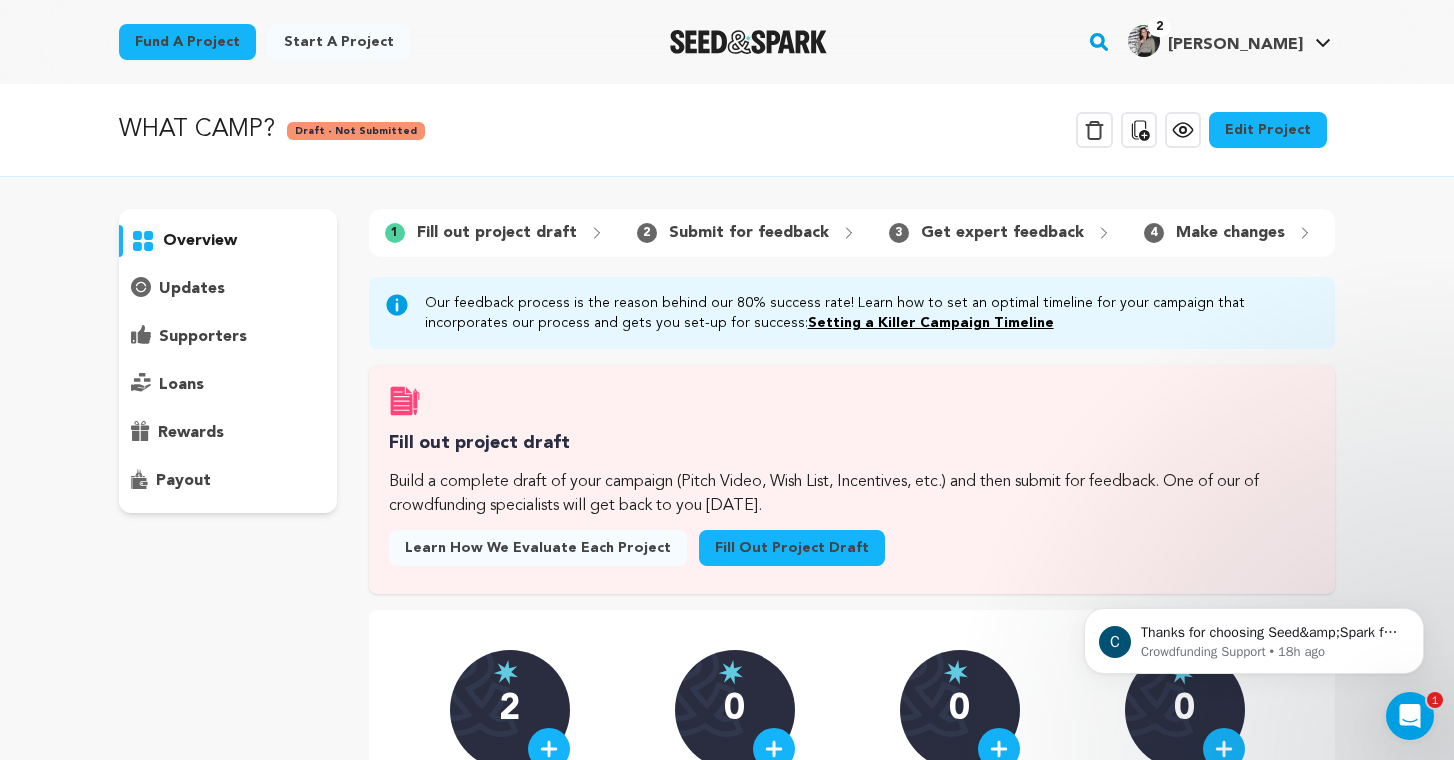 click on "Edit Project" at bounding box center [1268, 130] 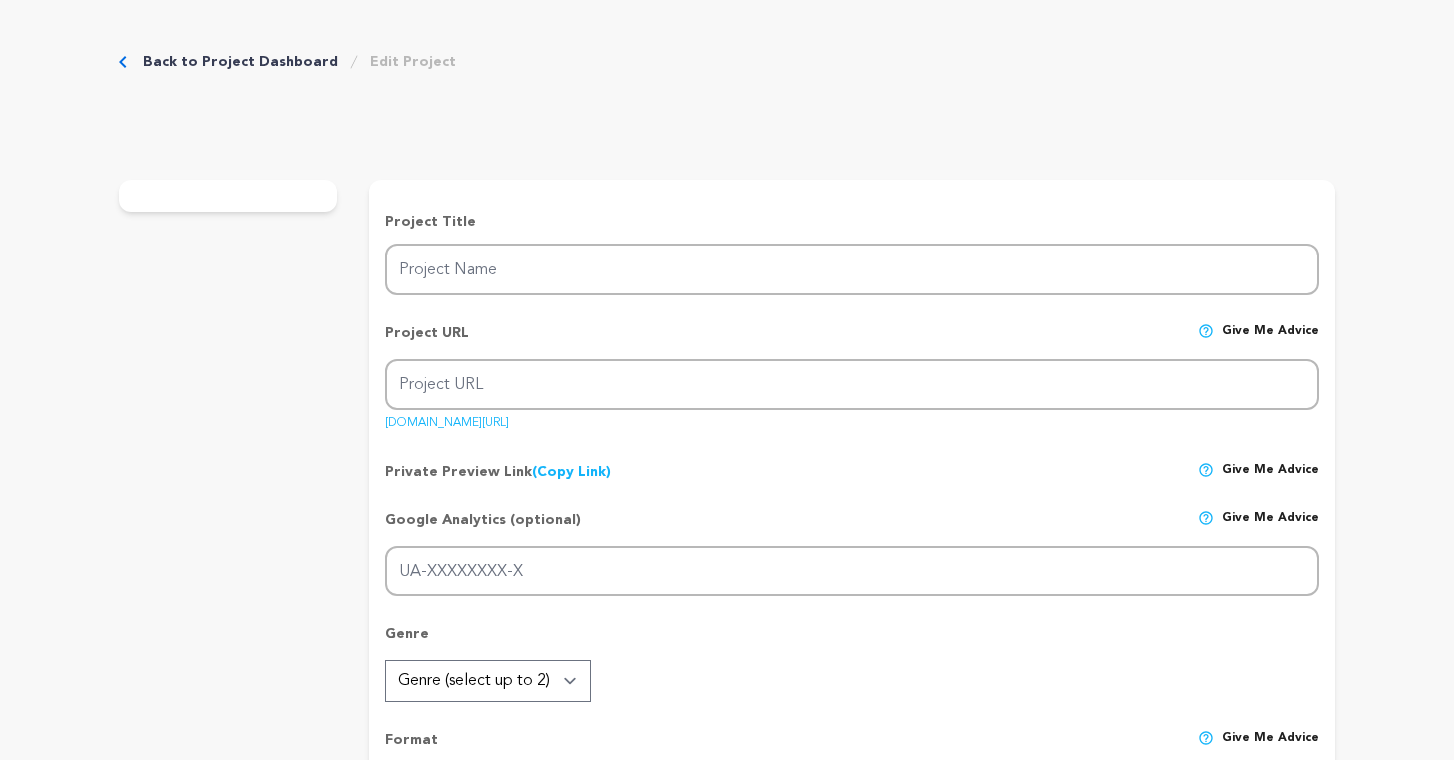 scroll, scrollTop: 0, scrollLeft: 0, axis: both 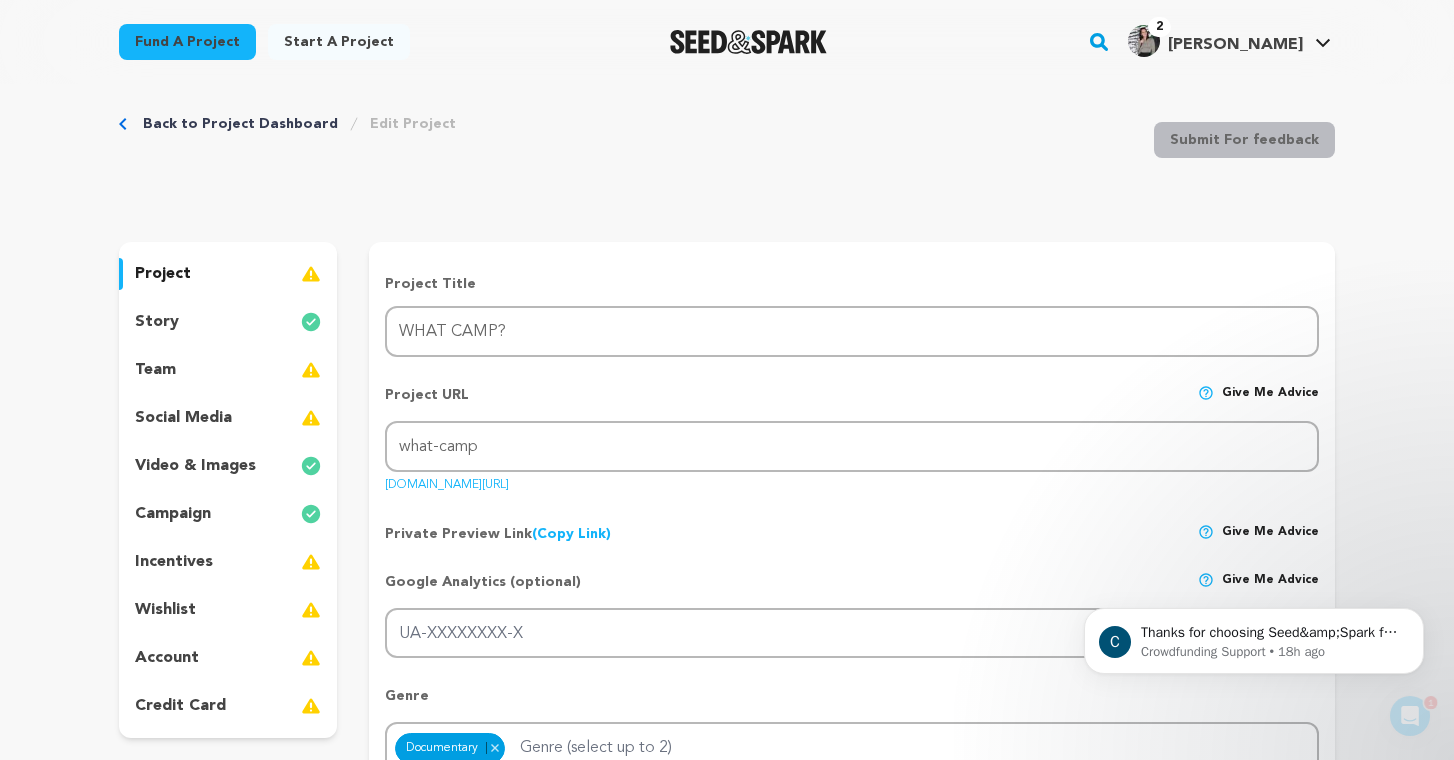 click on "story" at bounding box center (228, 322) 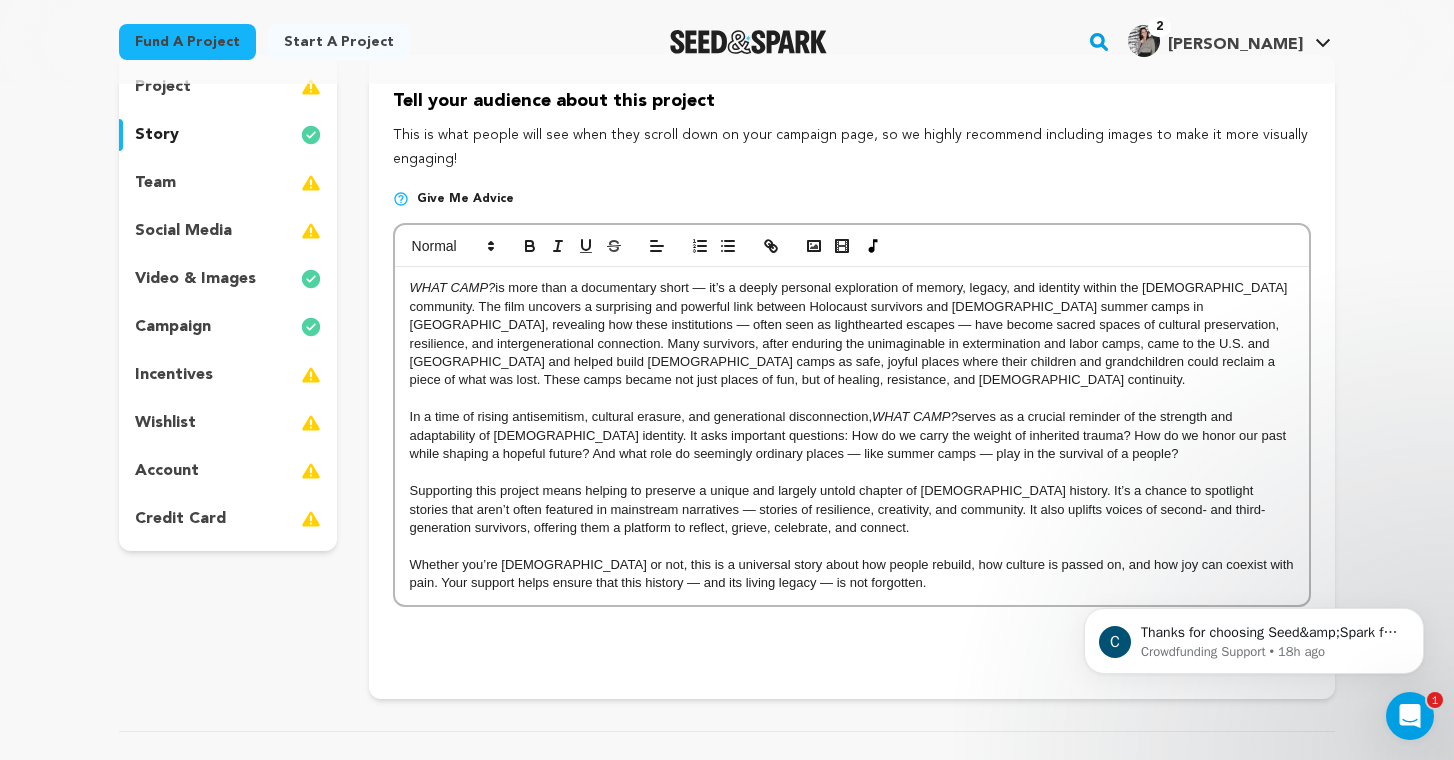 scroll, scrollTop: 226, scrollLeft: 0, axis: vertical 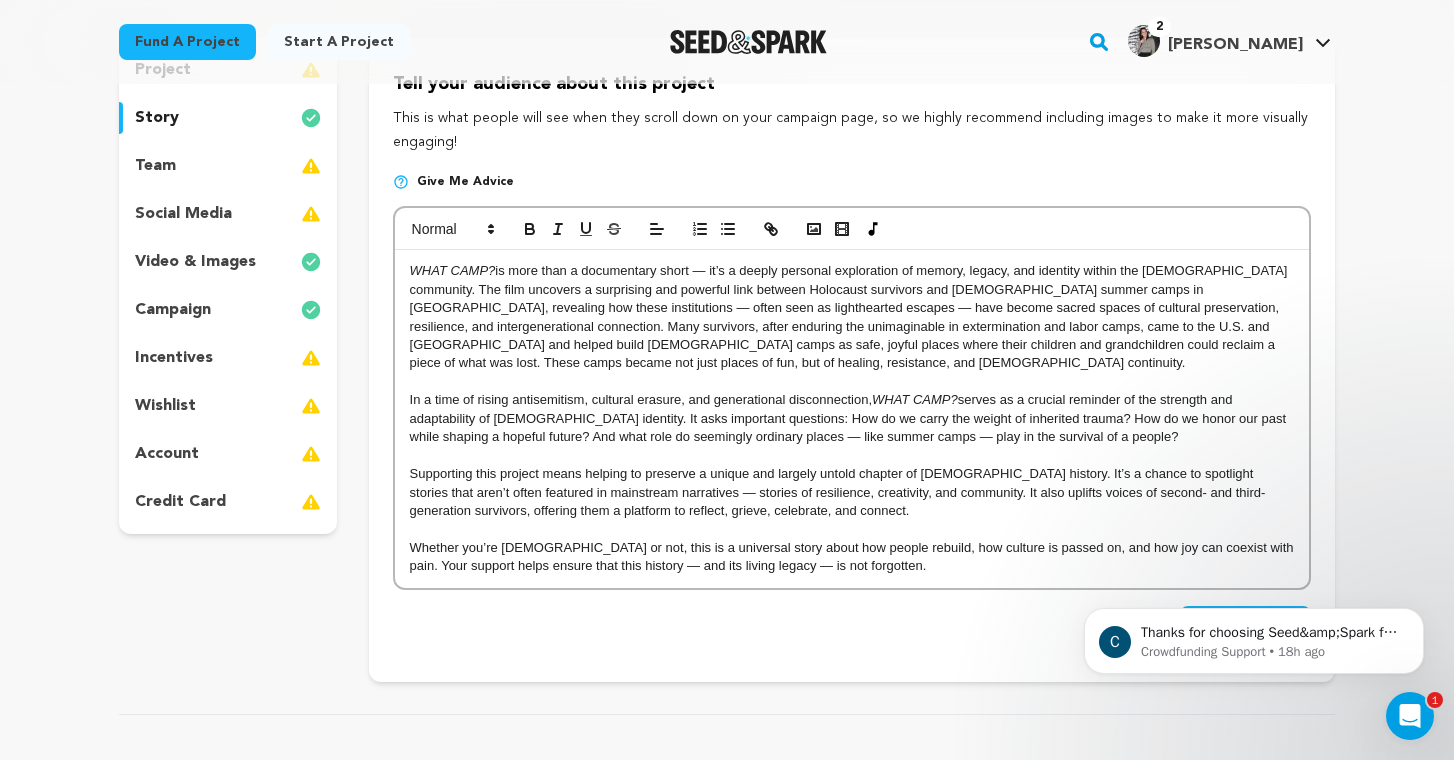 click on "In a time of rising antisemitism, cultural erasure, and generational disconnection,  WHAT CAMP?  serves as a crucial reminder of the strength and adaptability of [DEMOGRAPHIC_DATA] identity. It asks important questions: How do we carry the weight of inherited trauma? How do we honor our past while shaping a hopeful future? And what role do seemingly ordinary places — like summer camps — play in the survival of a people?" at bounding box center [852, 418] 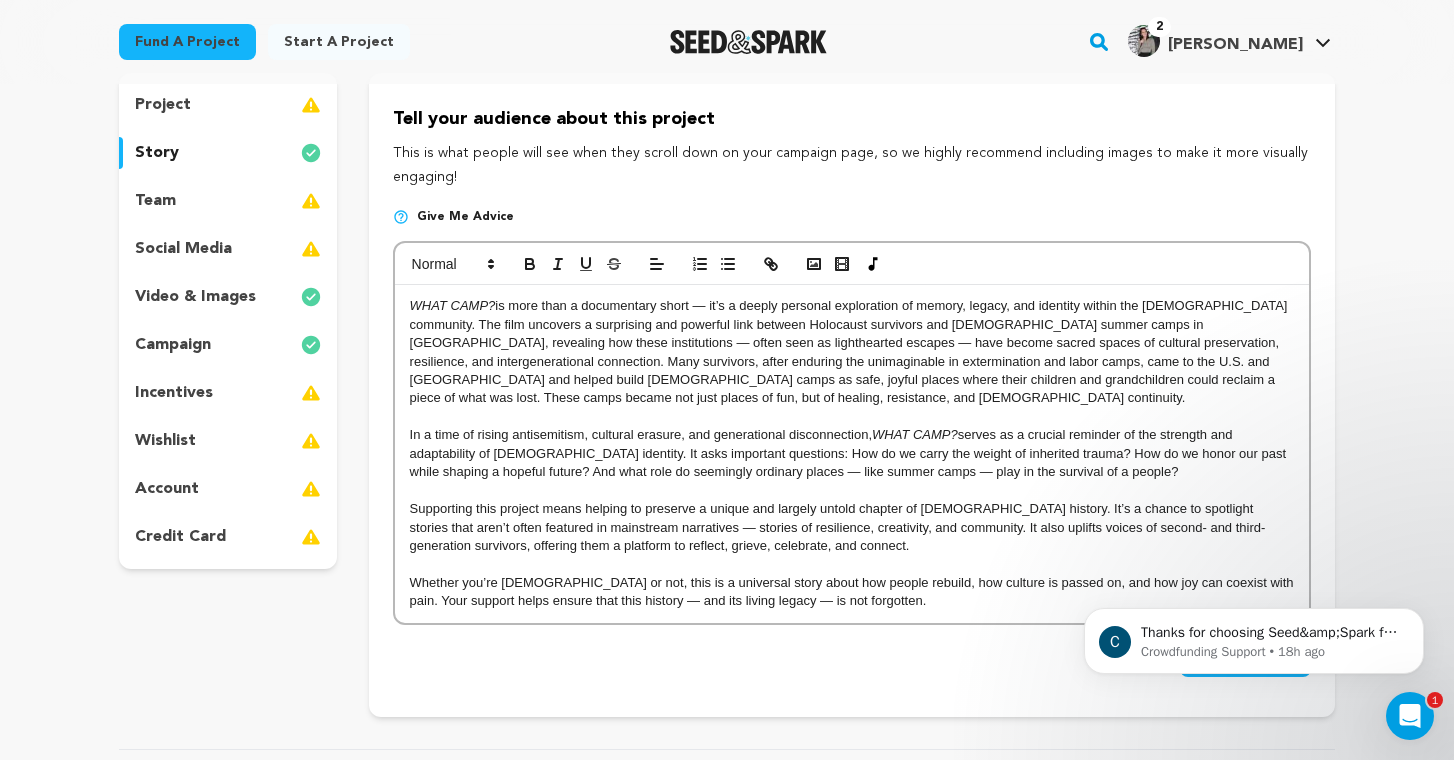 click on "WHAT CAMP?  is more than a documentary short — it’s a deeply personal exploration of memory, legacy, and identity within the [DEMOGRAPHIC_DATA] community. The film uncovers a surprising and powerful link between Holocaust survivors and [DEMOGRAPHIC_DATA] summer camps in [GEOGRAPHIC_DATA], revealing how these institutions — often seen as lighthearted escapes — have become sacred spaces of cultural preservation, resilience, and intergenerational connection. Many survivors, after enduring the unimaginable in extermination and labor camps, came to the U.S. and [GEOGRAPHIC_DATA] and helped build [DEMOGRAPHIC_DATA] camps as safe, joyful places where their children and grandchildren could reclaim a piece of what was lost. These camps became not just places of fun, but of healing, resistance, and [DEMOGRAPHIC_DATA] continuity." at bounding box center [852, 352] 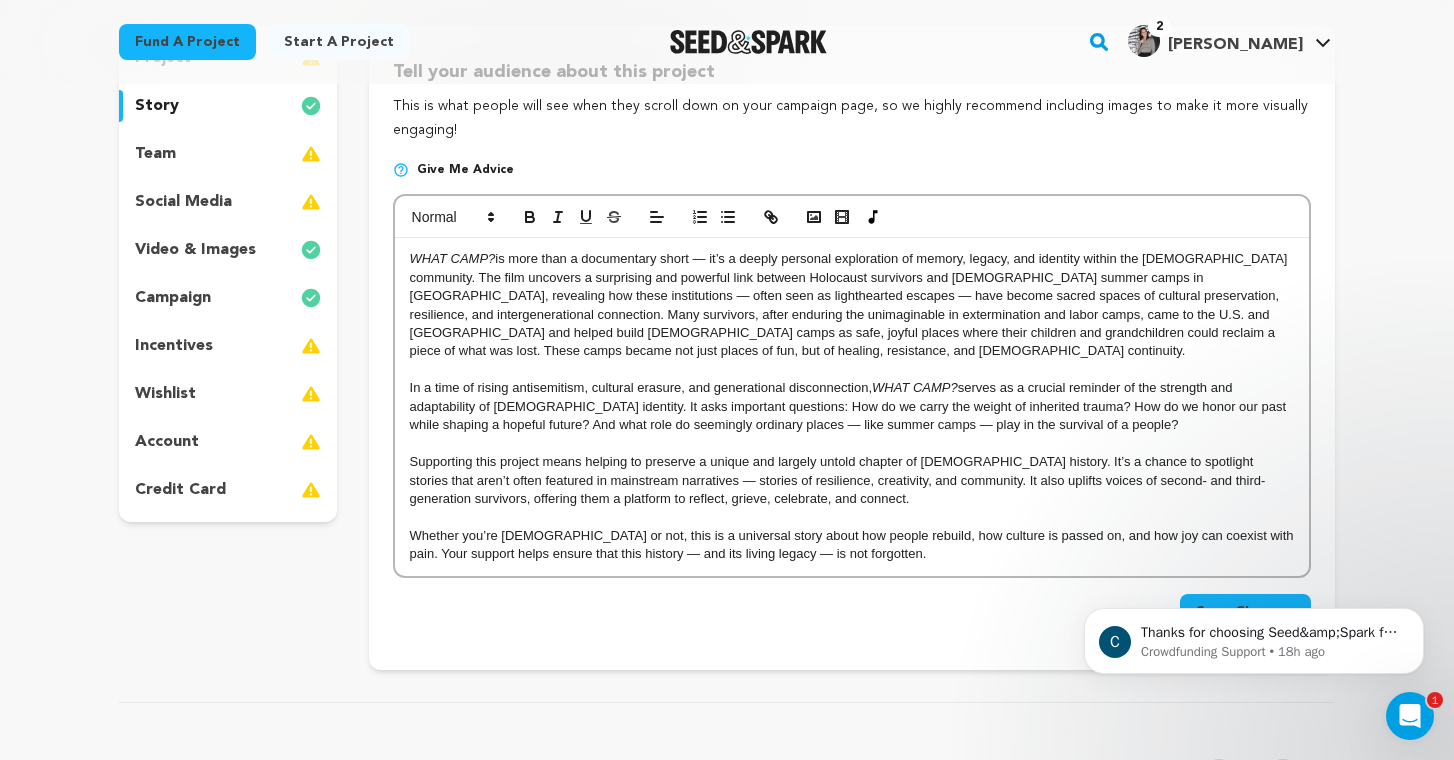 scroll, scrollTop: 239, scrollLeft: 0, axis: vertical 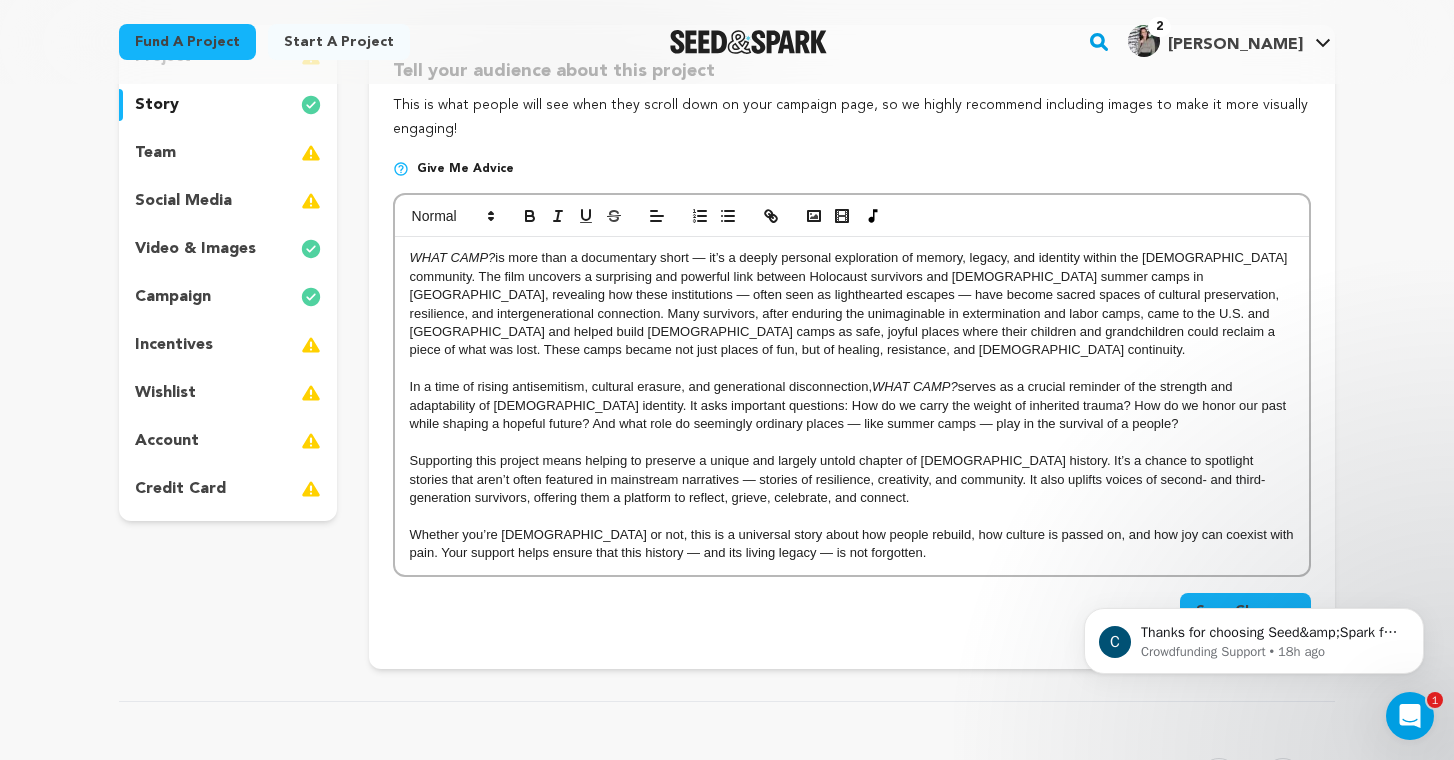 click on "In a time of rising antisemitism, cultural erasure, and generational disconnection,  WHAT CAMP?  serves as a crucial reminder of the strength and adaptability of [DEMOGRAPHIC_DATA] identity. It asks important questions: How do we carry the weight of inherited trauma? How do we honor our past while shaping a hopeful future? And what role do seemingly ordinary places — like summer camps — play in the survival of a people?" at bounding box center [852, 405] 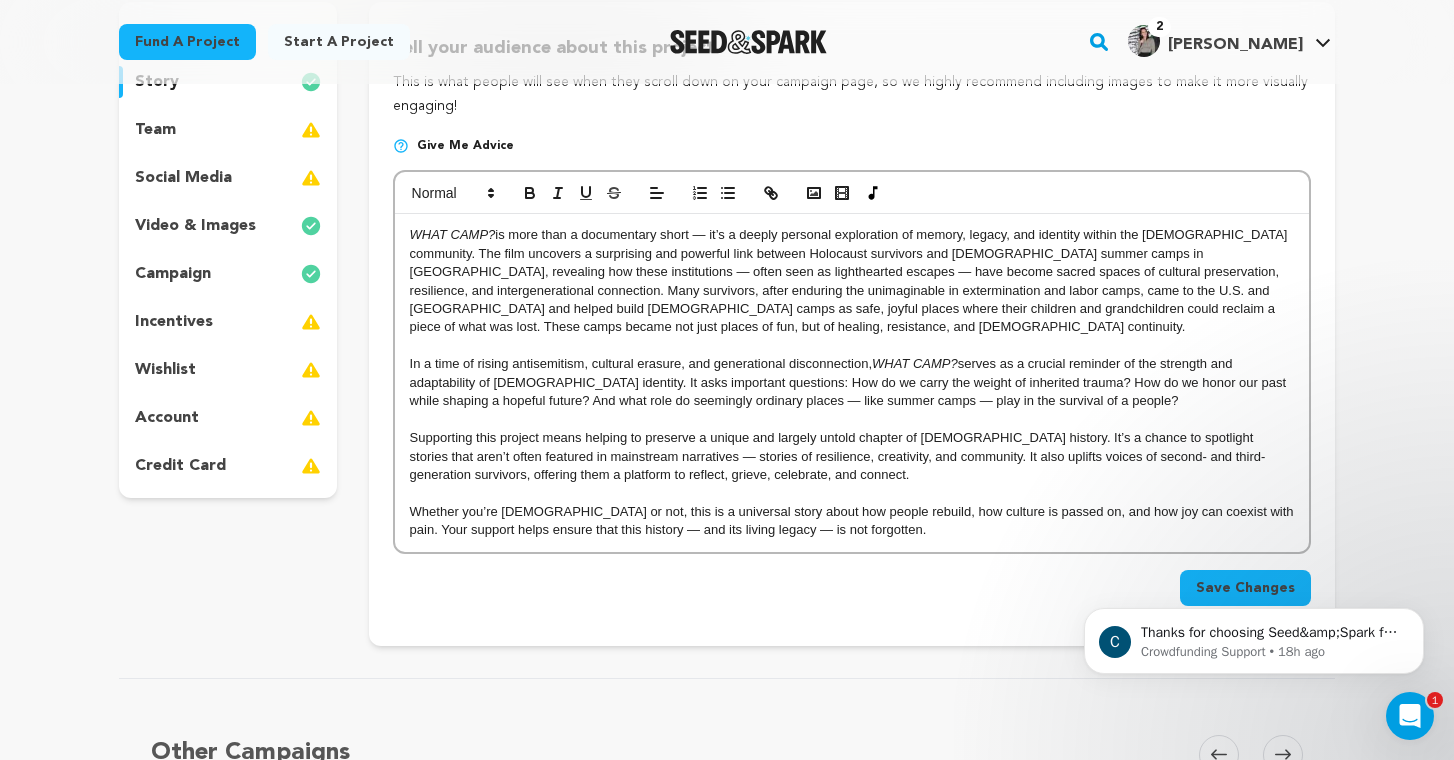 scroll, scrollTop: 282, scrollLeft: 0, axis: vertical 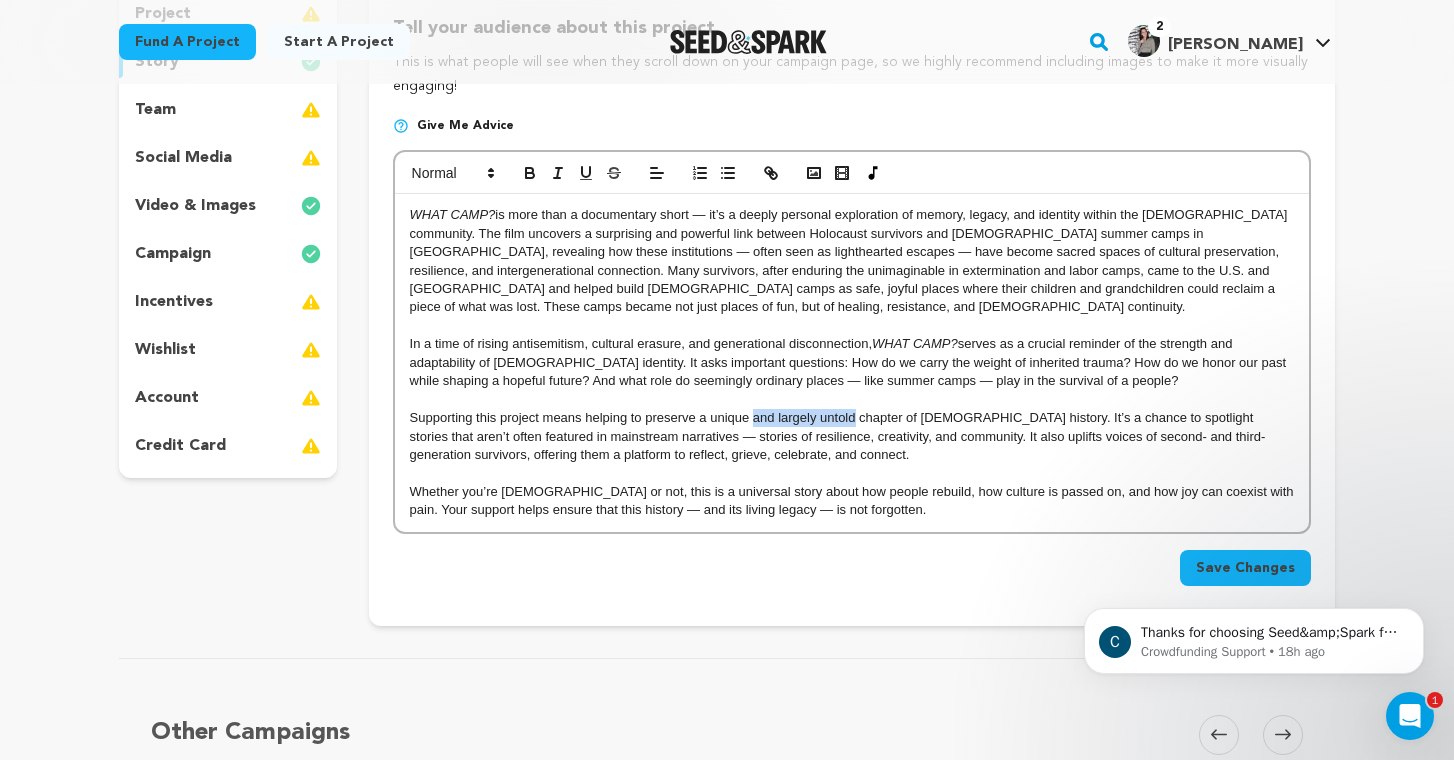drag, startPoint x: 755, startPoint y: 420, endPoint x: 857, endPoint y: 418, distance: 102.01961 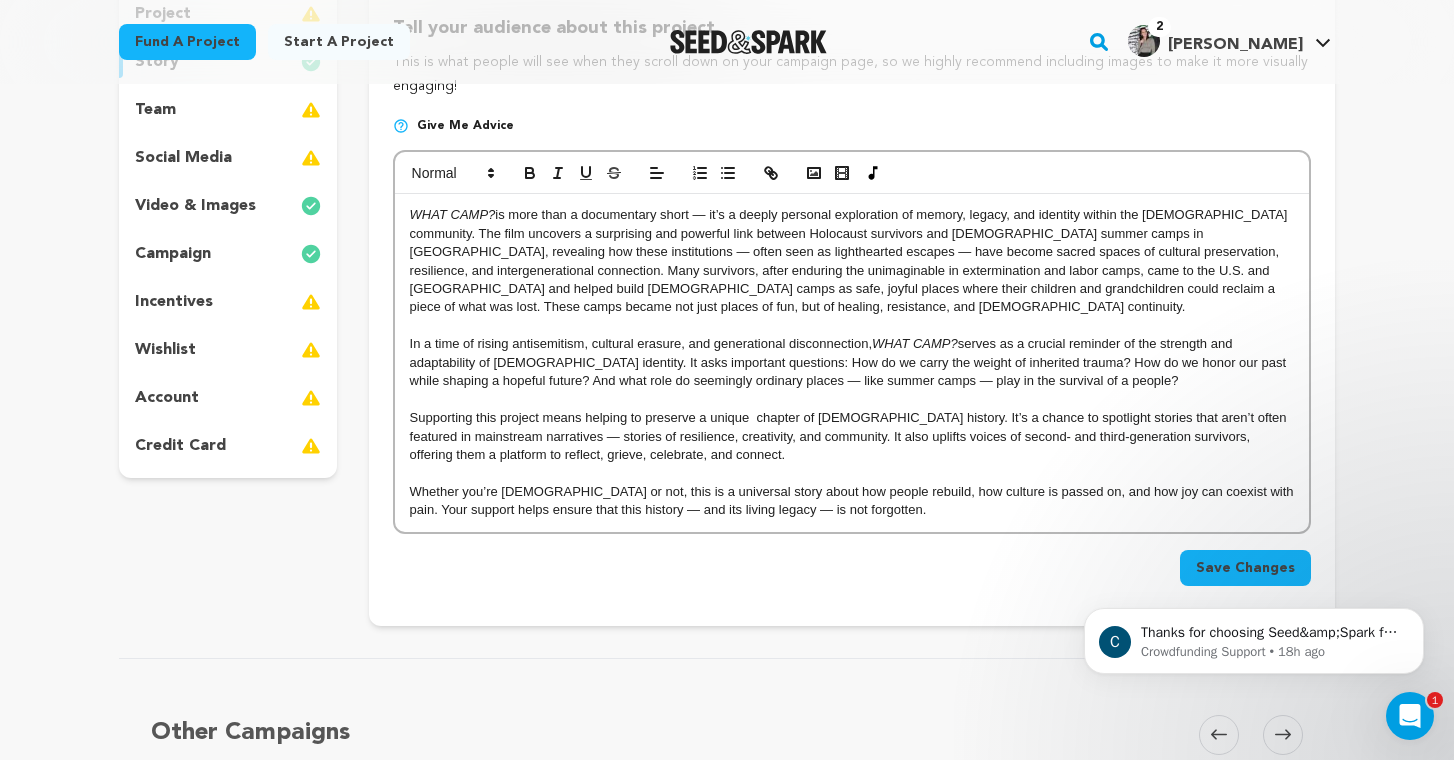 type 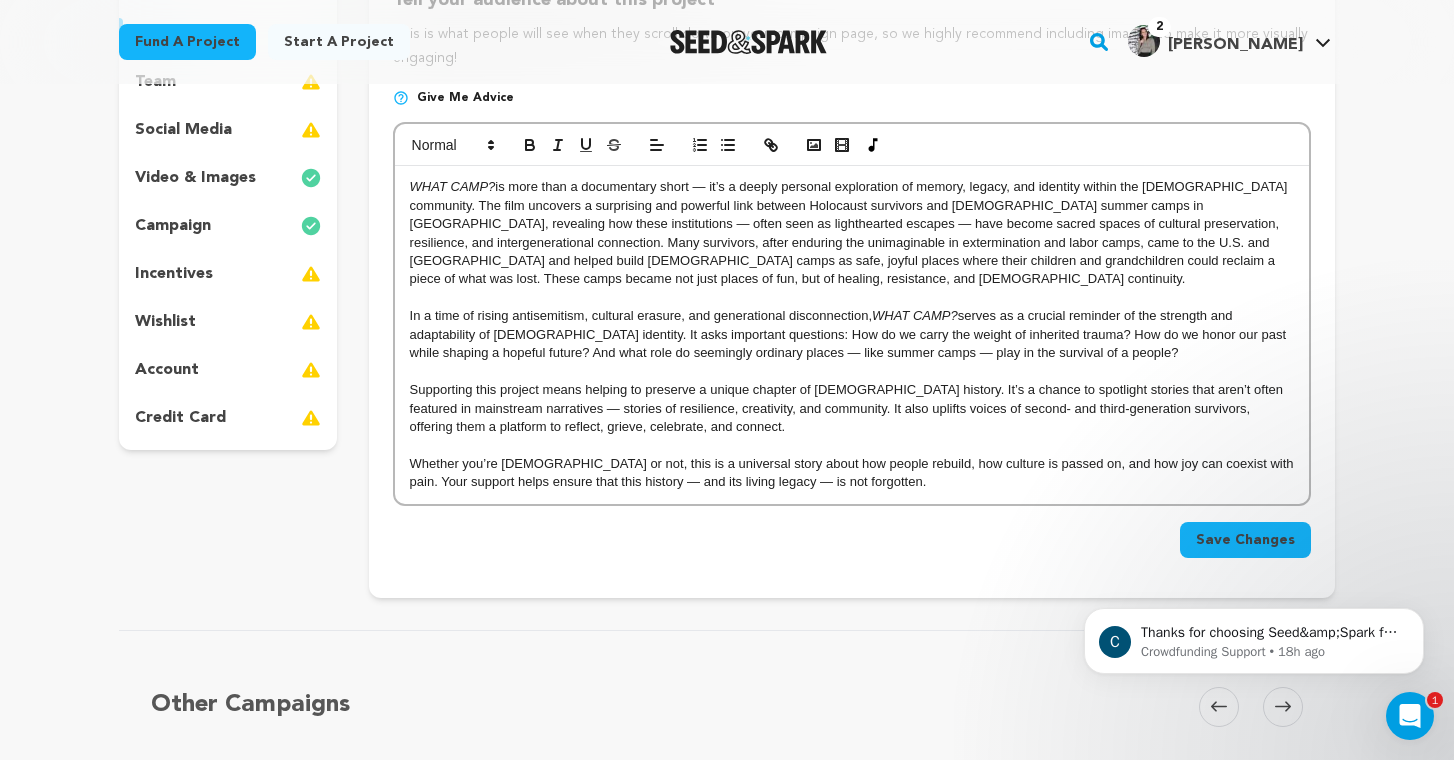 scroll, scrollTop: 323, scrollLeft: 0, axis: vertical 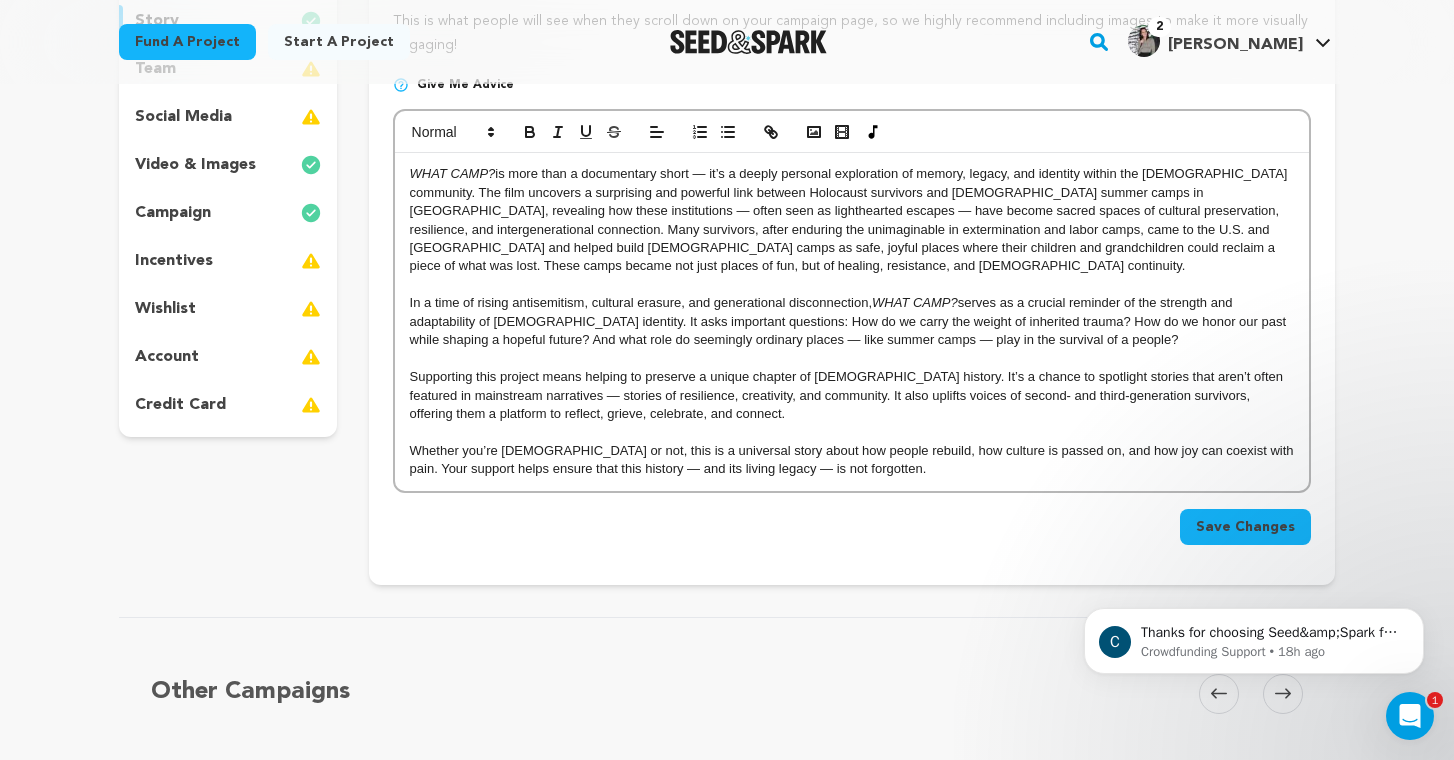 click on "Save Changes" at bounding box center (1245, 527) 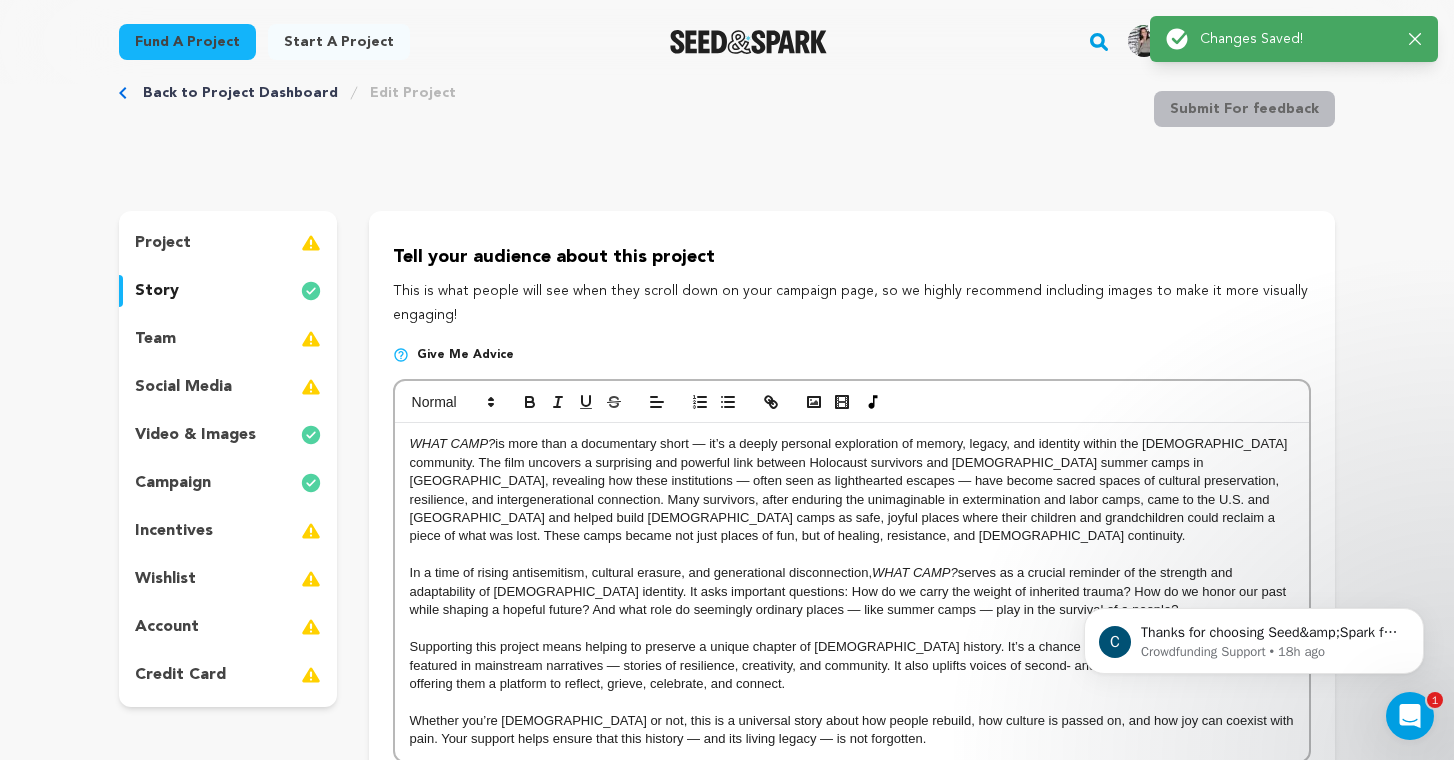 scroll, scrollTop: 102, scrollLeft: 0, axis: vertical 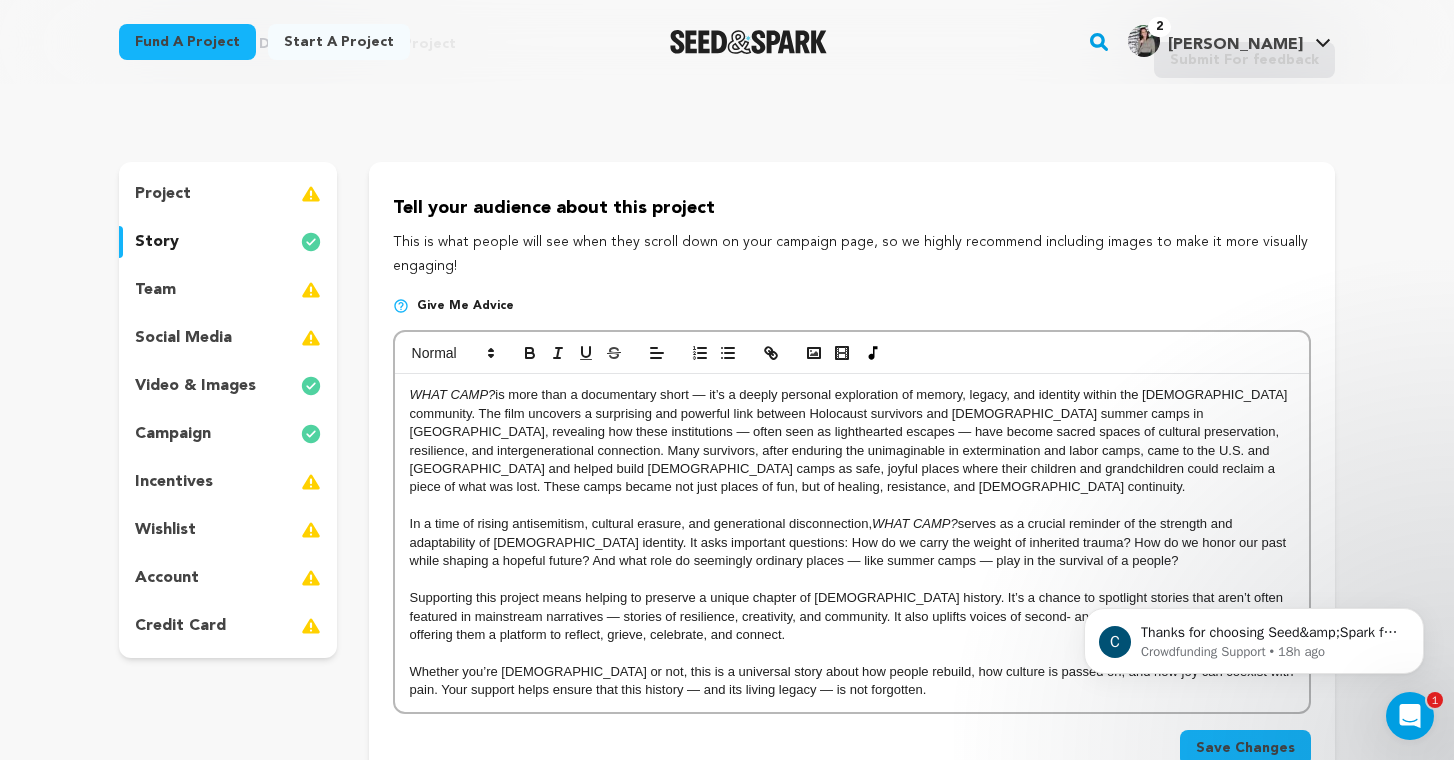 click on "social media" at bounding box center (228, 338) 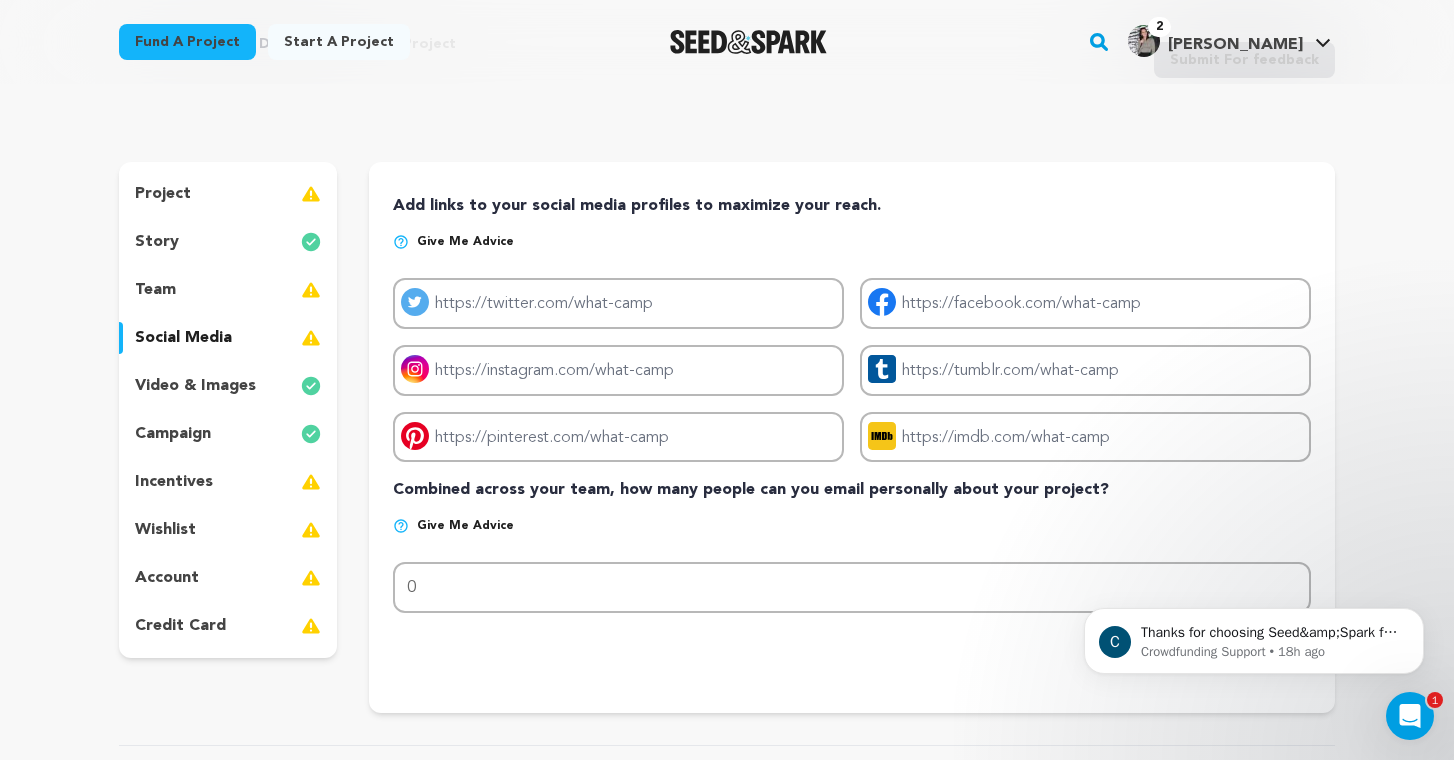 click on "team" at bounding box center [228, 290] 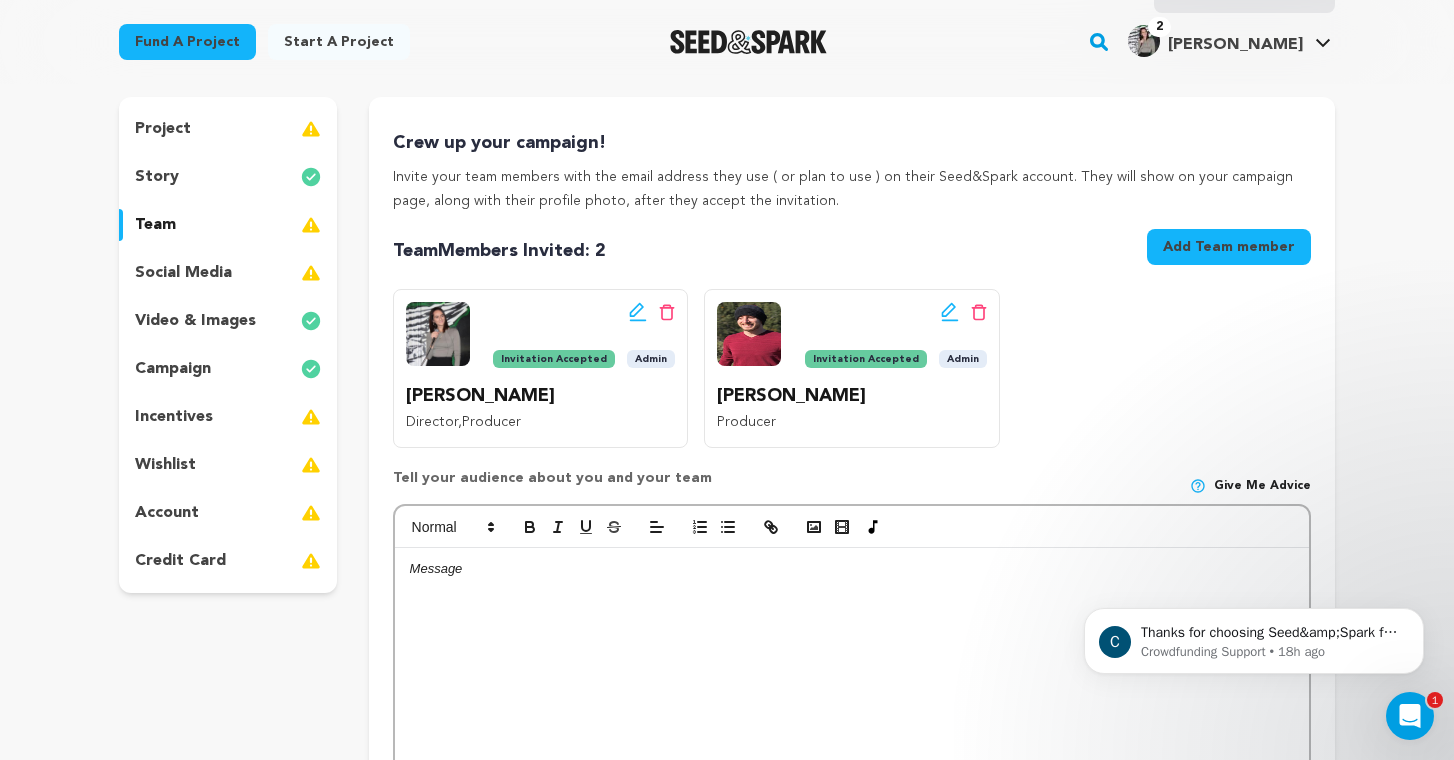 scroll, scrollTop: 194, scrollLeft: 0, axis: vertical 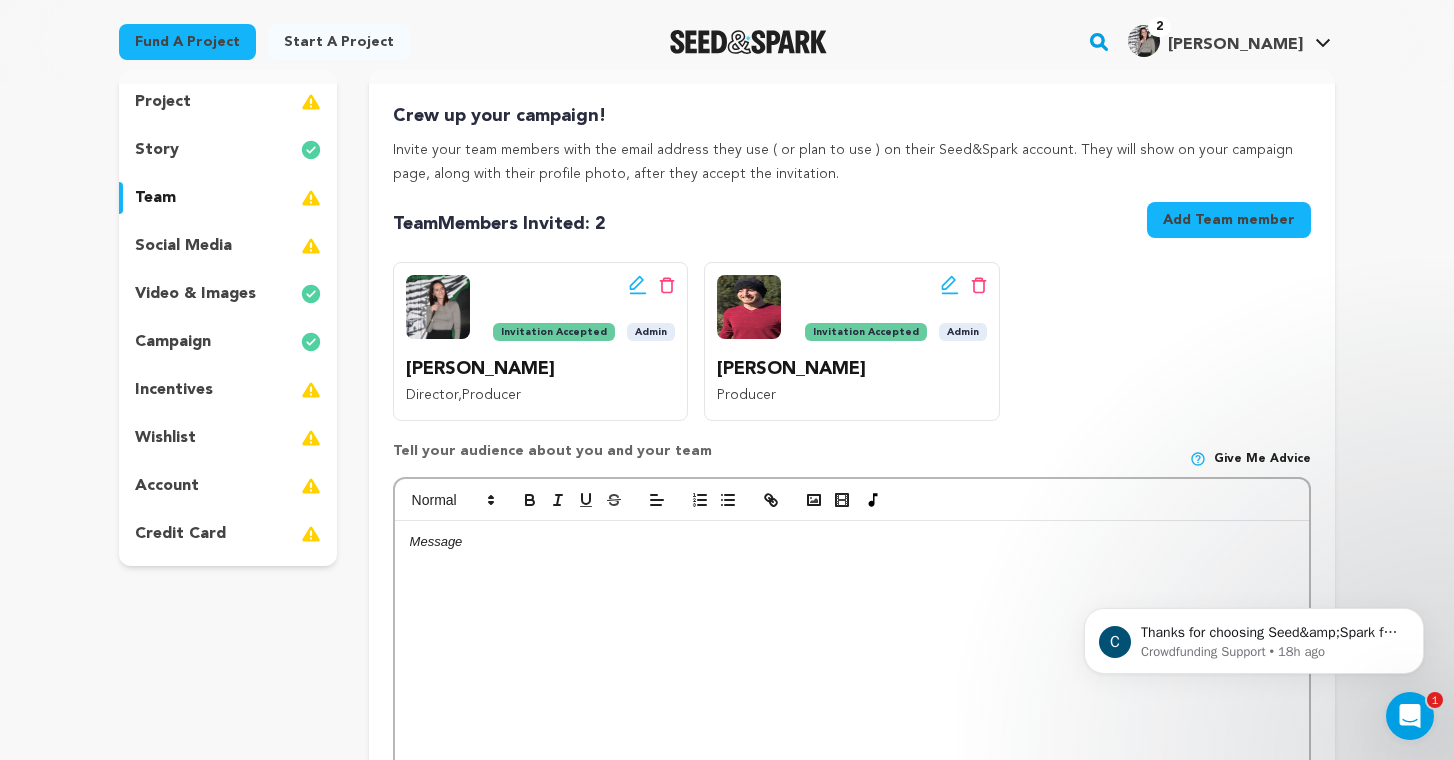 click at bounding box center [852, 671] 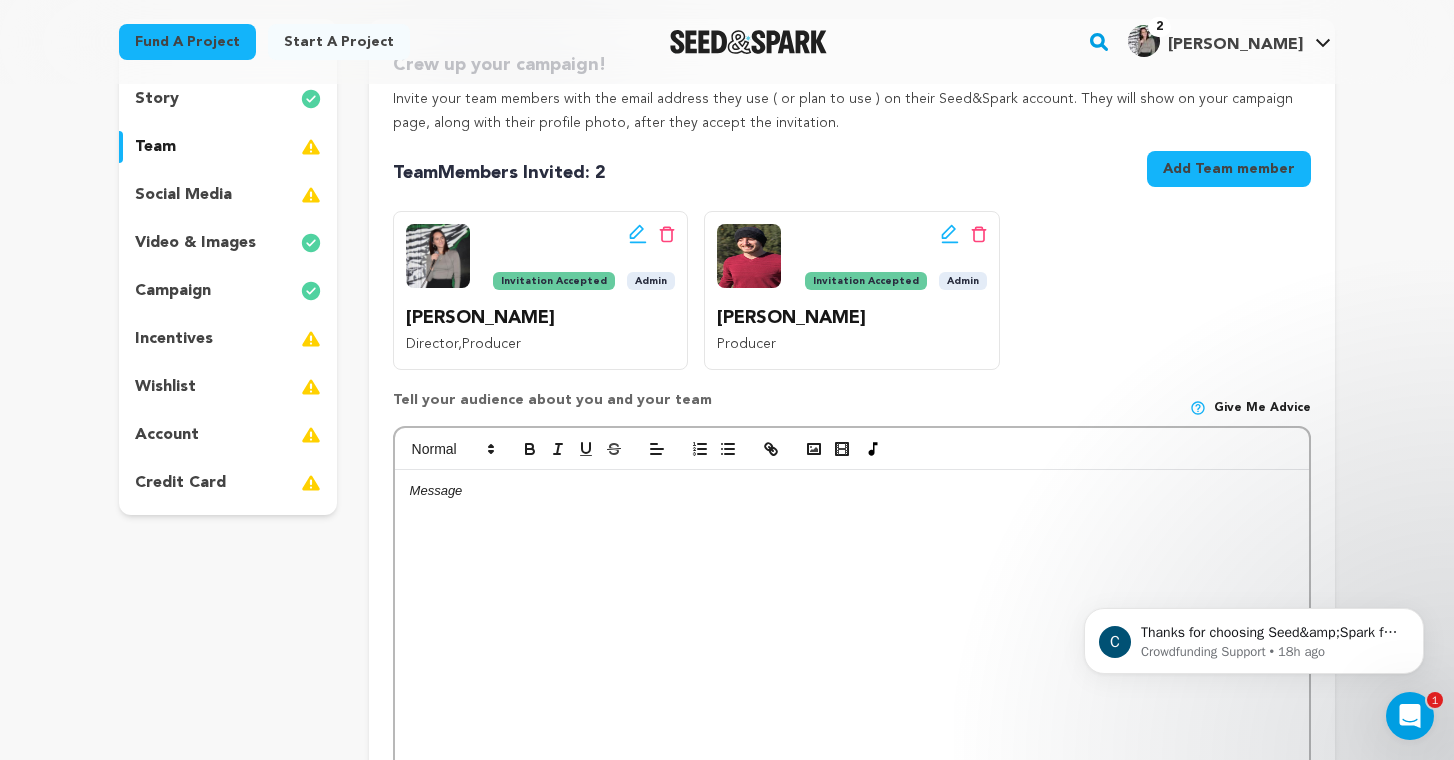 scroll, scrollTop: 315, scrollLeft: 0, axis: vertical 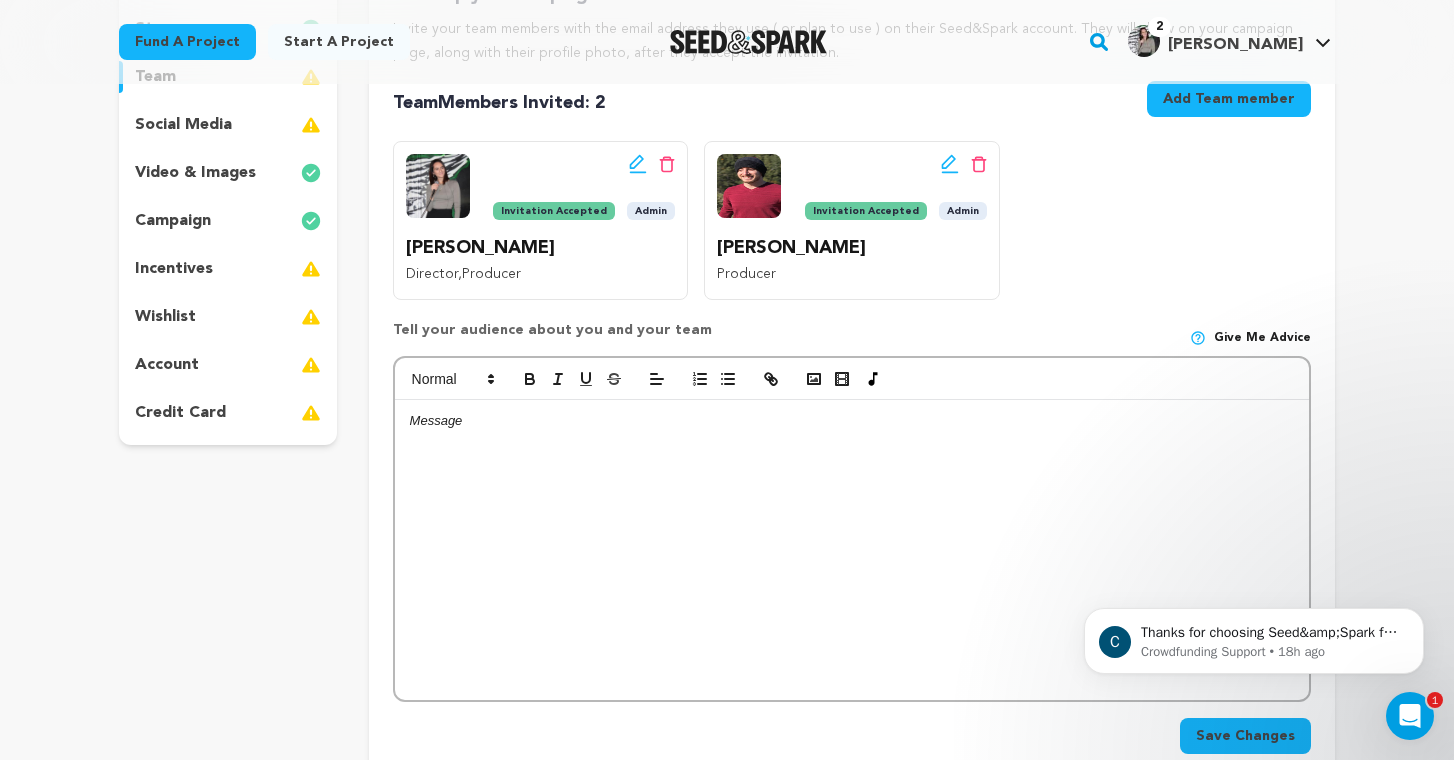 click on "[PERSON_NAME]" at bounding box center [540, 248] 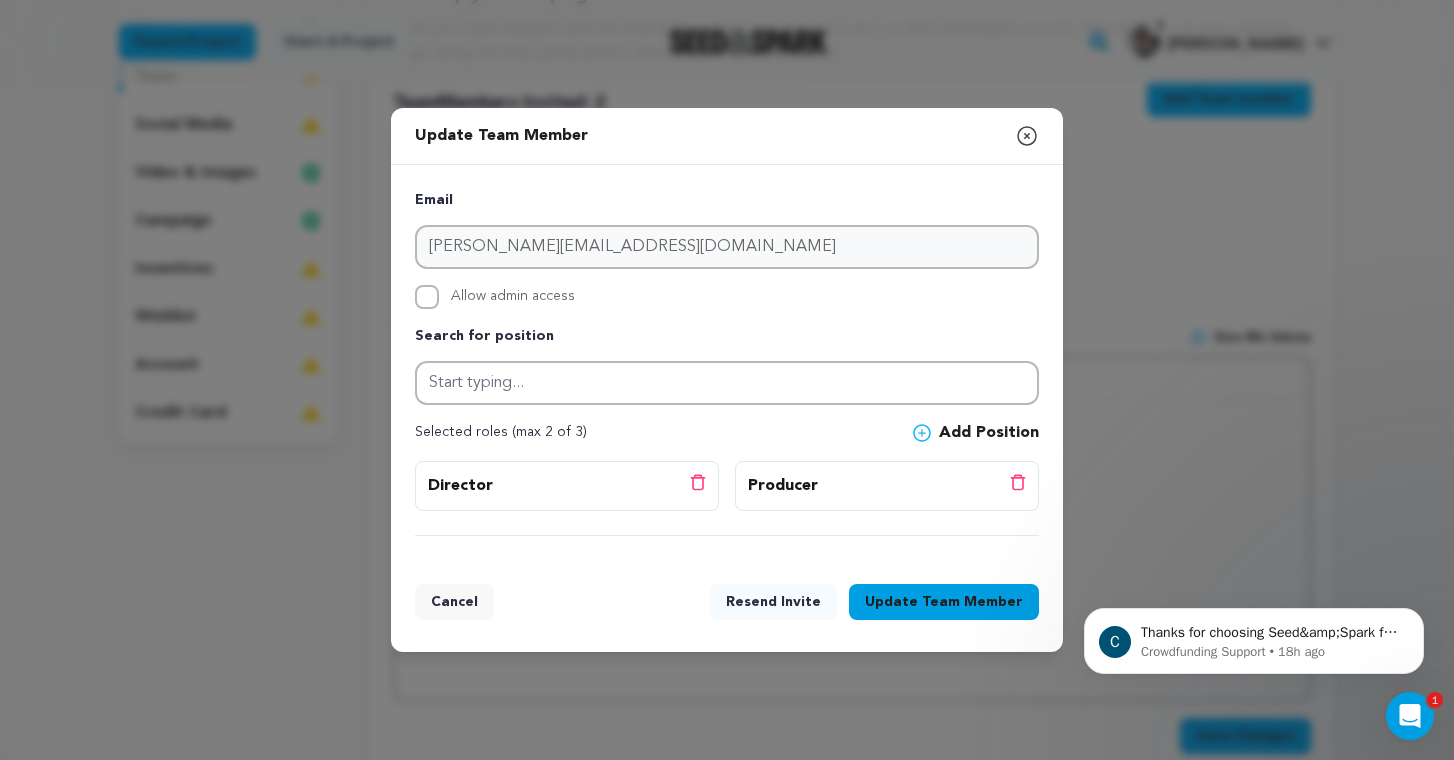 click 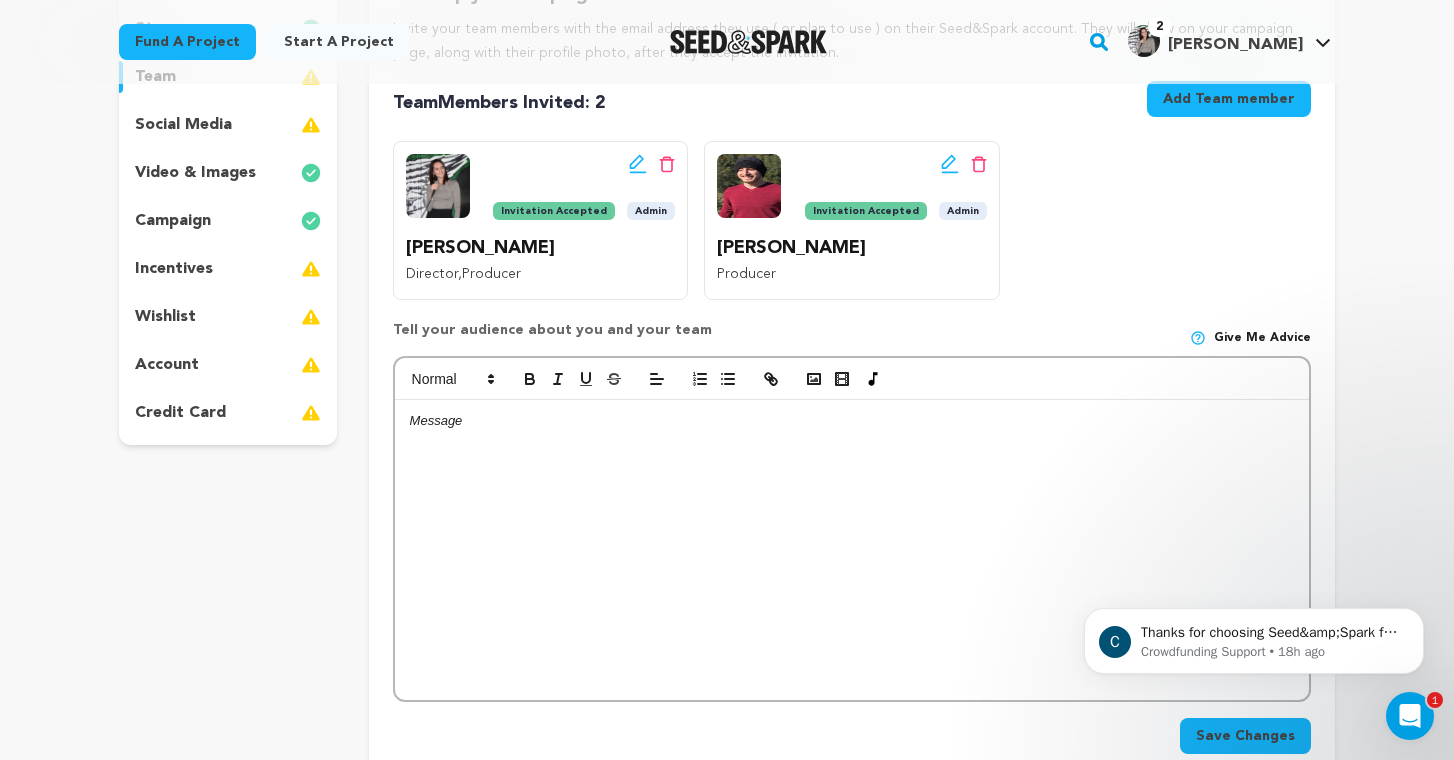 click at bounding box center (852, 550) 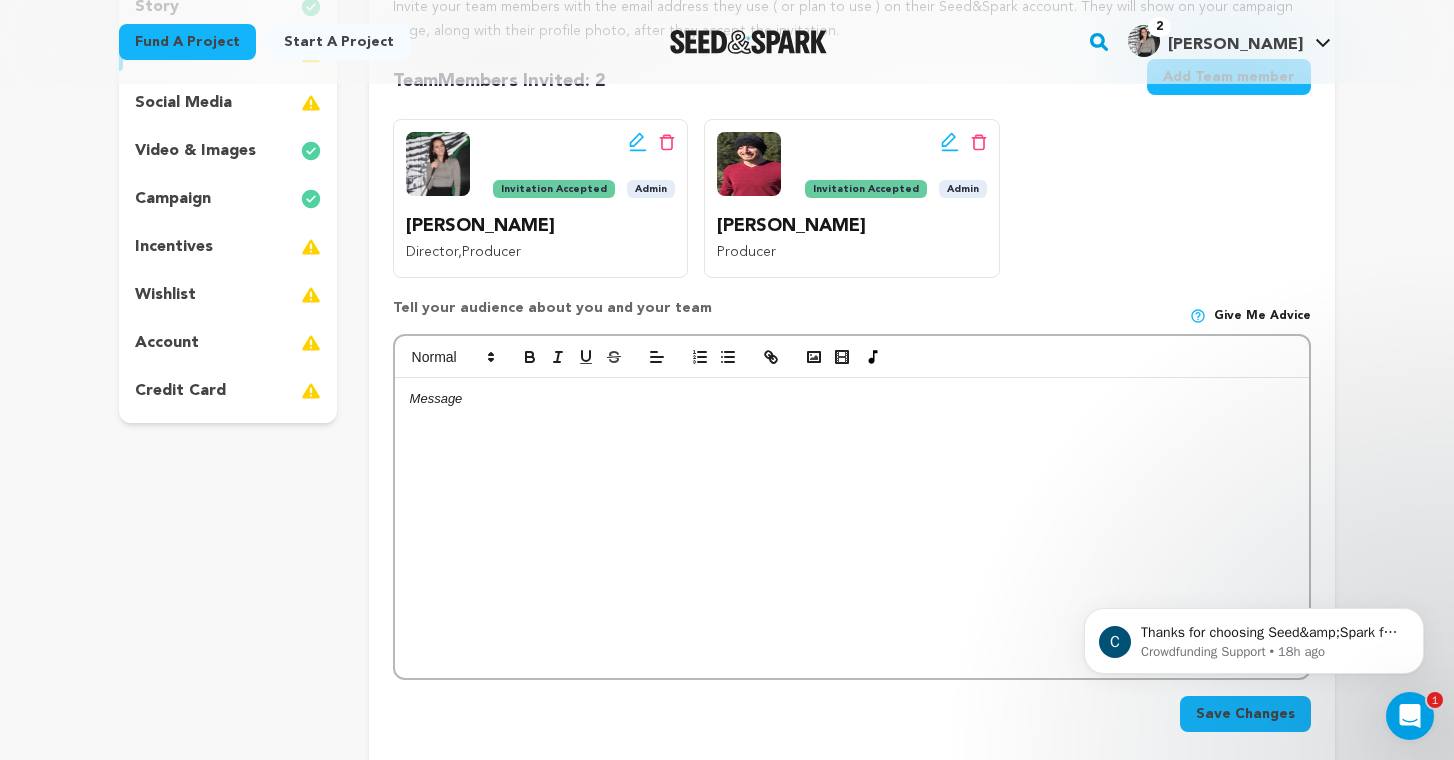 scroll, scrollTop: 350, scrollLeft: 0, axis: vertical 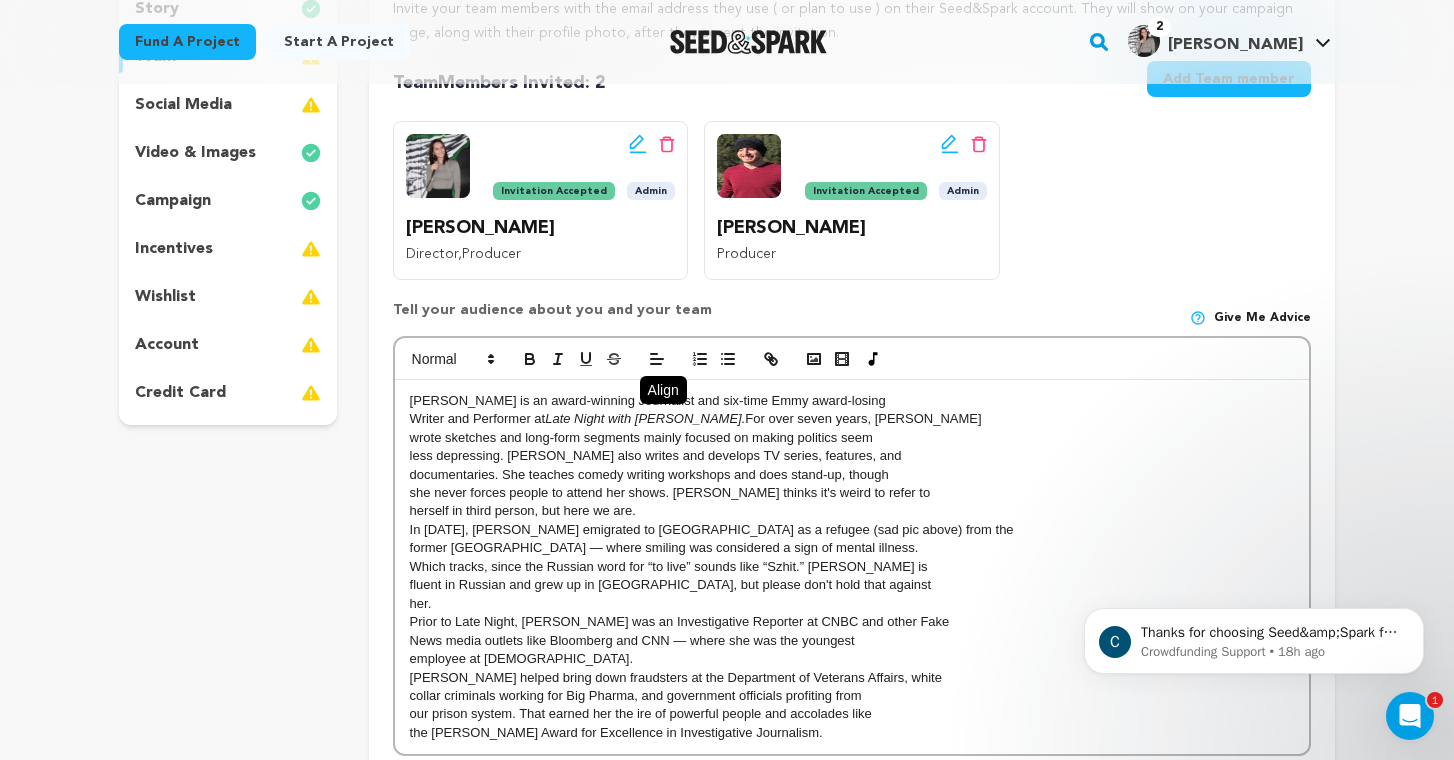 click on "herself in third person, but here we are." at bounding box center [852, 511] 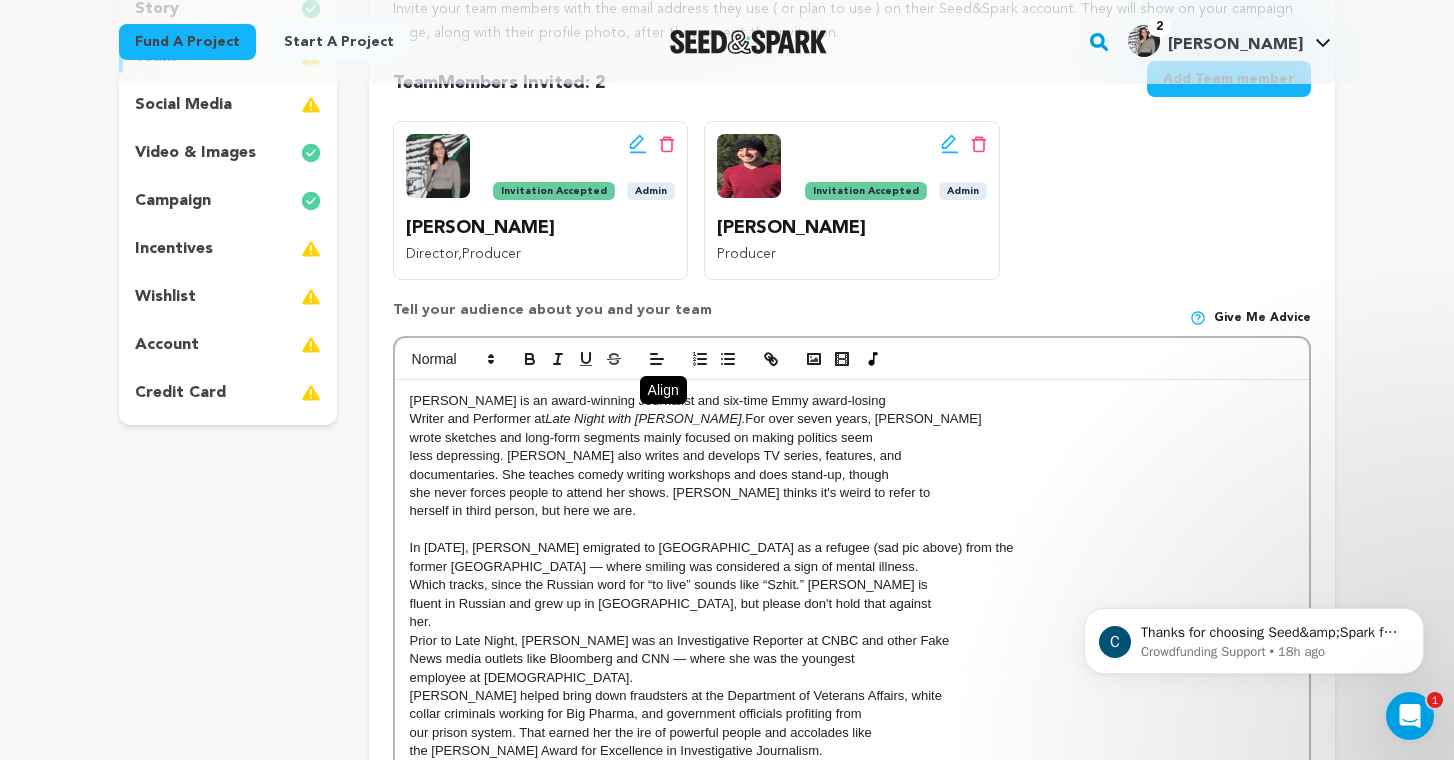 click on "her." at bounding box center (852, 622) 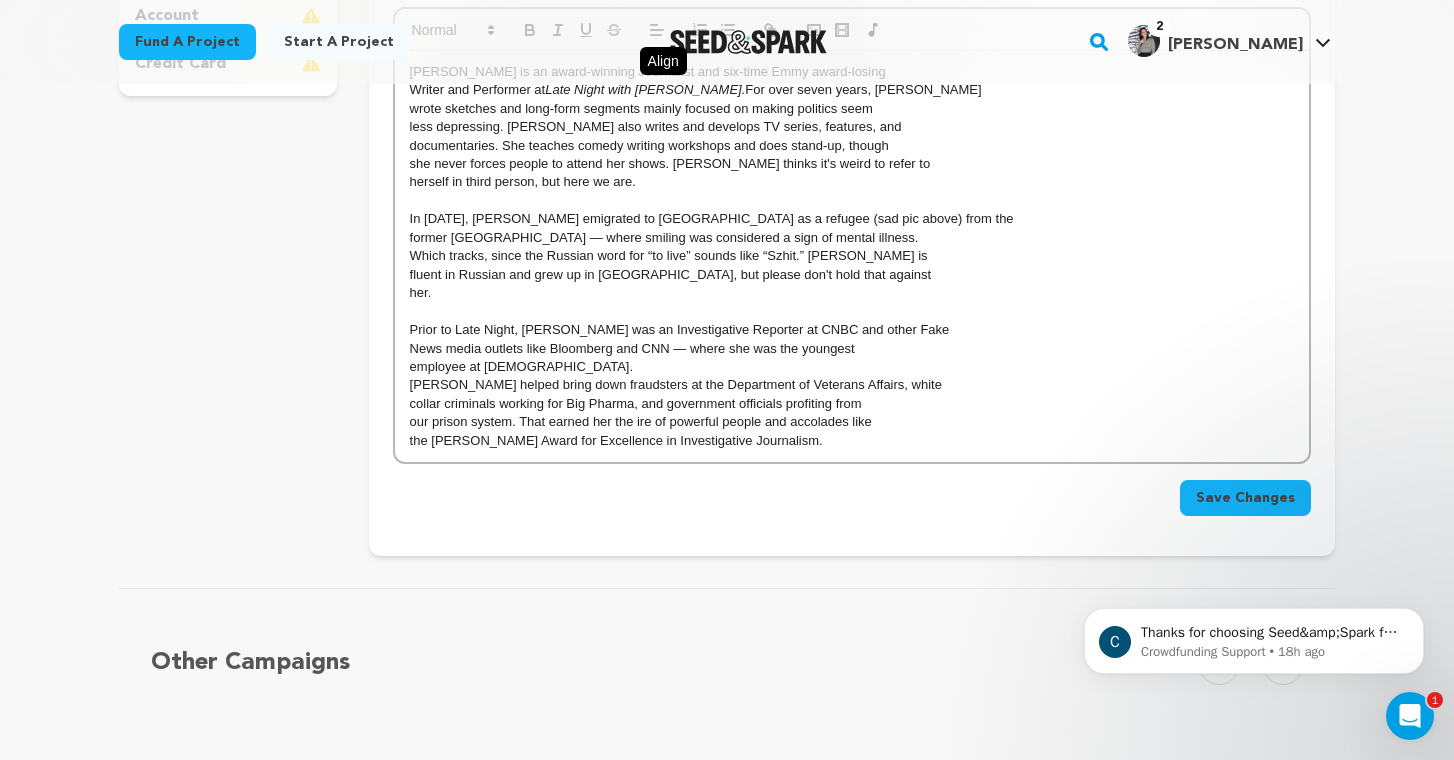 scroll, scrollTop: 663, scrollLeft: 0, axis: vertical 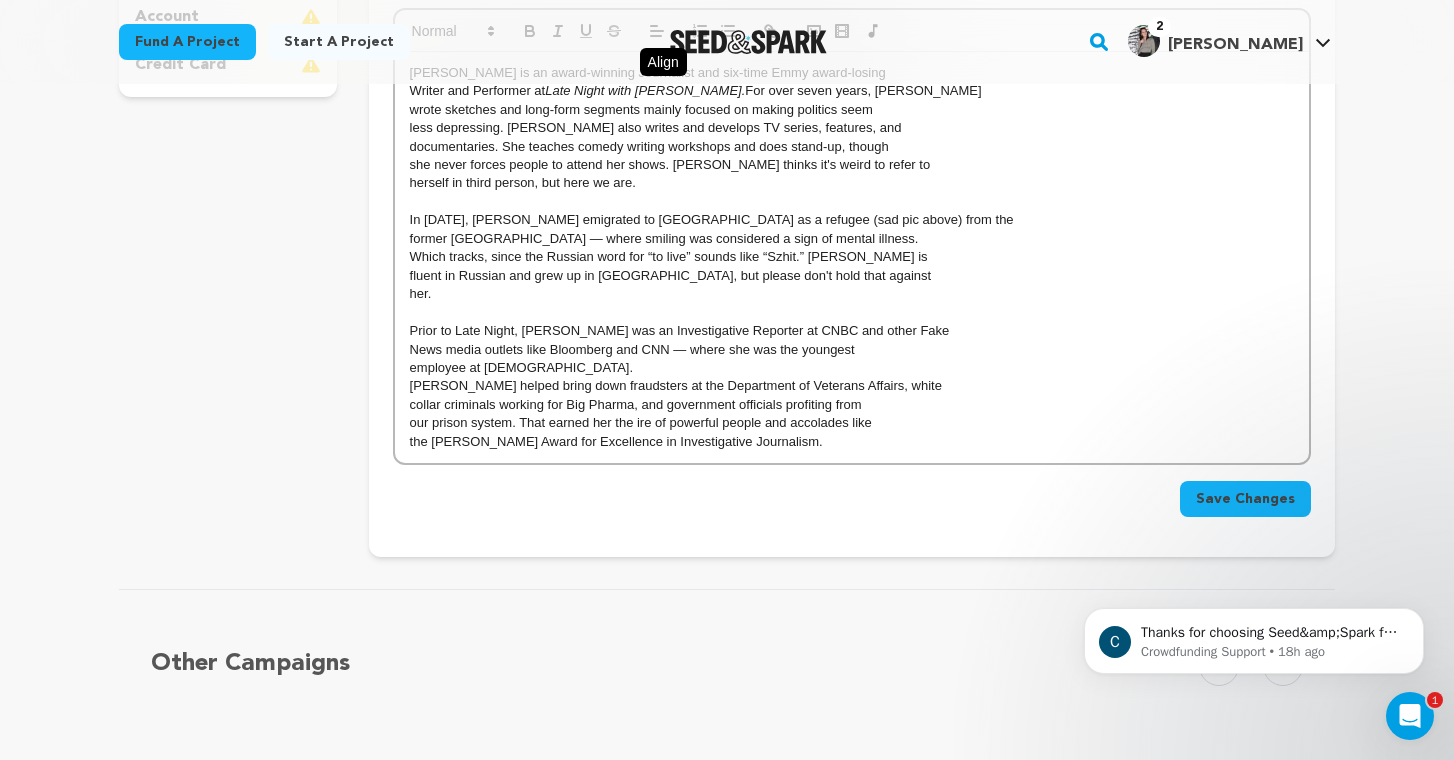 click on "[PERSON_NAME] helped bring down fraudsters at the Department of Veterans Affairs, white" at bounding box center [852, 386] 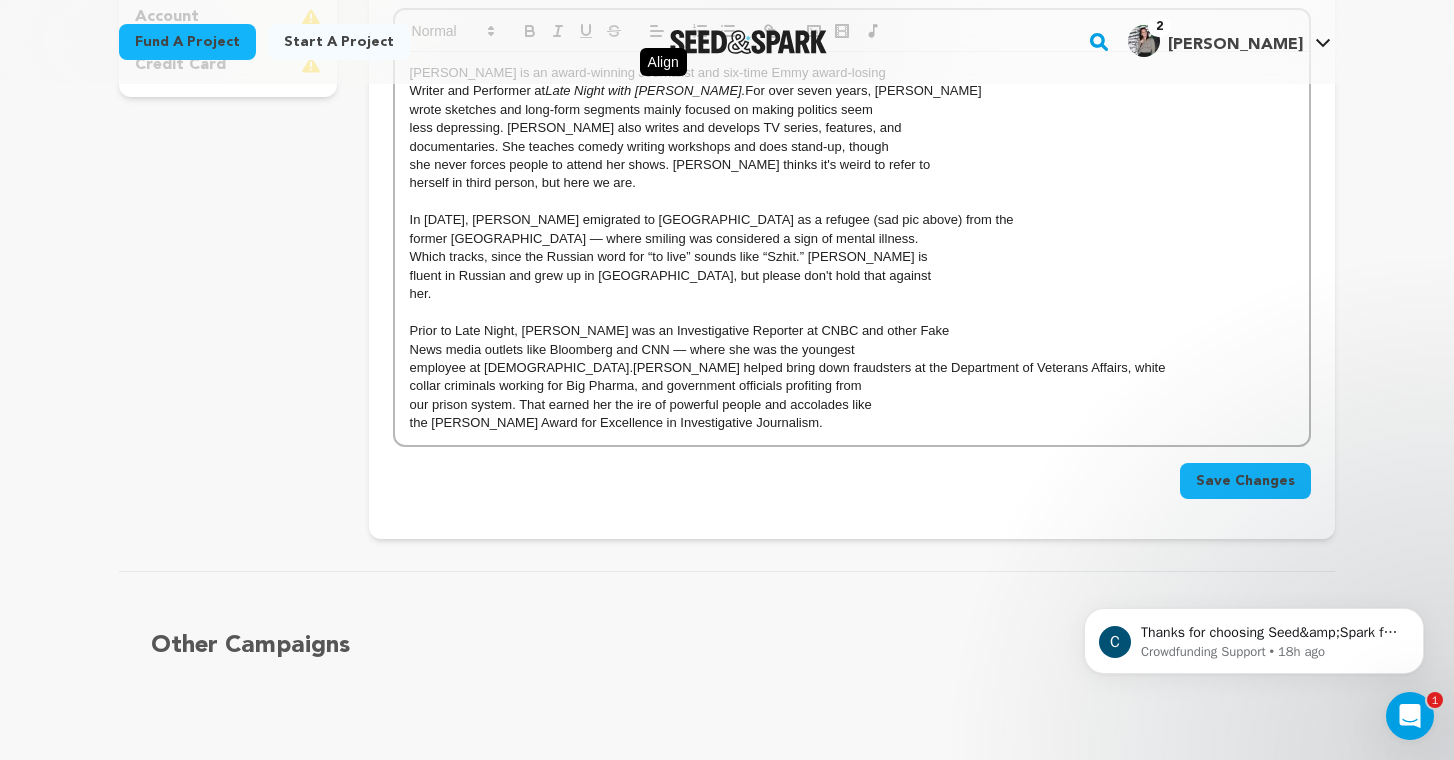 type 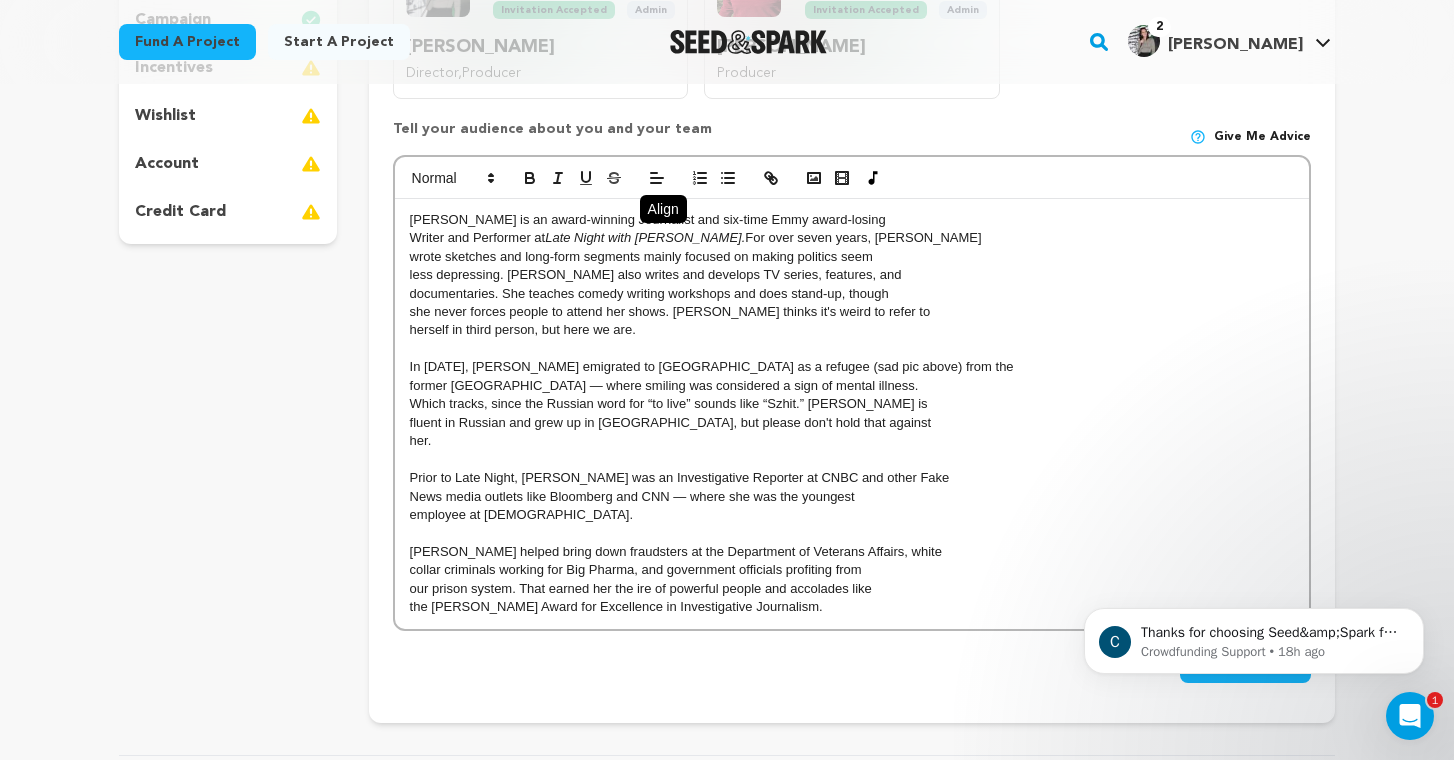 scroll, scrollTop: 410, scrollLeft: 0, axis: vertical 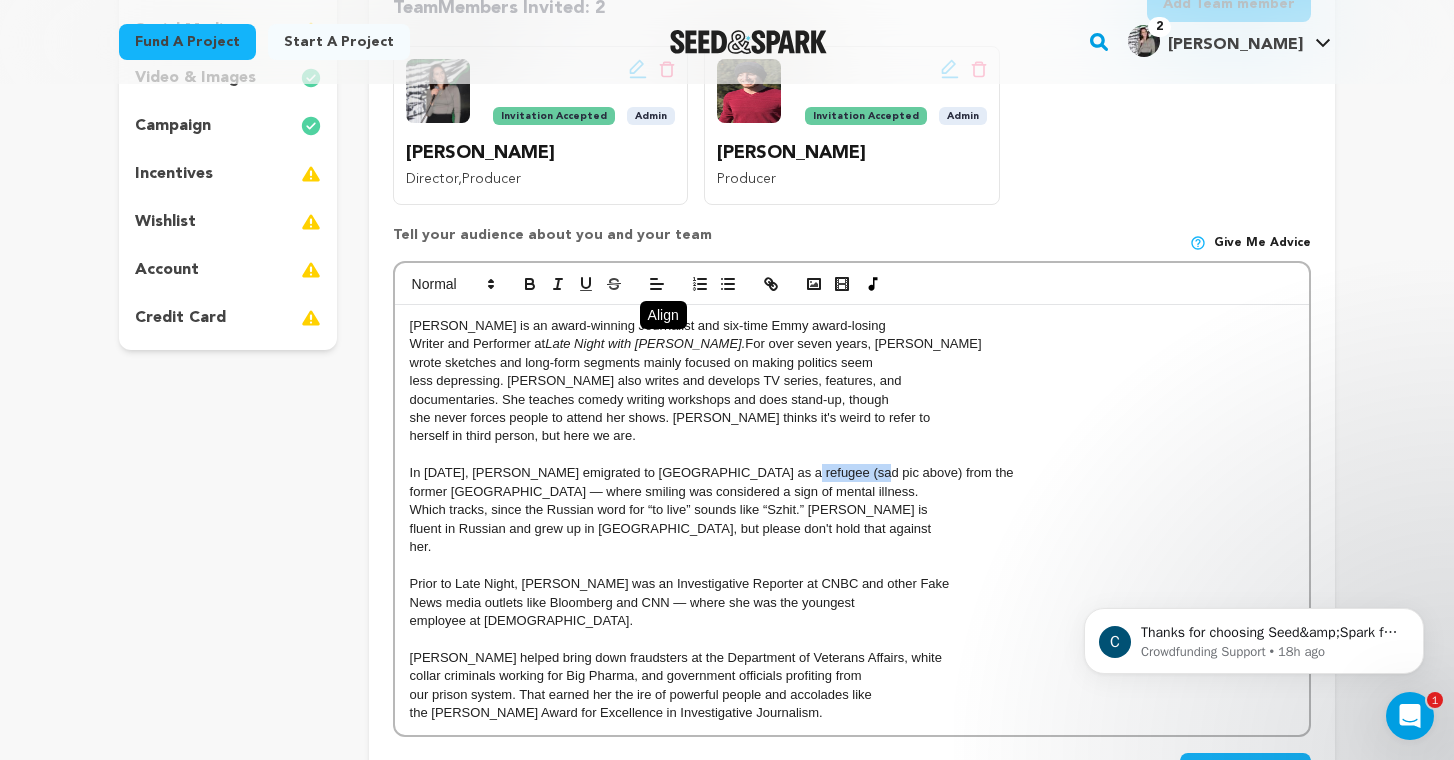 drag, startPoint x: 755, startPoint y: 476, endPoint x: 828, endPoint y: 472, distance: 73.109505 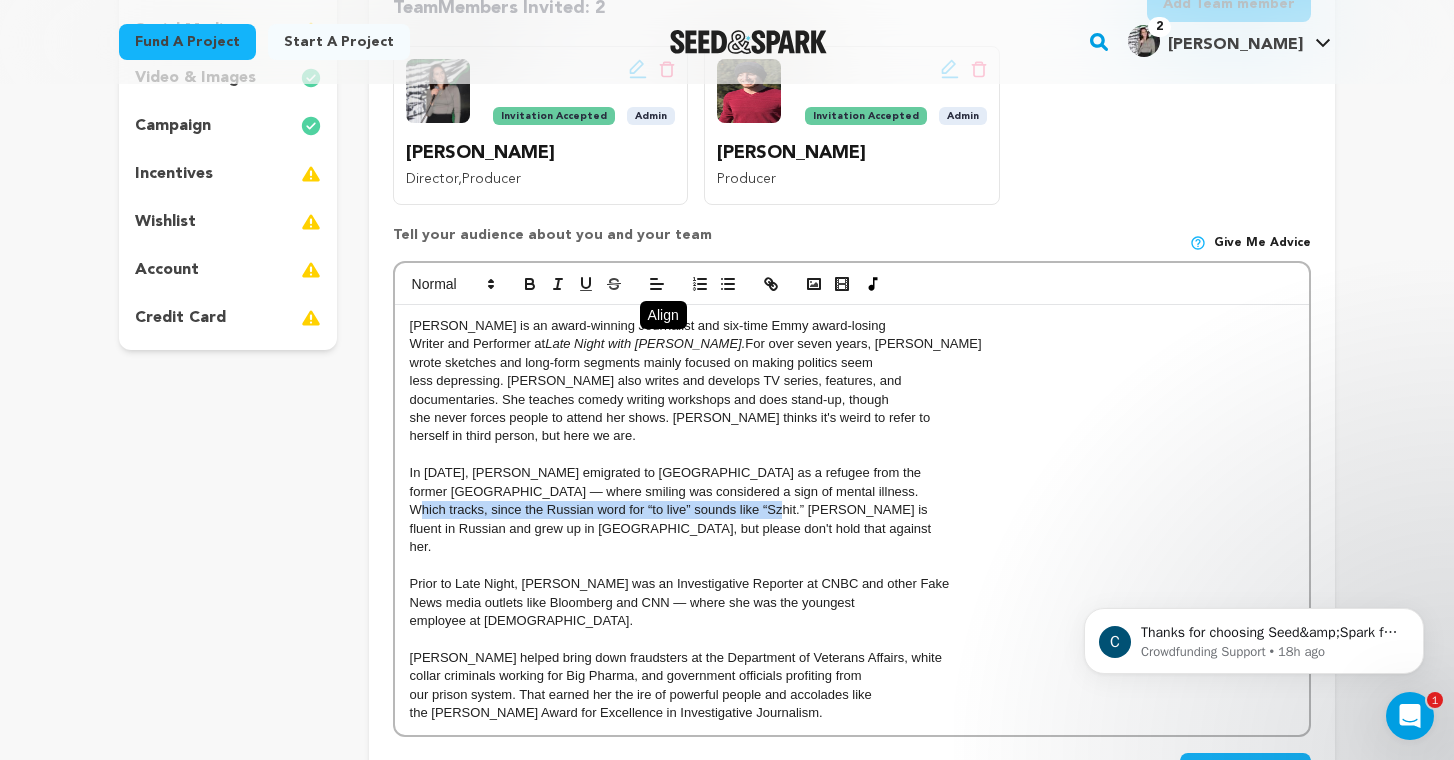 drag, startPoint x: 418, startPoint y: 511, endPoint x: 785, endPoint y: 503, distance: 367.0872 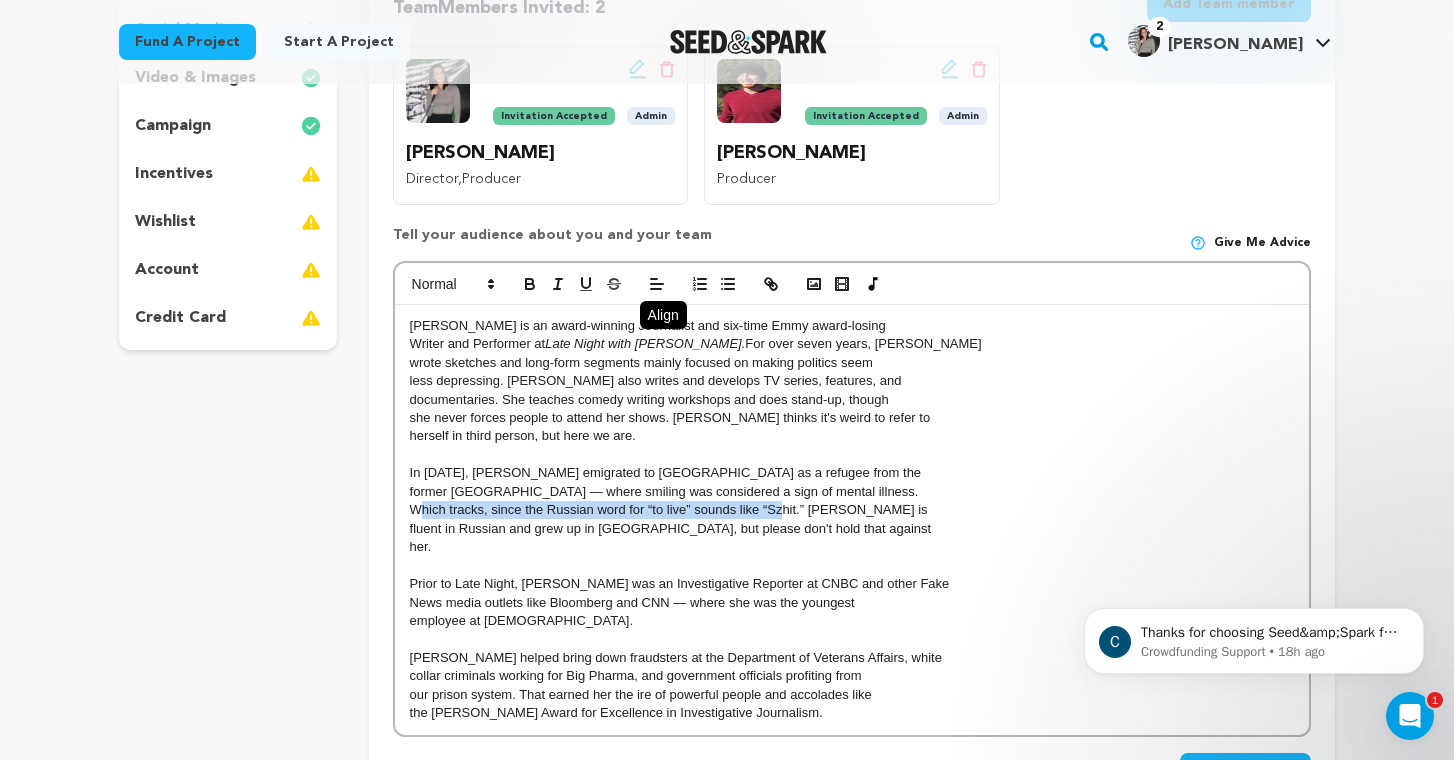 click on "Which tracks, since the Russian word for “to live” sounds like “Szhit.” [PERSON_NAME] is" at bounding box center (852, 510) 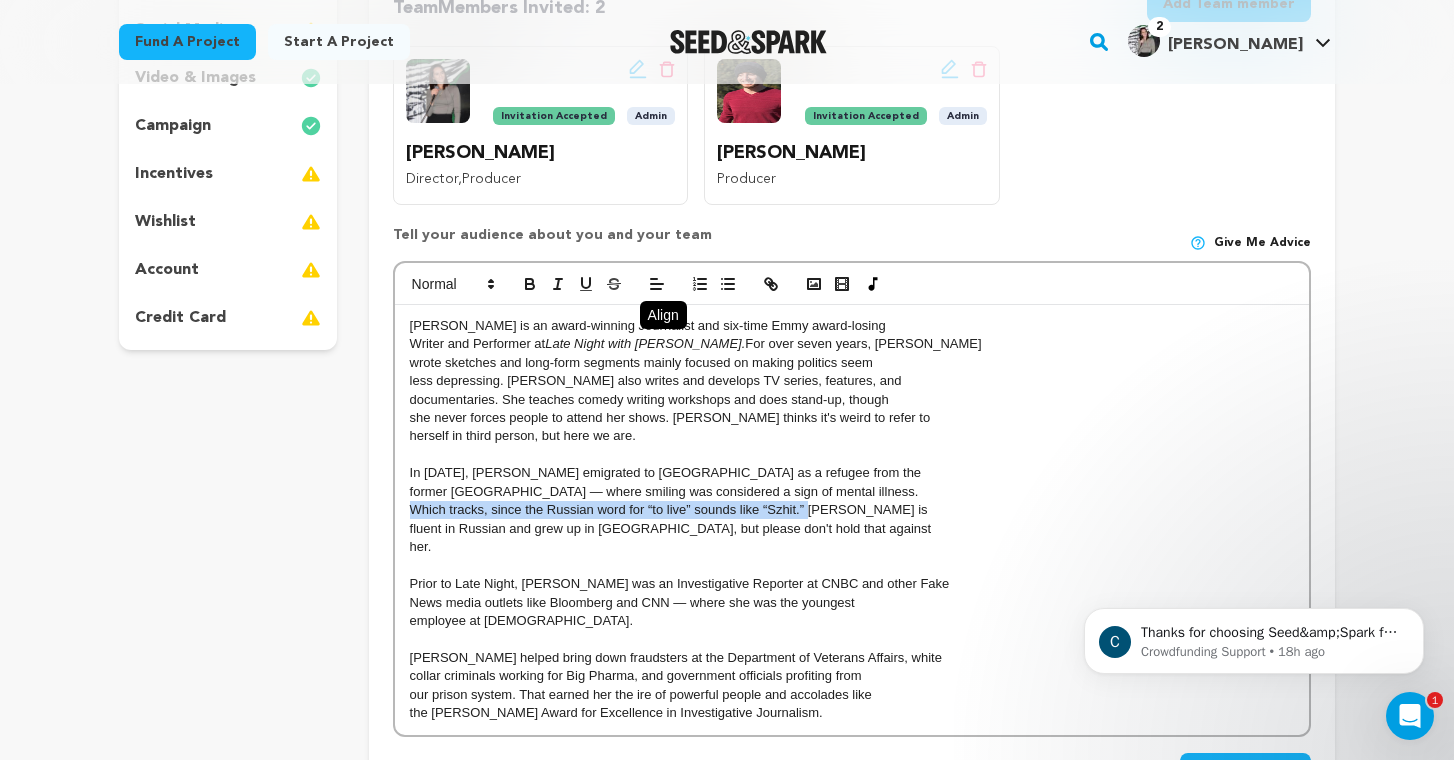 drag, startPoint x: 810, startPoint y: 508, endPoint x: 351, endPoint y: 513, distance: 459.02722 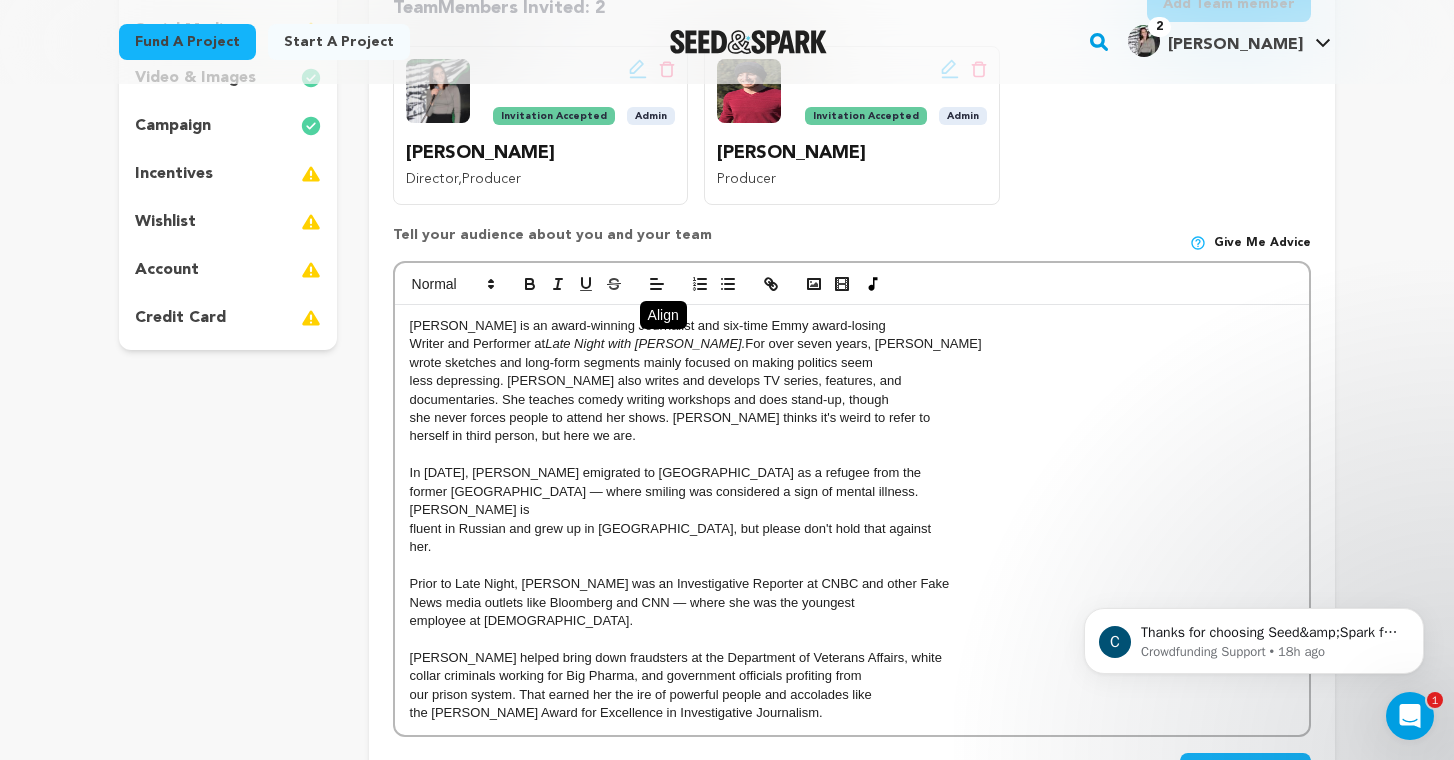 click on "fluent in Russian and grew up in [GEOGRAPHIC_DATA], but please don't hold that against" at bounding box center (852, 529) 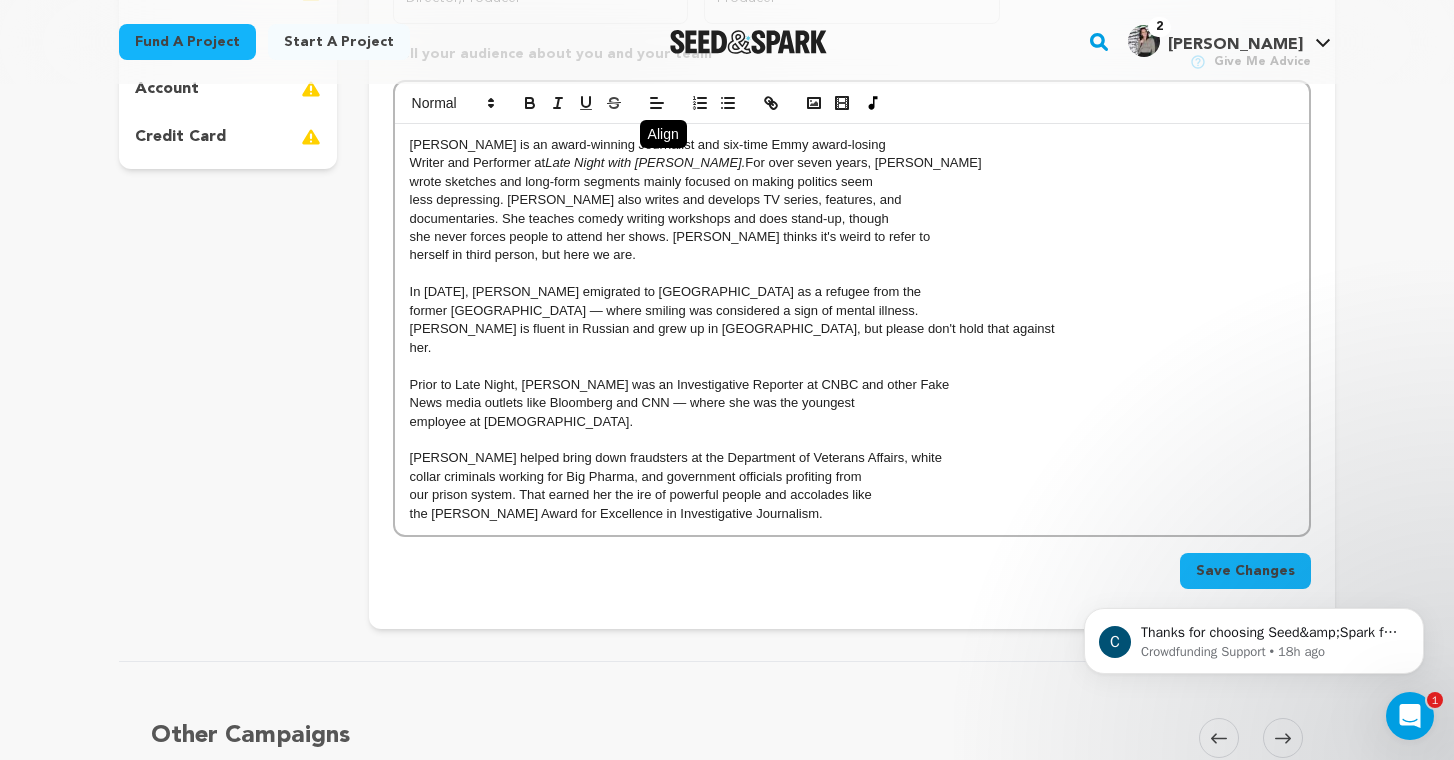 scroll, scrollTop: 601, scrollLeft: 0, axis: vertical 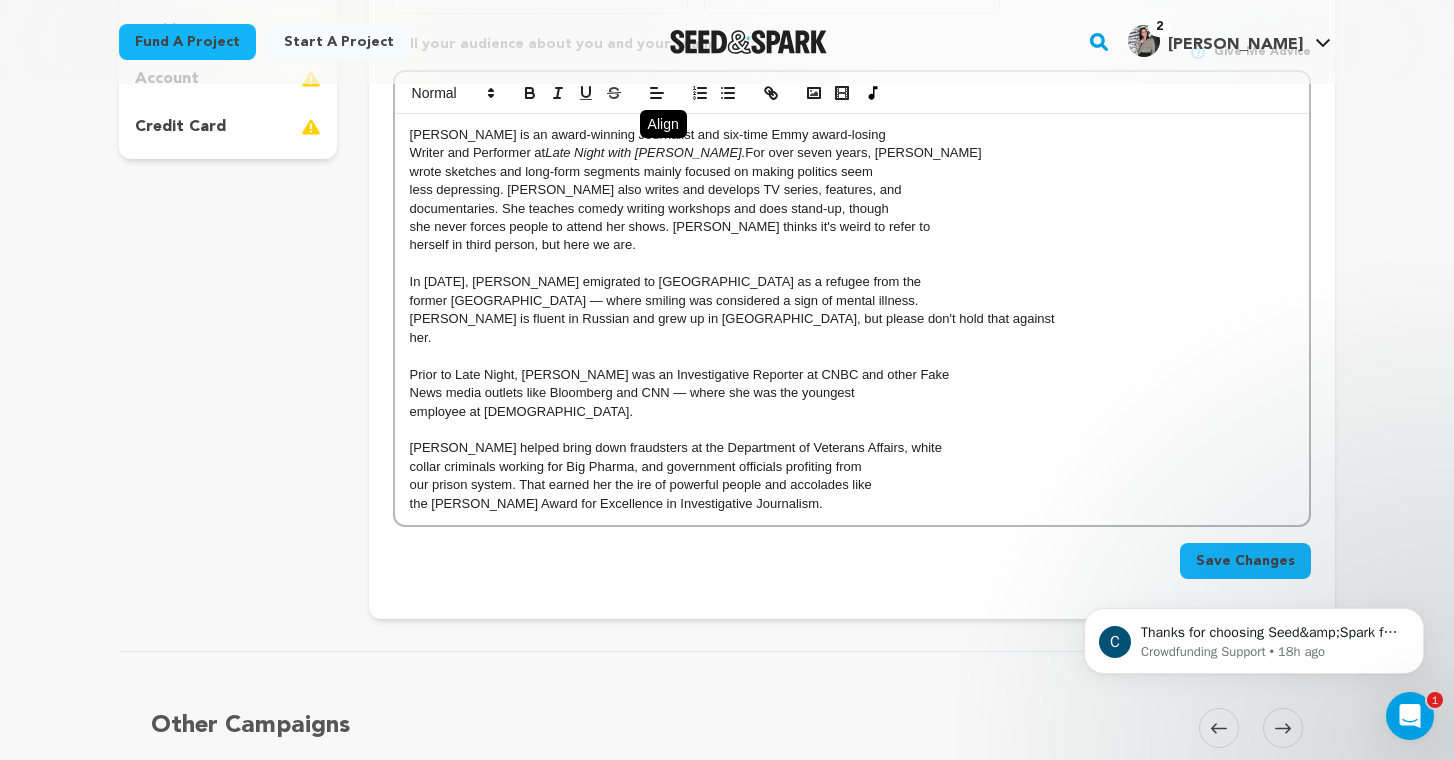 click on "Save Changes" at bounding box center (1245, 561) 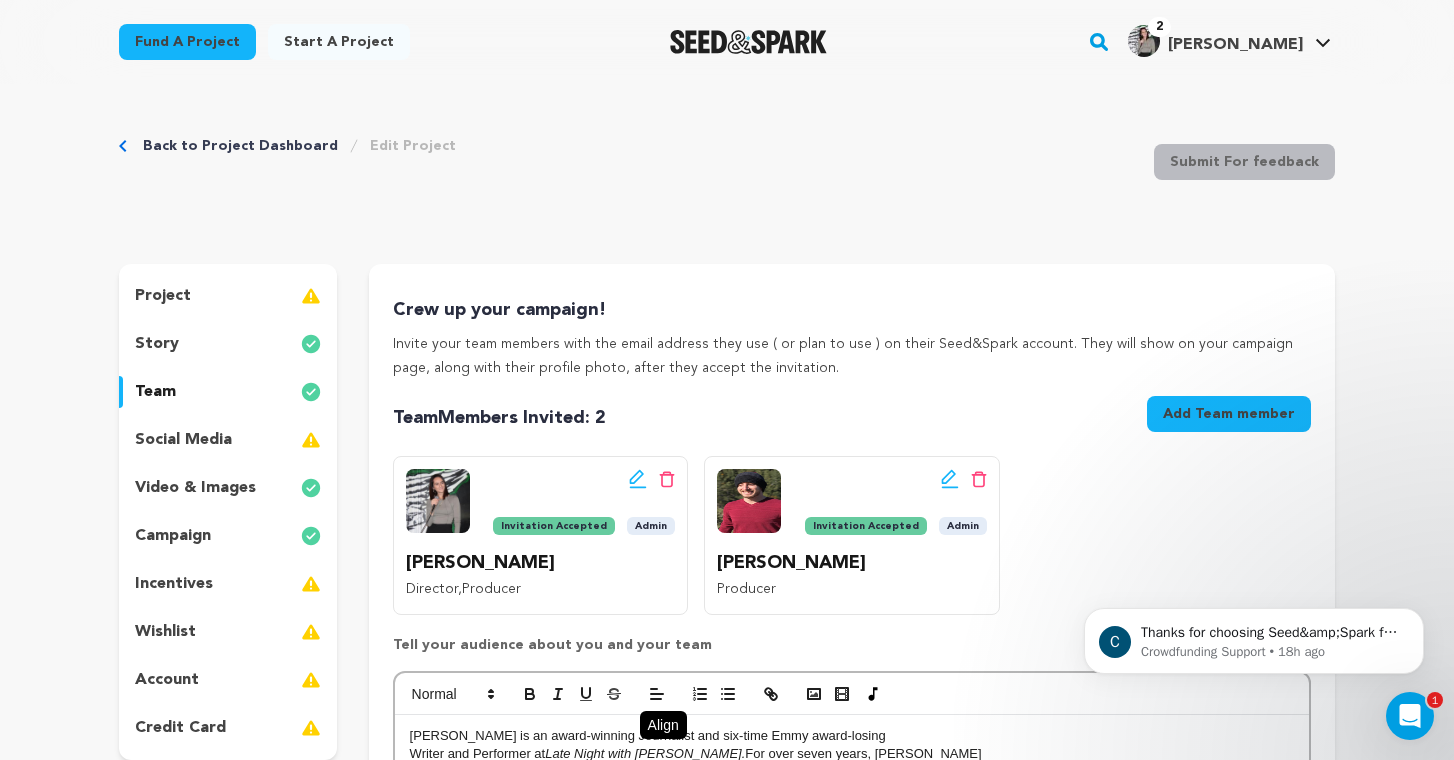 scroll, scrollTop: 118, scrollLeft: 0, axis: vertical 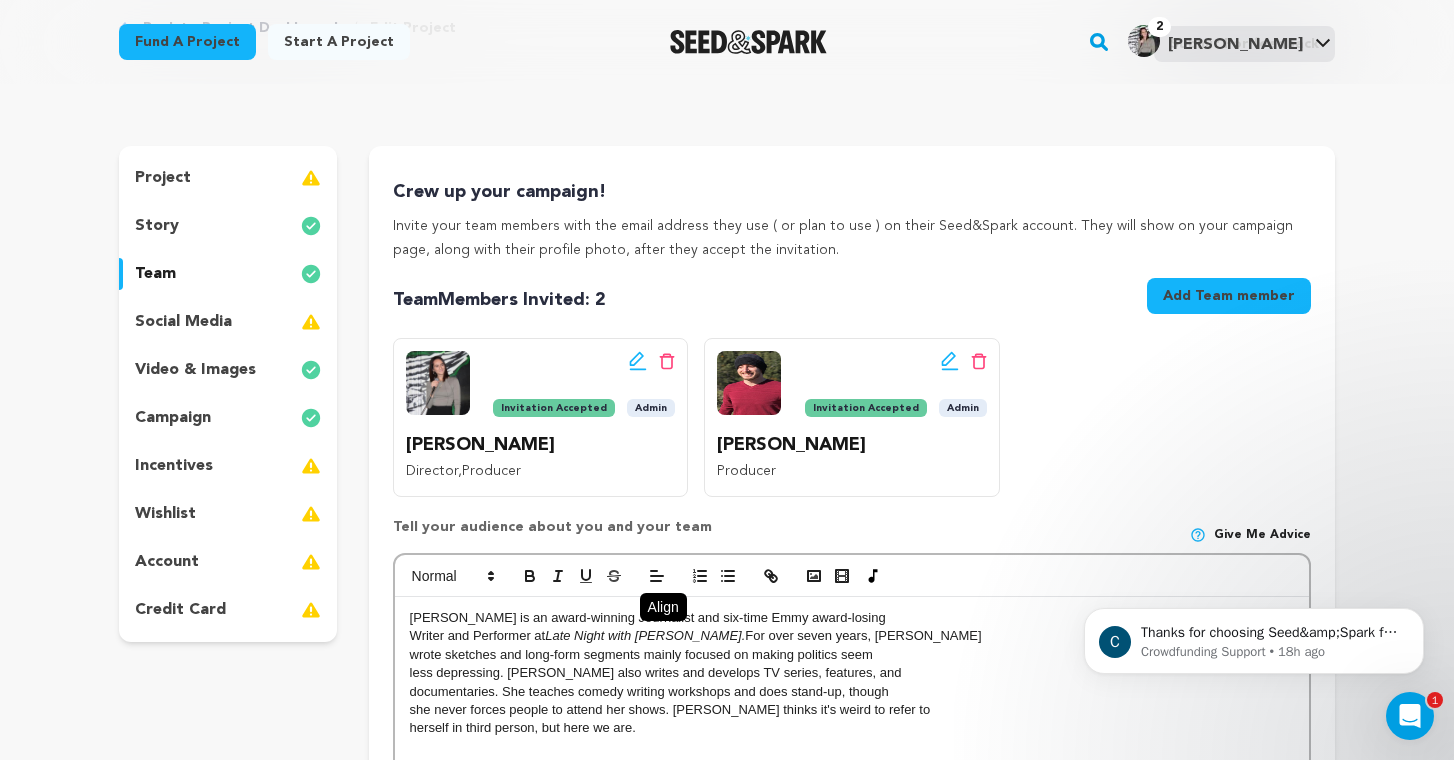 click on "team" at bounding box center (228, 274) 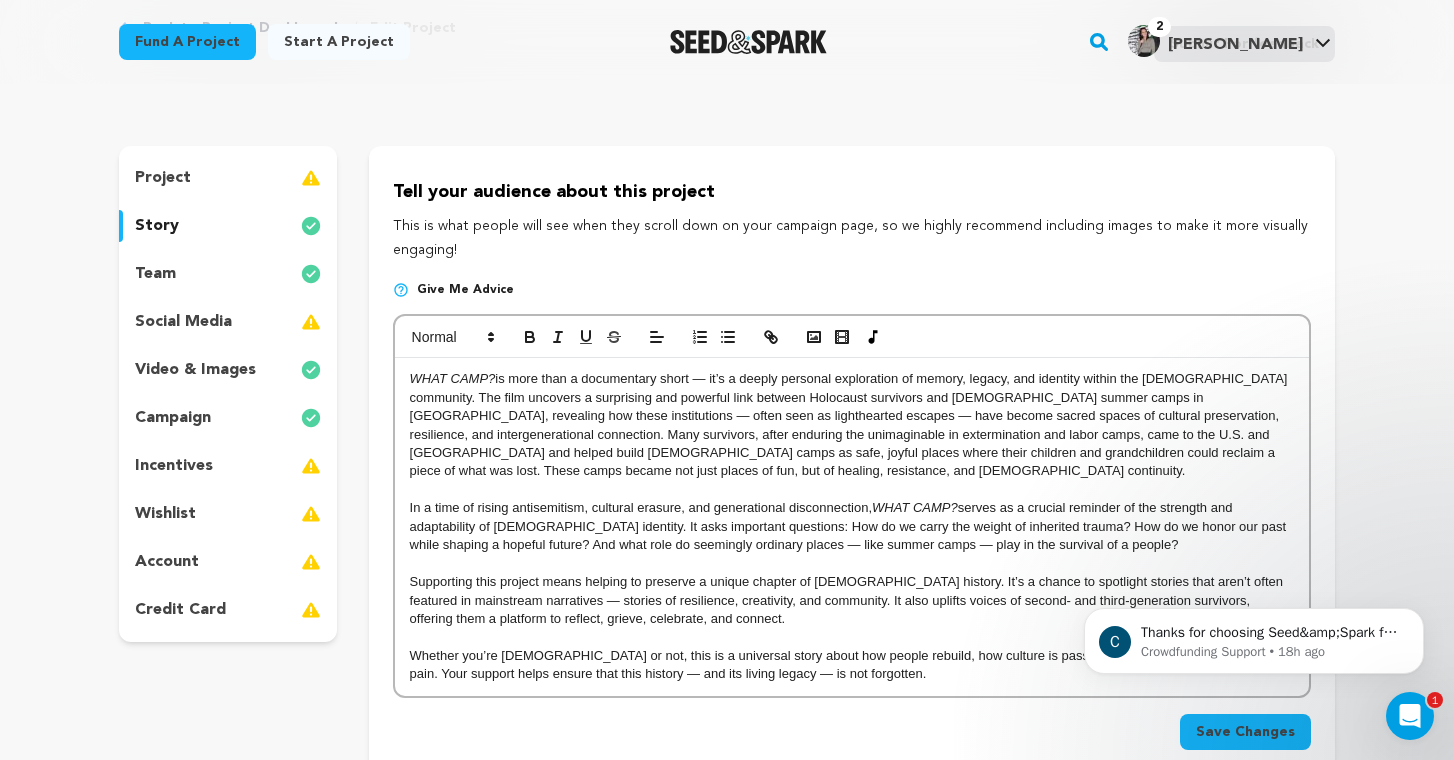click on "project" at bounding box center (228, 178) 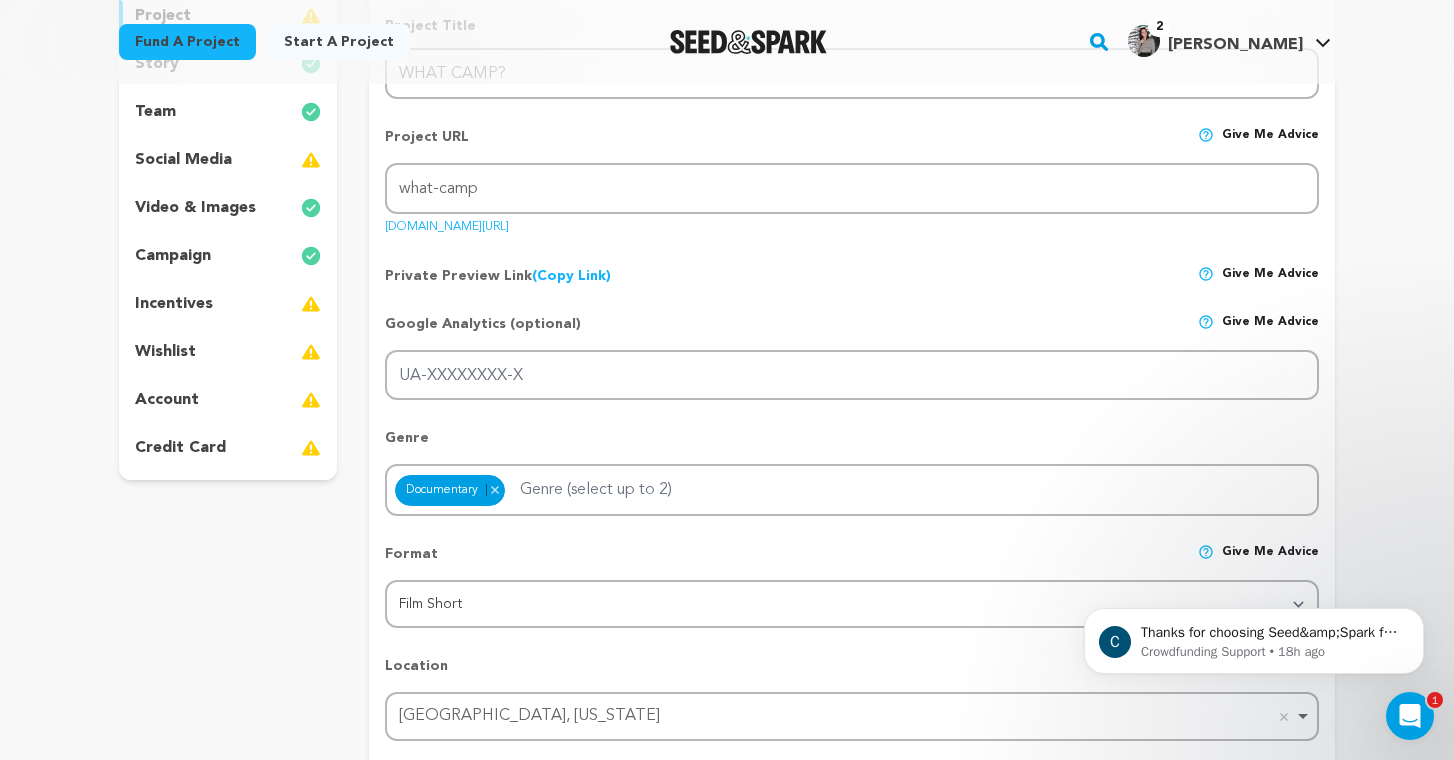 scroll, scrollTop: 247, scrollLeft: 0, axis: vertical 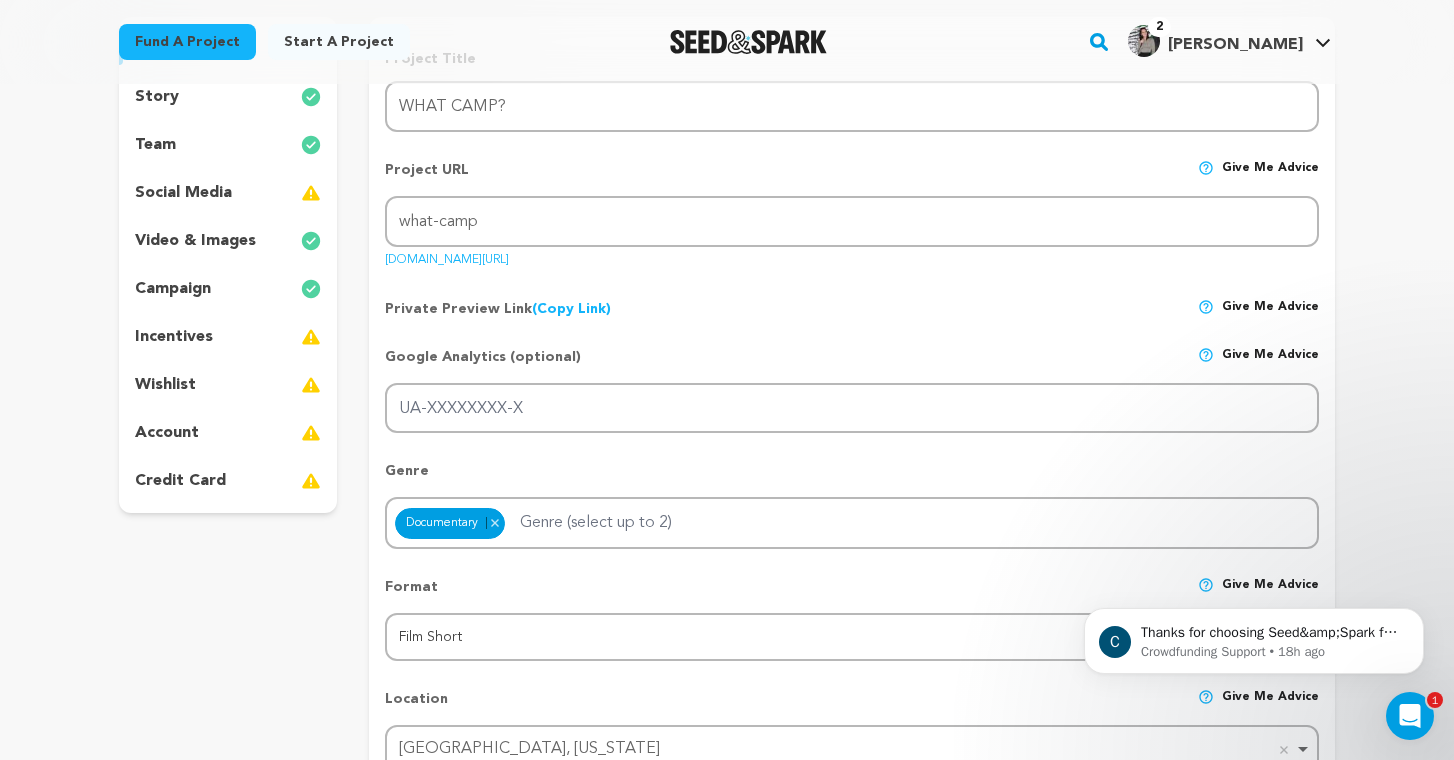 click on "wishlist" at bounding box center [228, 385] 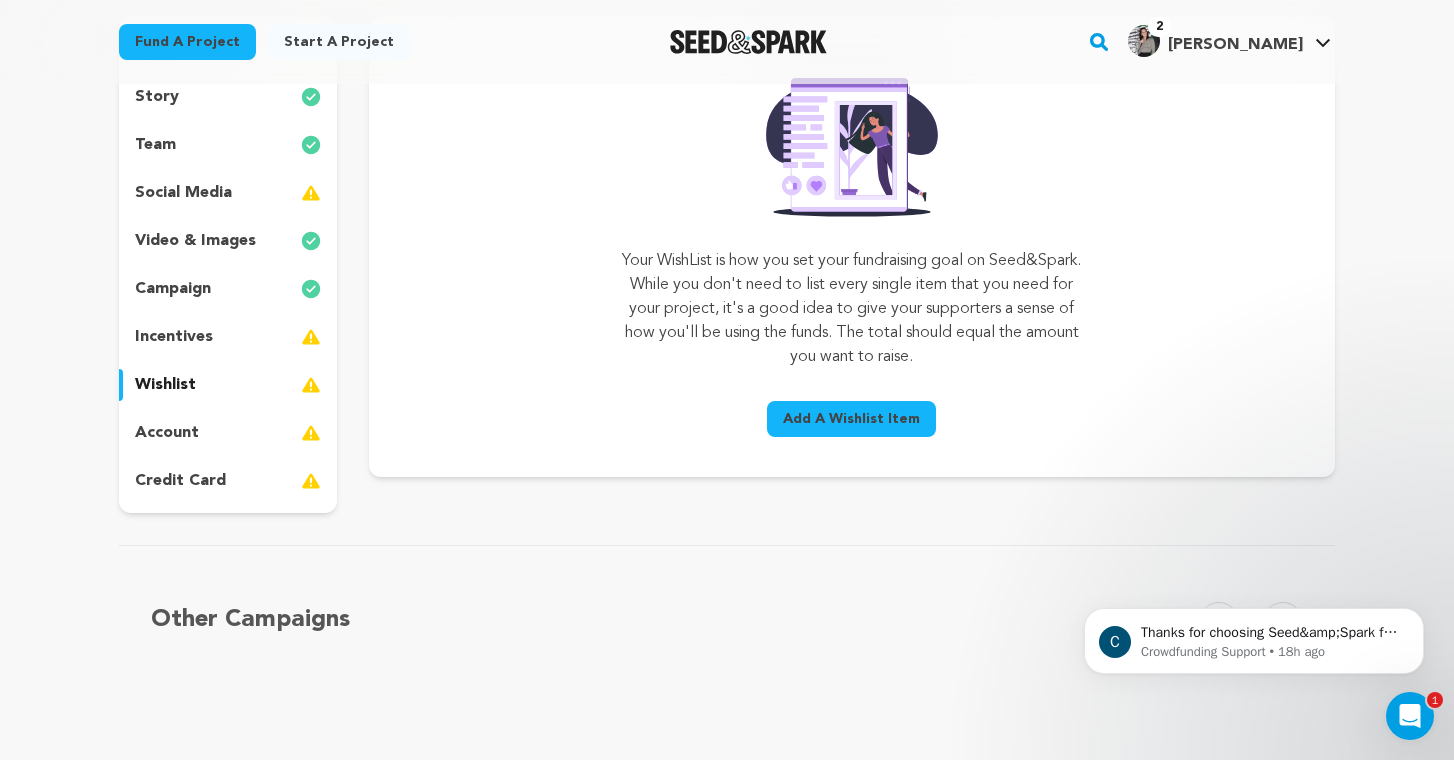 click on "Add A Wishlist Item" at bounding box center (851, 419) 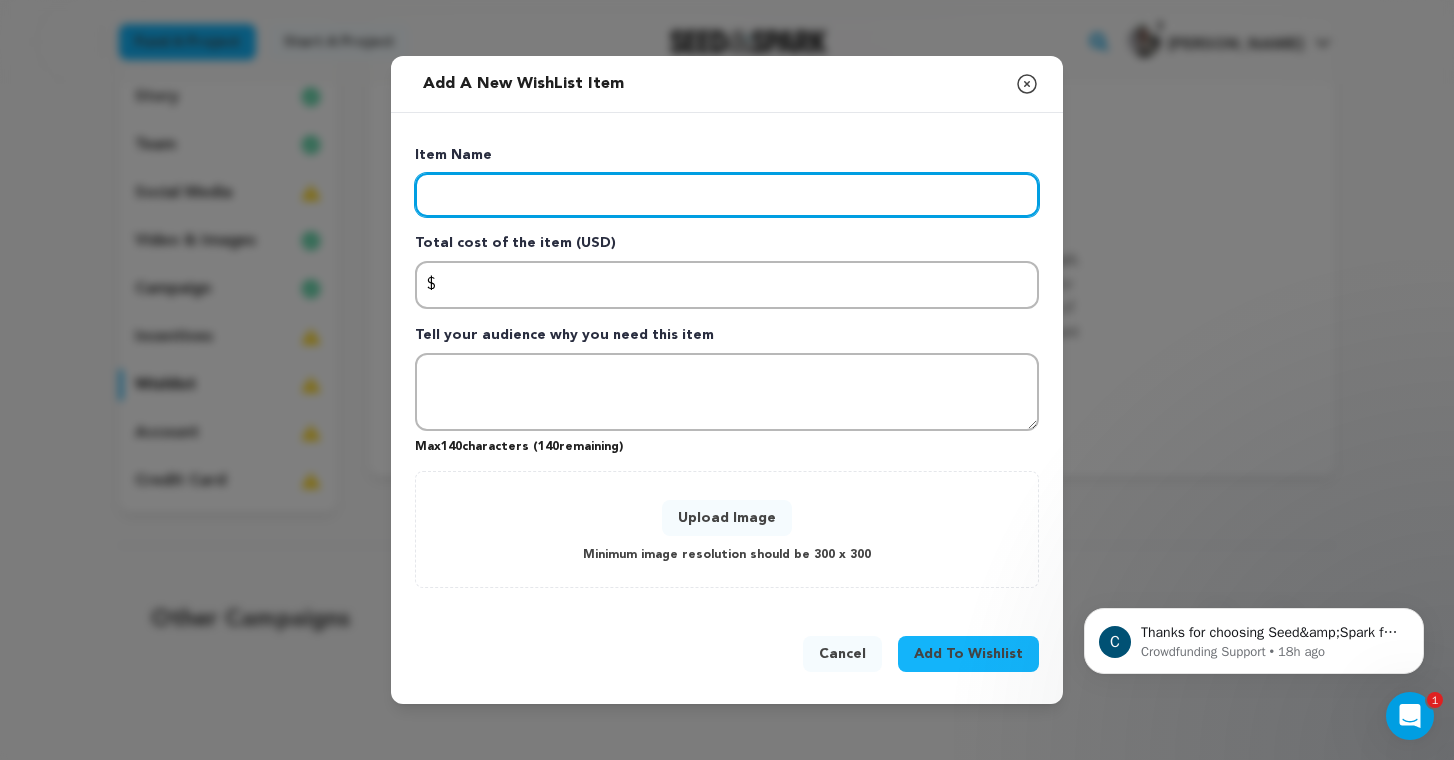 click at bounding box center (727, 195) 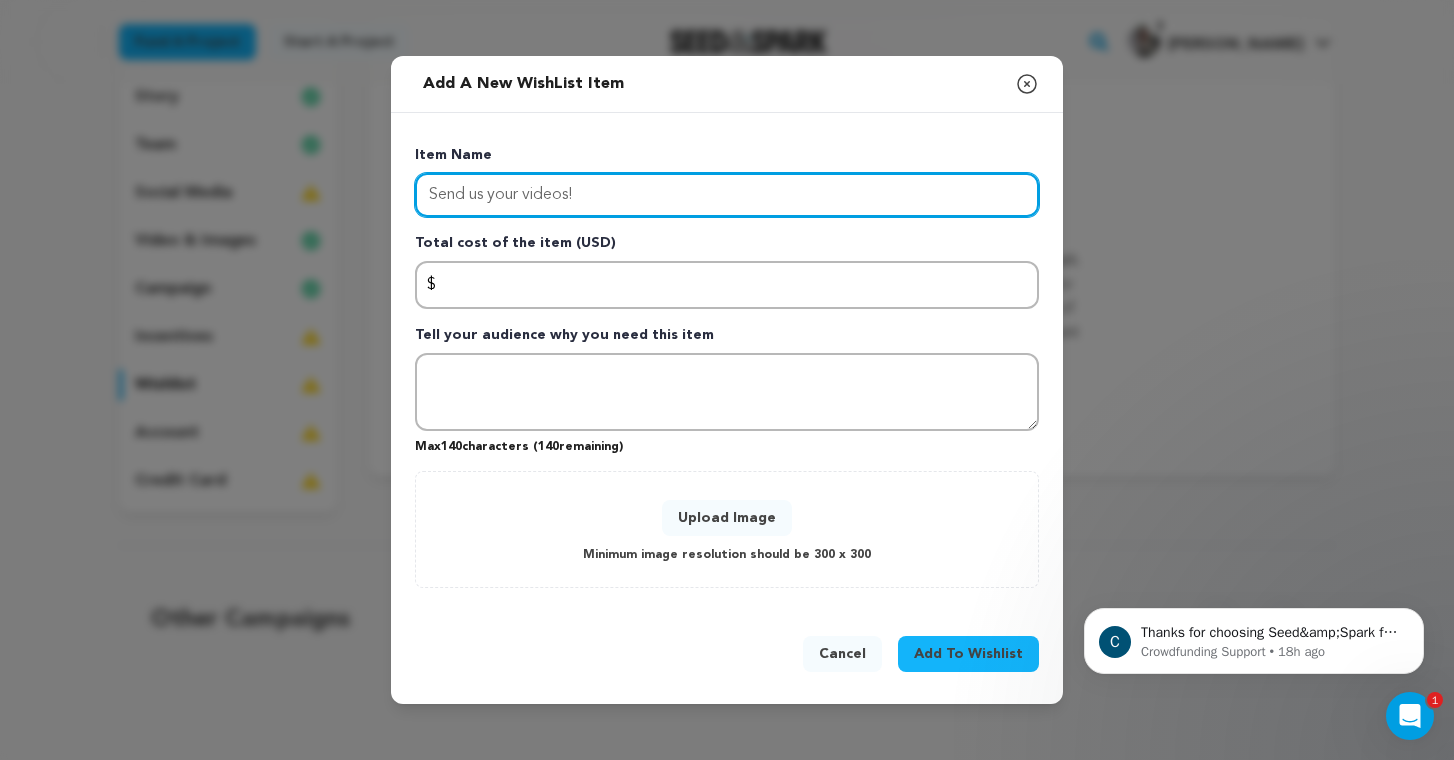 type on "Send us your videos!" 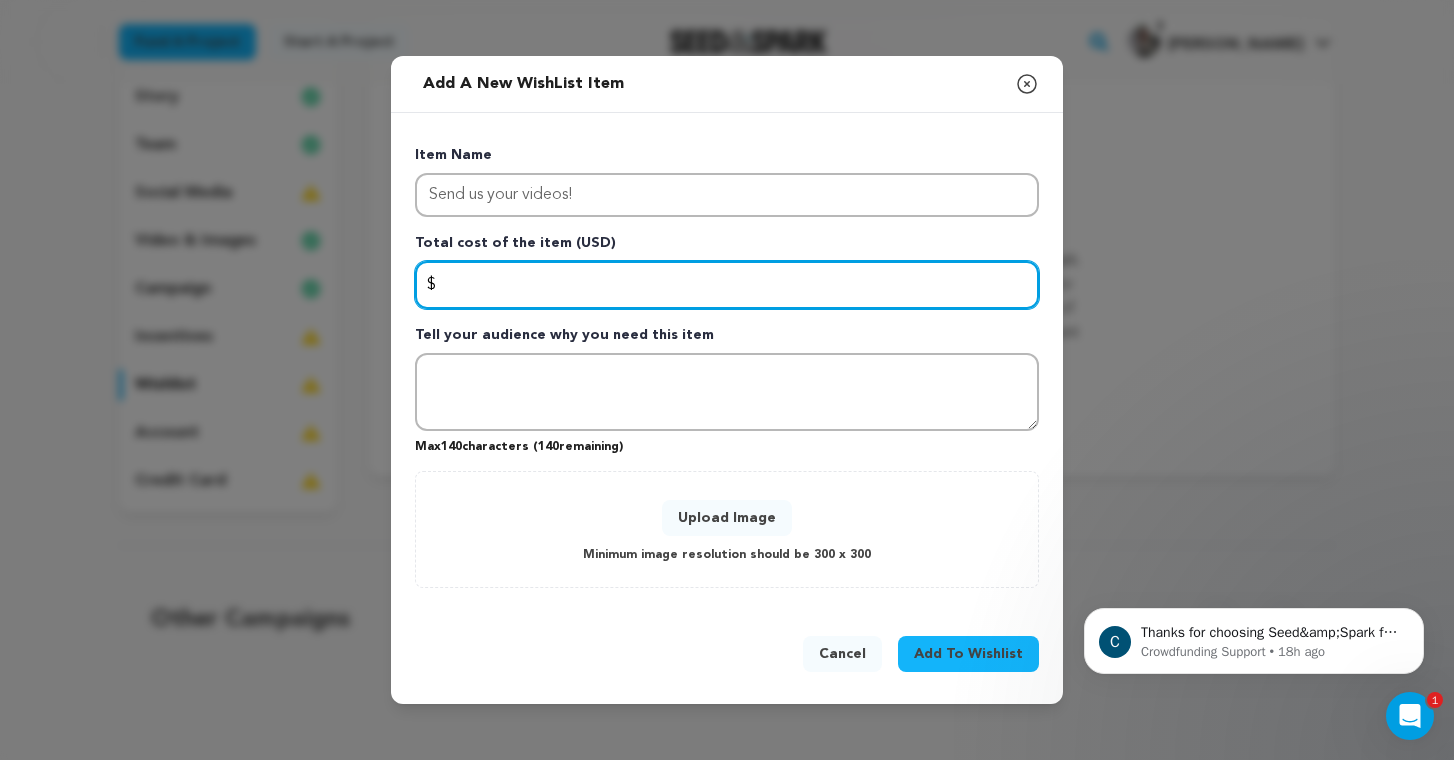 click at bounding box center (727, 285) 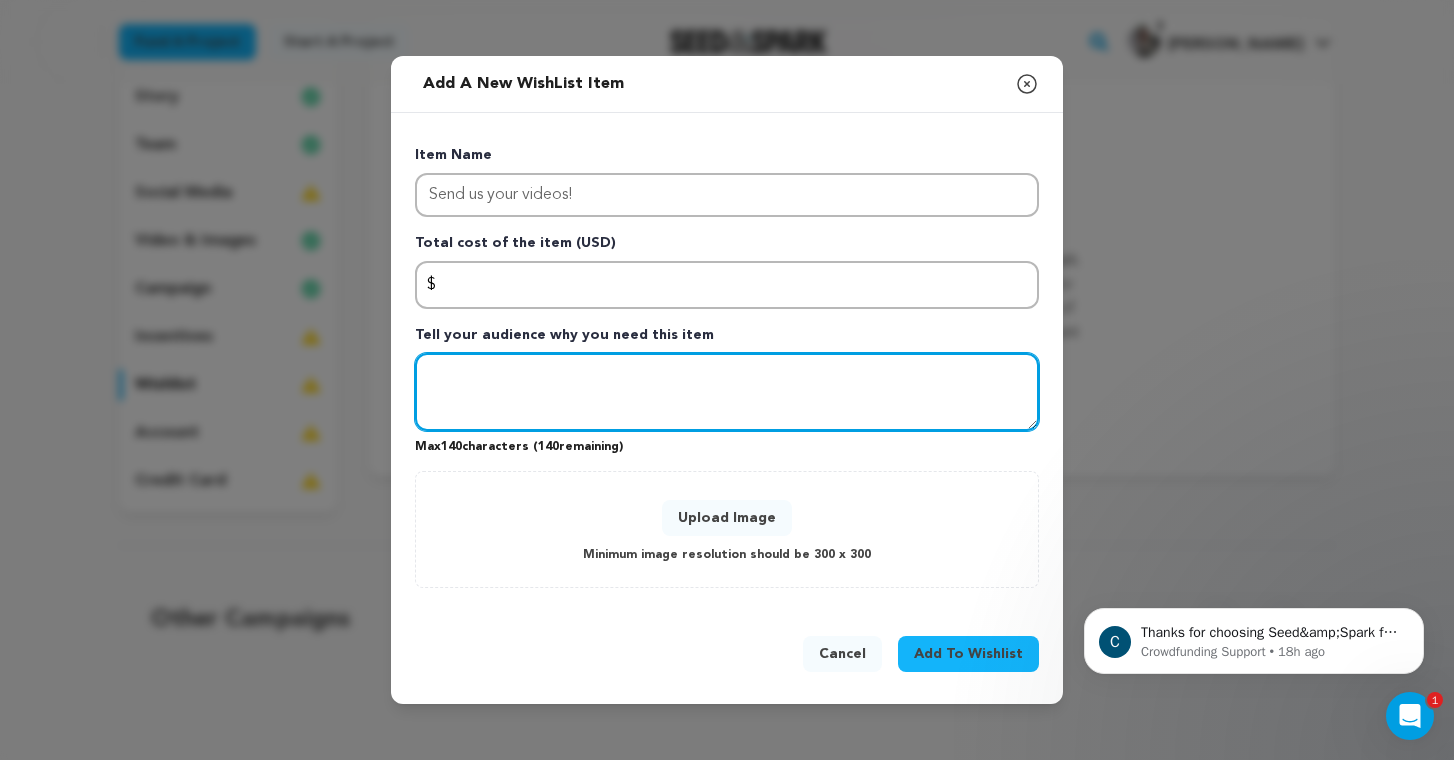 click at bounding box center (727, 392) 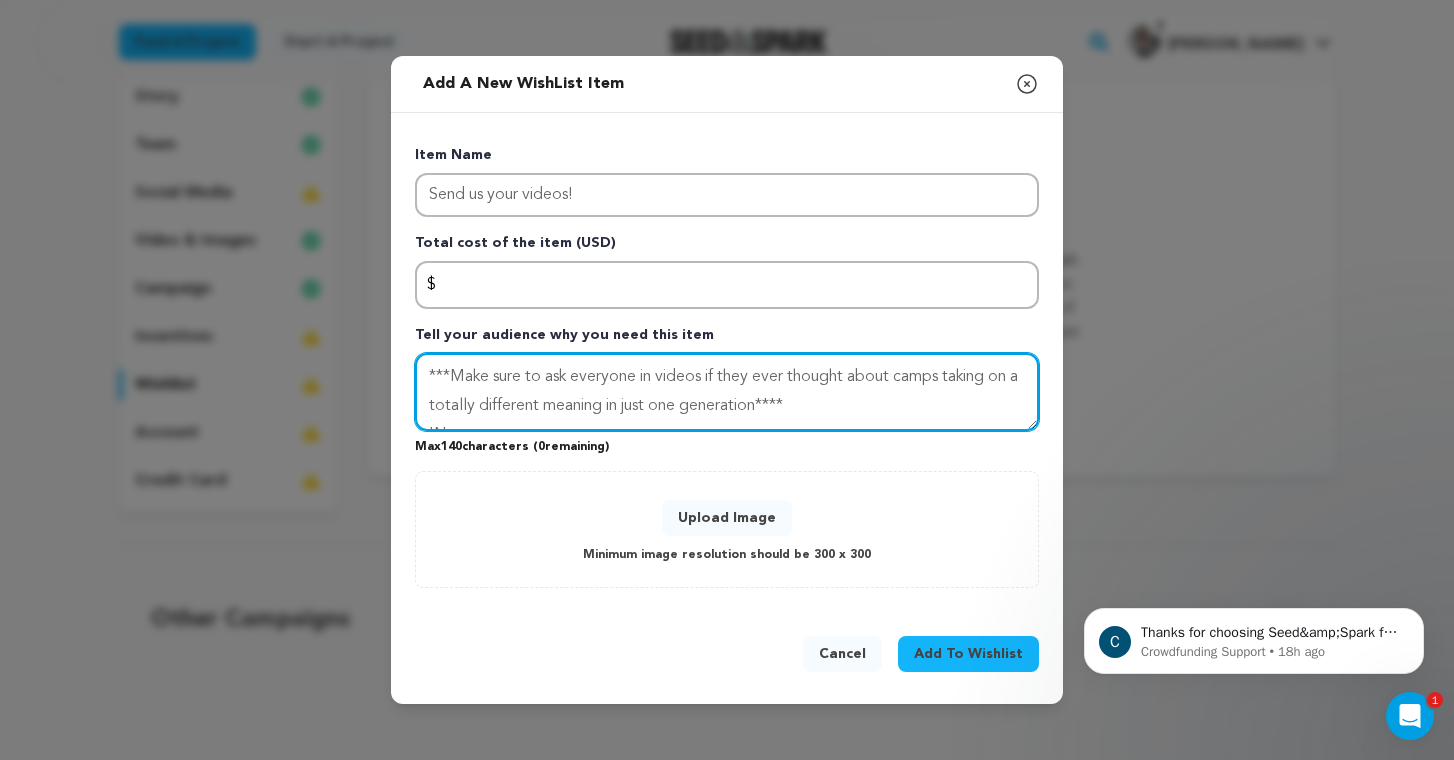 scroll, scrollTop: 14, scrollLeft: 0, axis: vertical 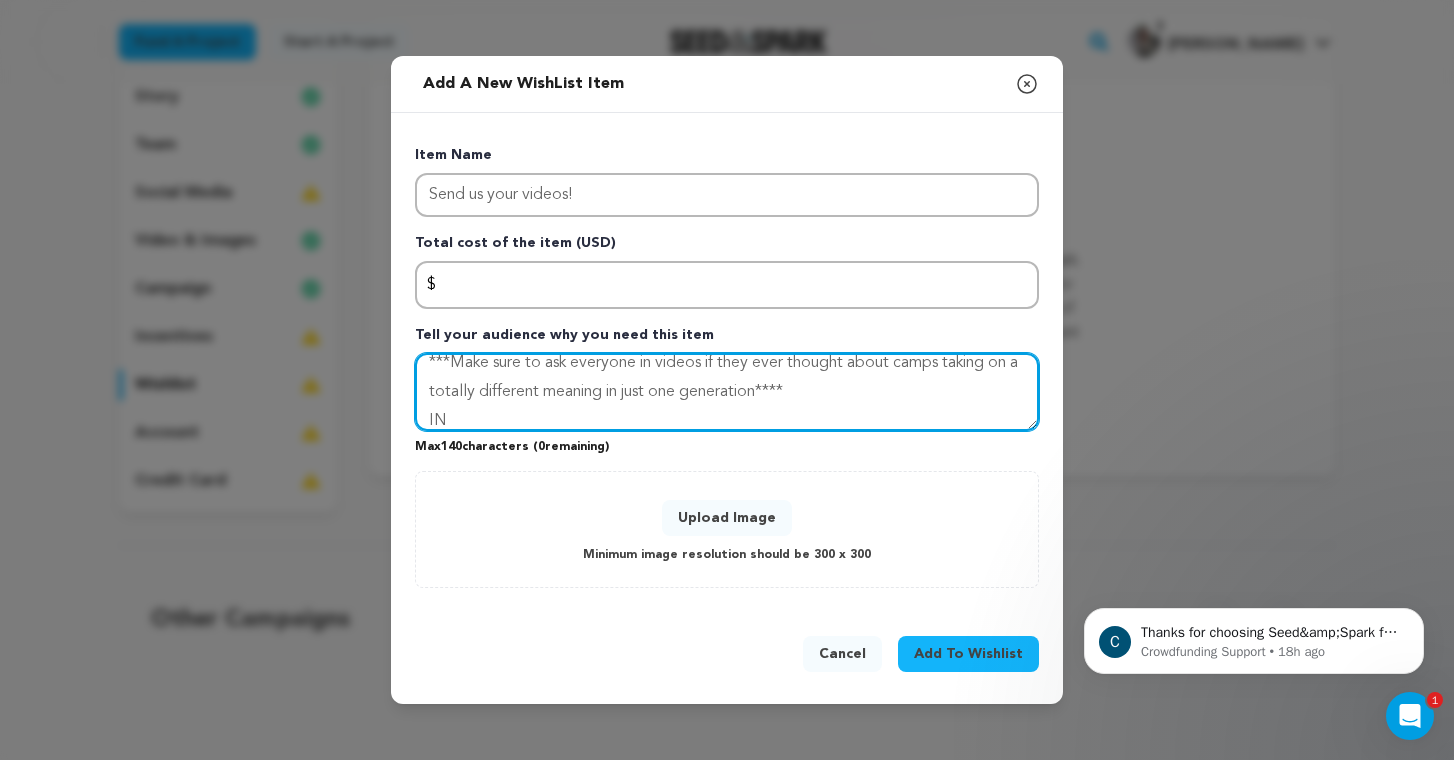 drag, startPoint x: 556, startPoint y: 396, endPoint x: 423, endPoint y: 385, distance: 133.45412 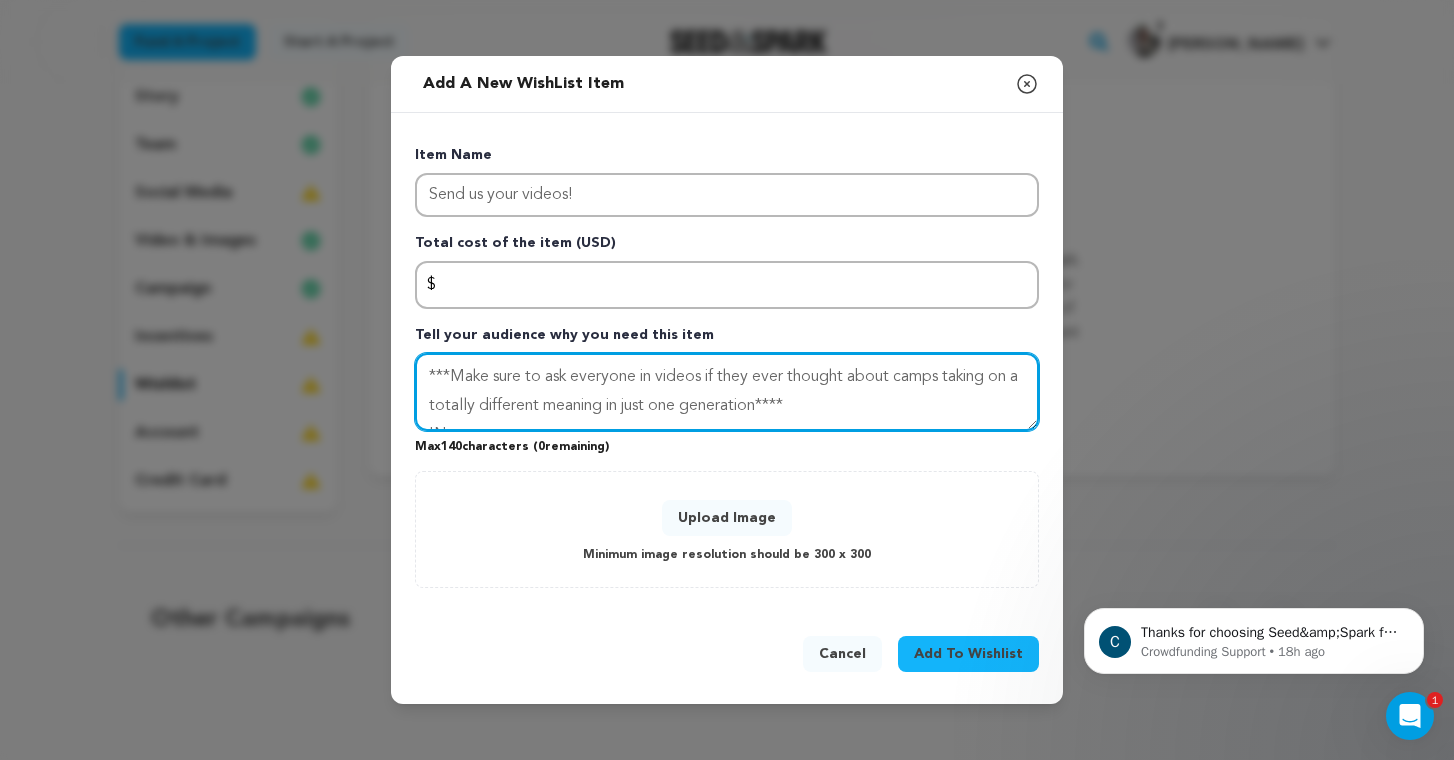 scroll, scrollTop: 28, scrollLeft: 0, axis: vertical 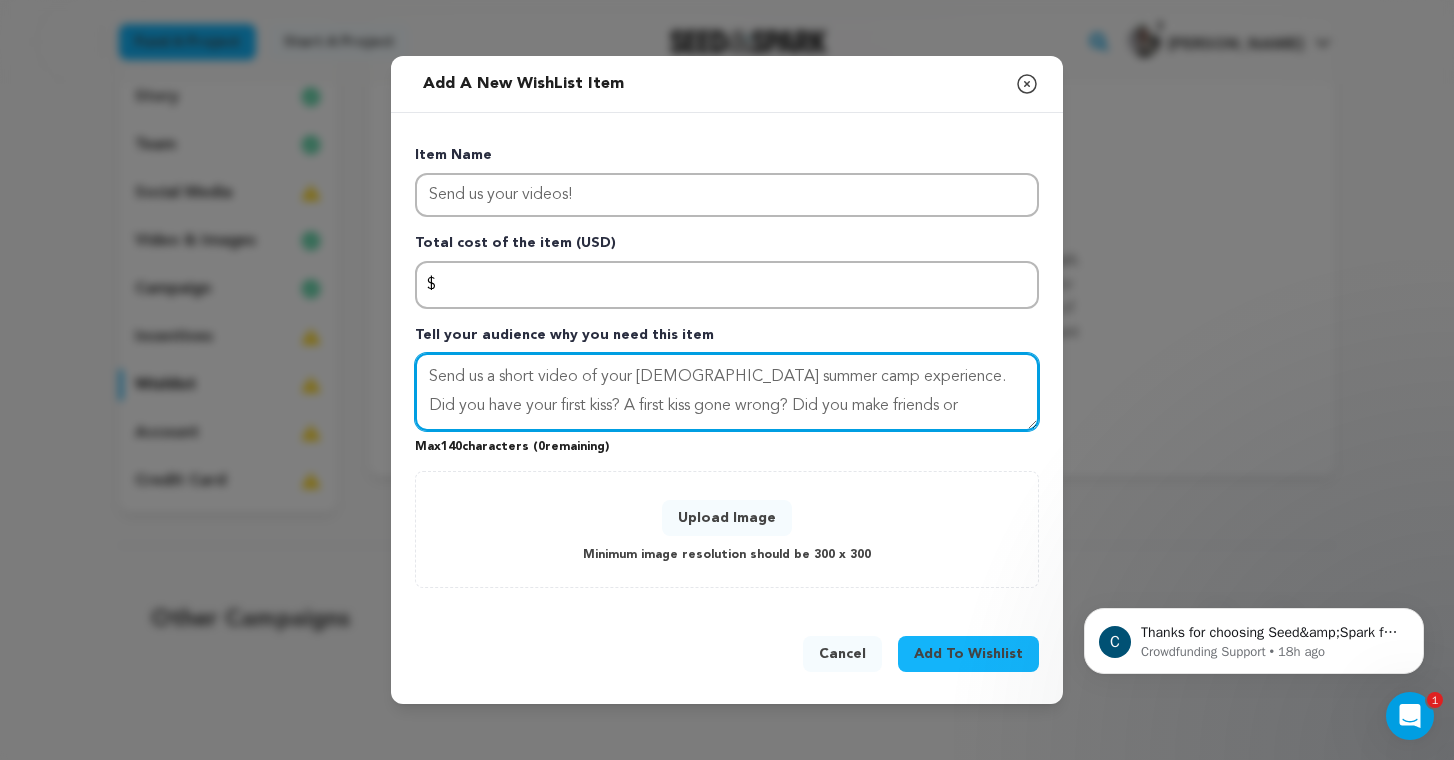 drag, startPoint x: 886, startPoint y: 382, endPoint x: 1032, endPoint y: 382, distance: 146 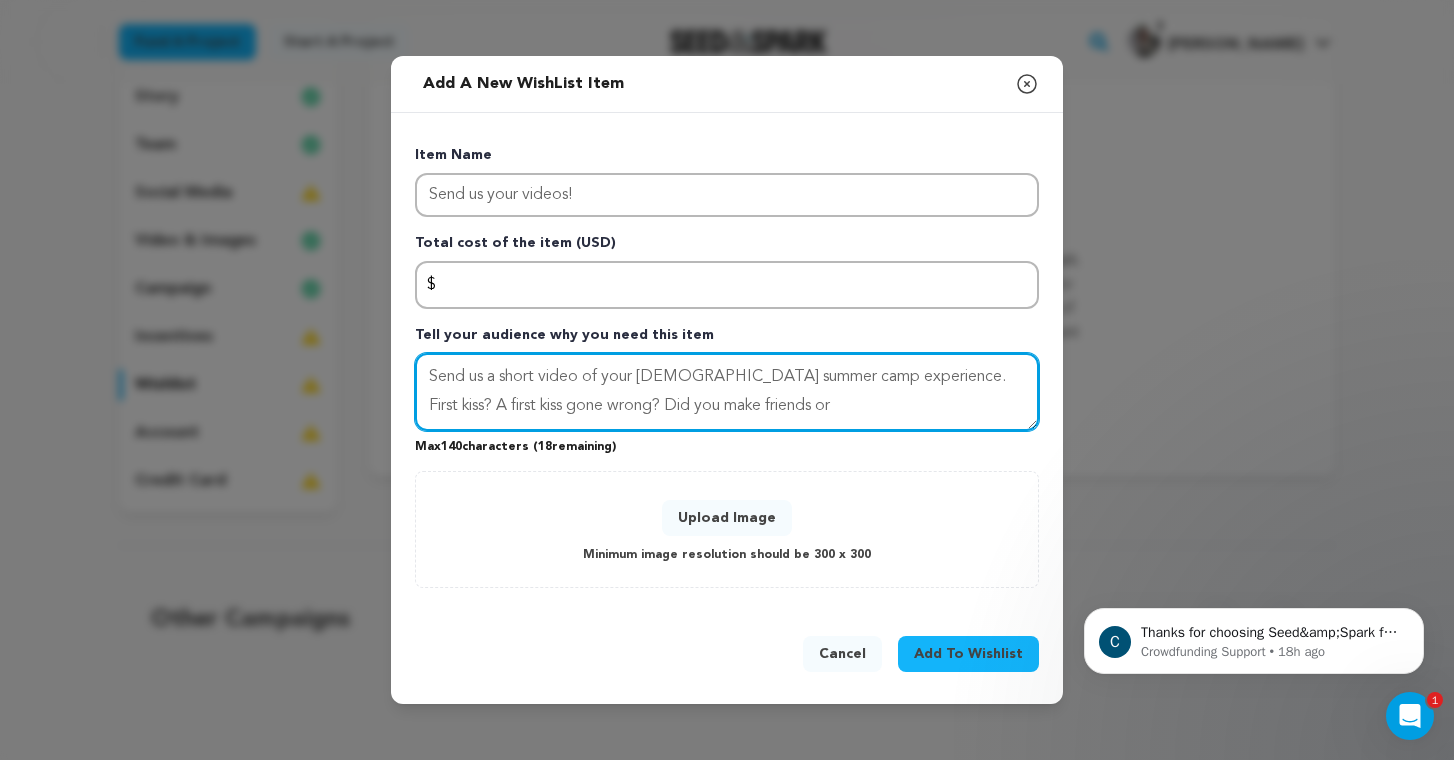 click on "Send us a short video of your [DEMOGRAPHIC_DATA] summer camp experience. First kiss? A first kiss gone wrong? Did you make friends or" at bounding box center (727, 392) 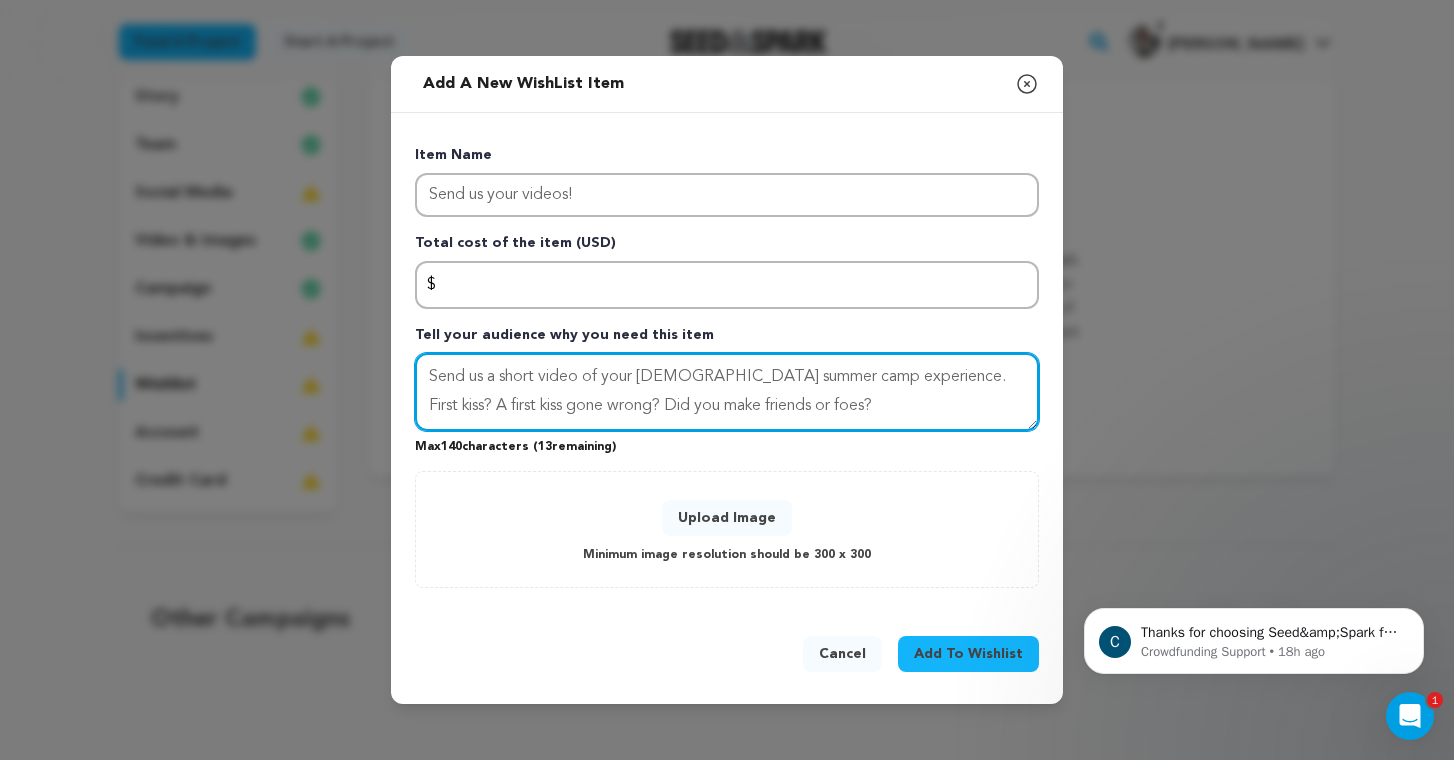 type on "Send us a short video of your [DEMOGRAPHIC_DATA] summer camp experience. First kiss? A first kiss gone wrong? Did you make friends or foes?" 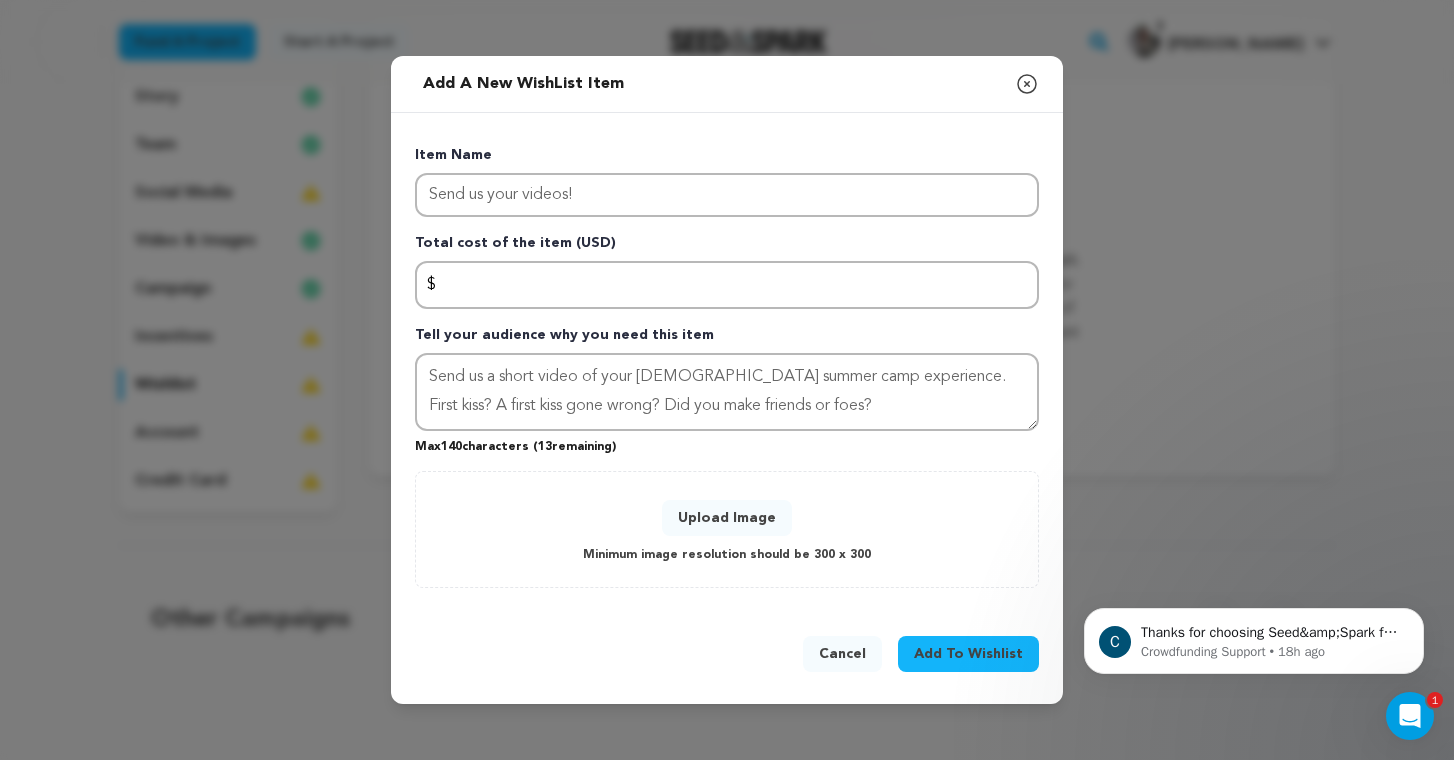 click on "Add To Wishlist" at bounding box center [968, 654] 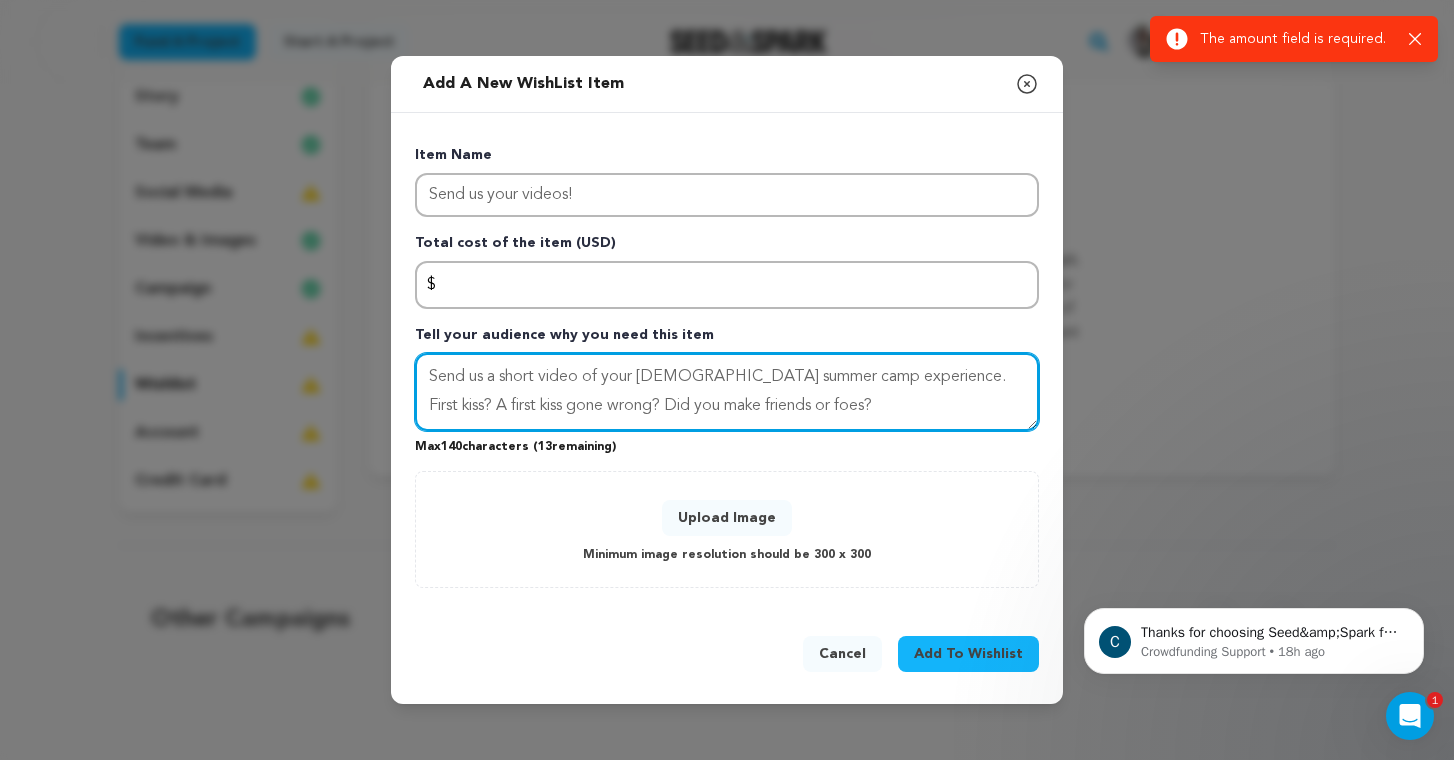 click on "Send us a short video of your [DEMOGRAPHIC_DATA] summer camp experience. First kiss? A first kiss gone wrong? Did you make friends or foes?" at bounding box center (727, 392) 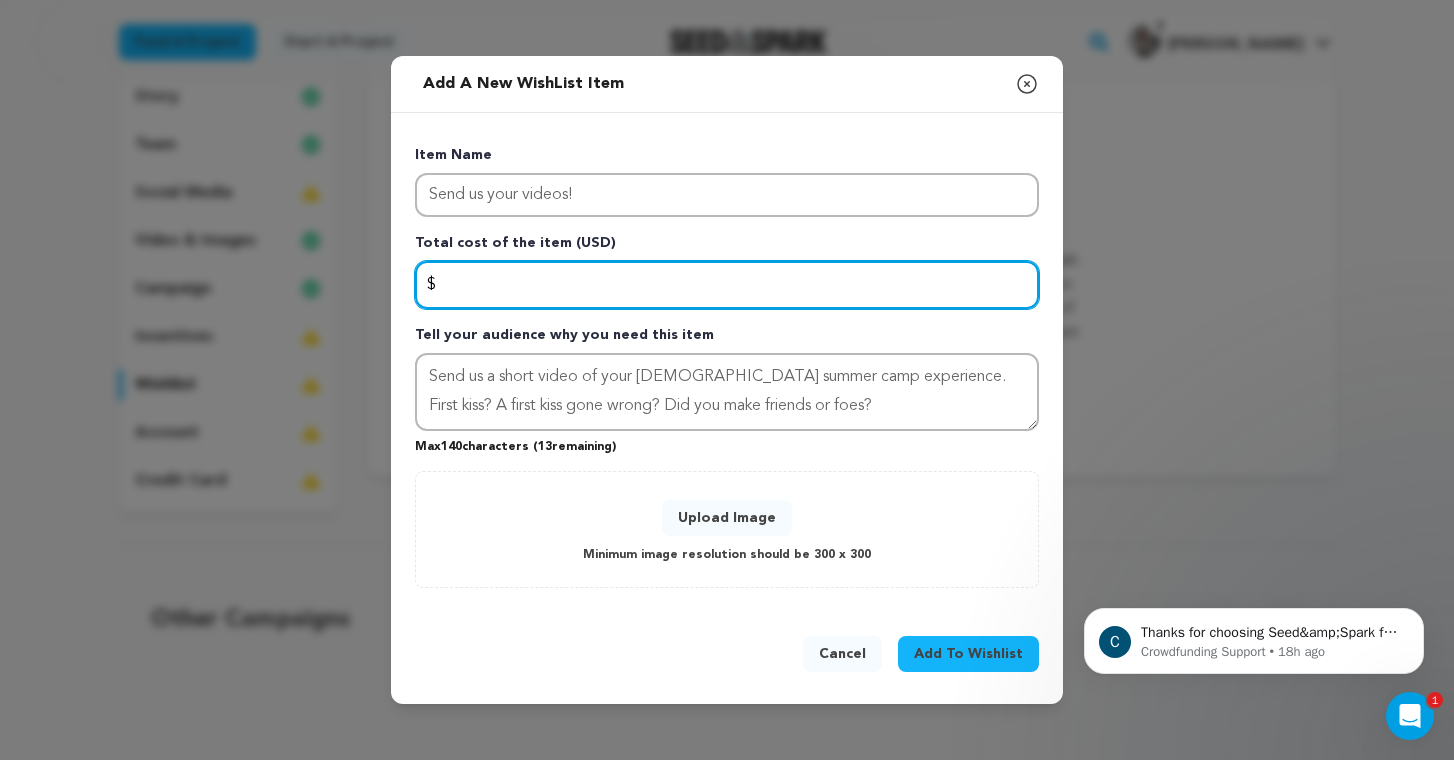 click at bounding box center [727, 285] 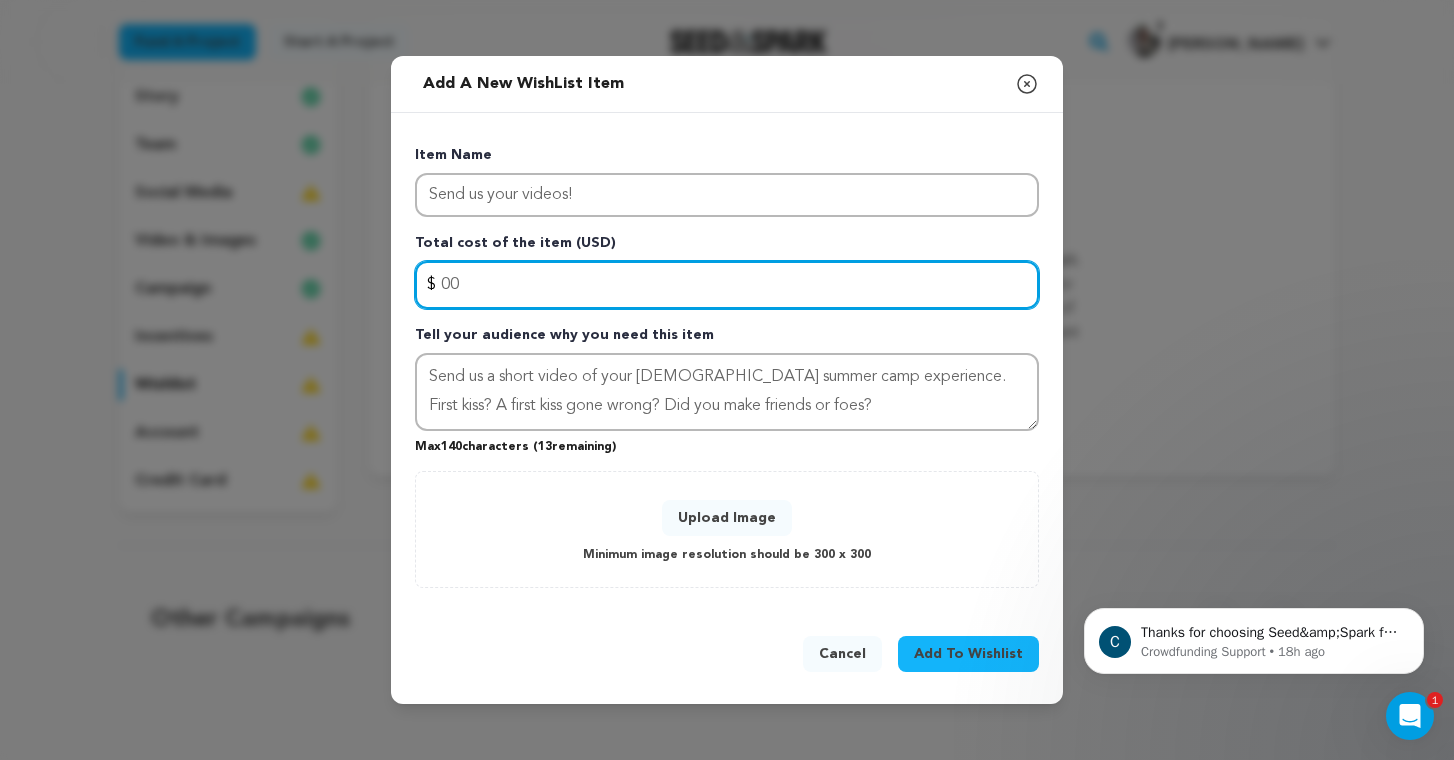 type on "0" 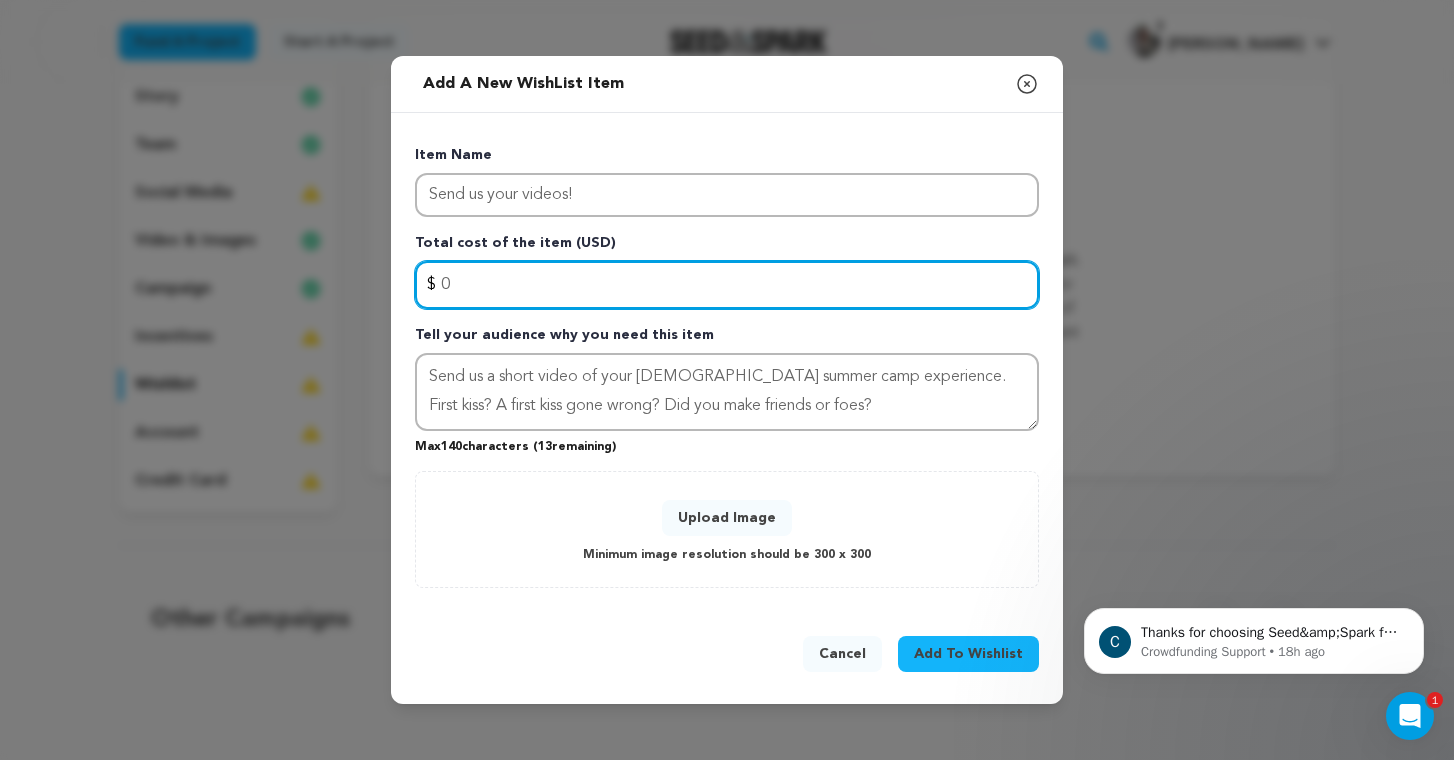 type on "0" 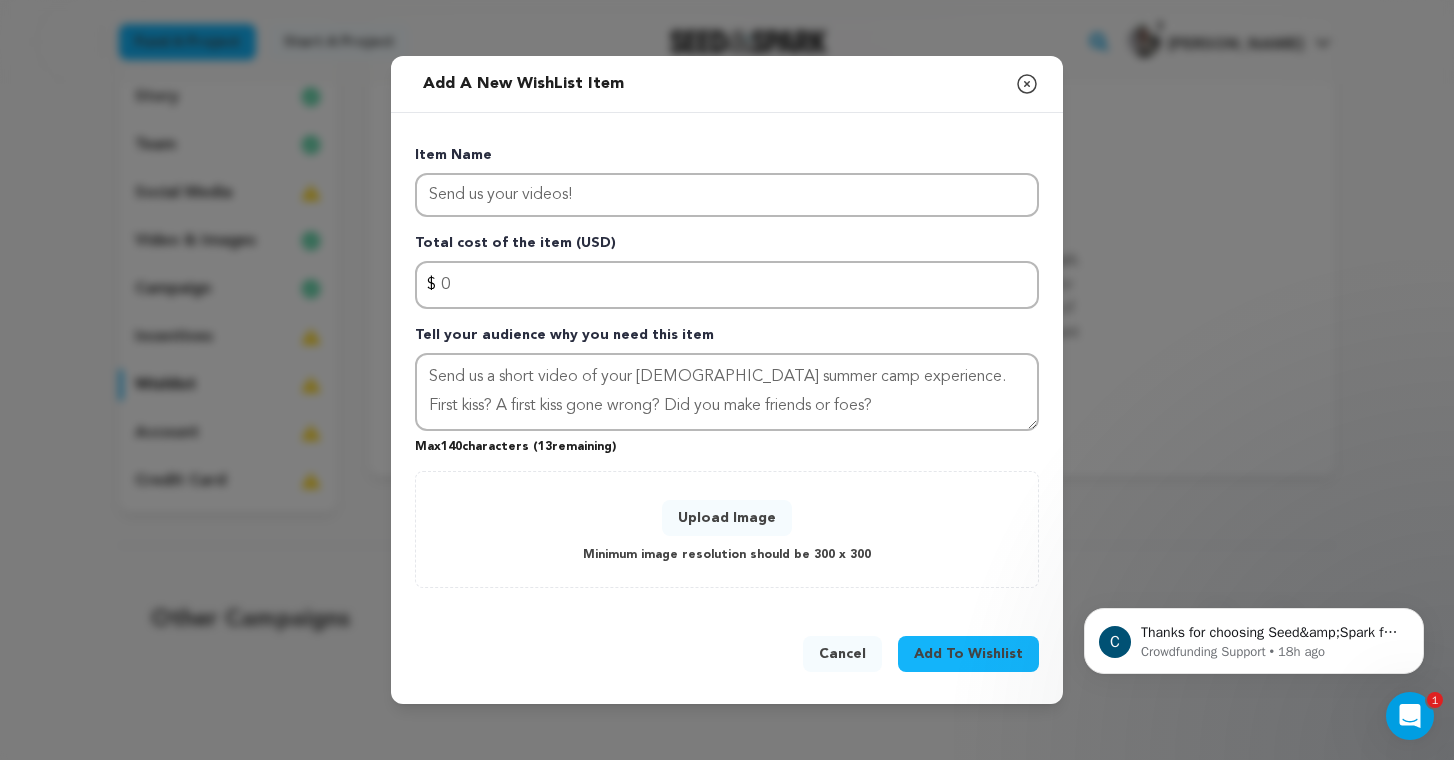 click on "Add To Wishlist" at bounding box center (968, 654) 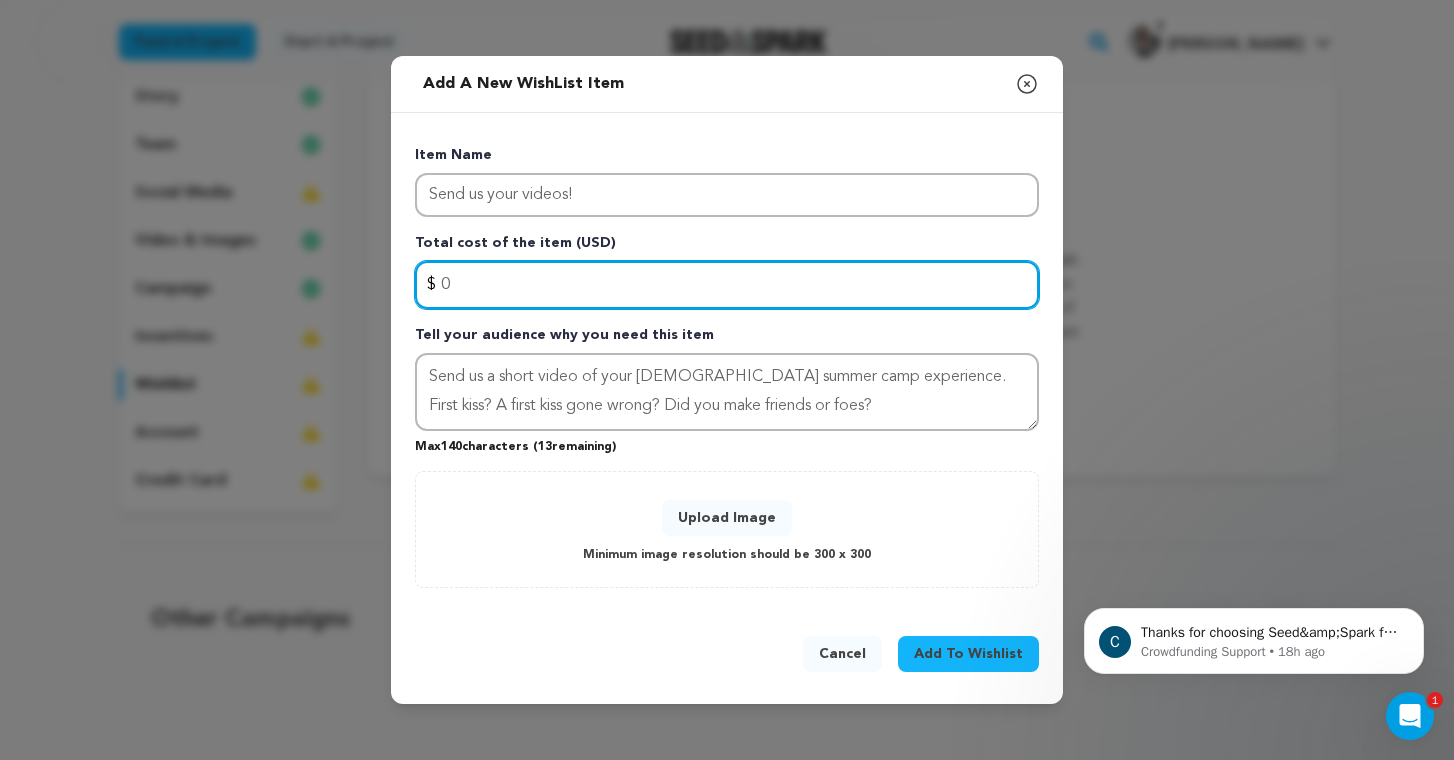 click on "0" at bounding box center (727, 285) 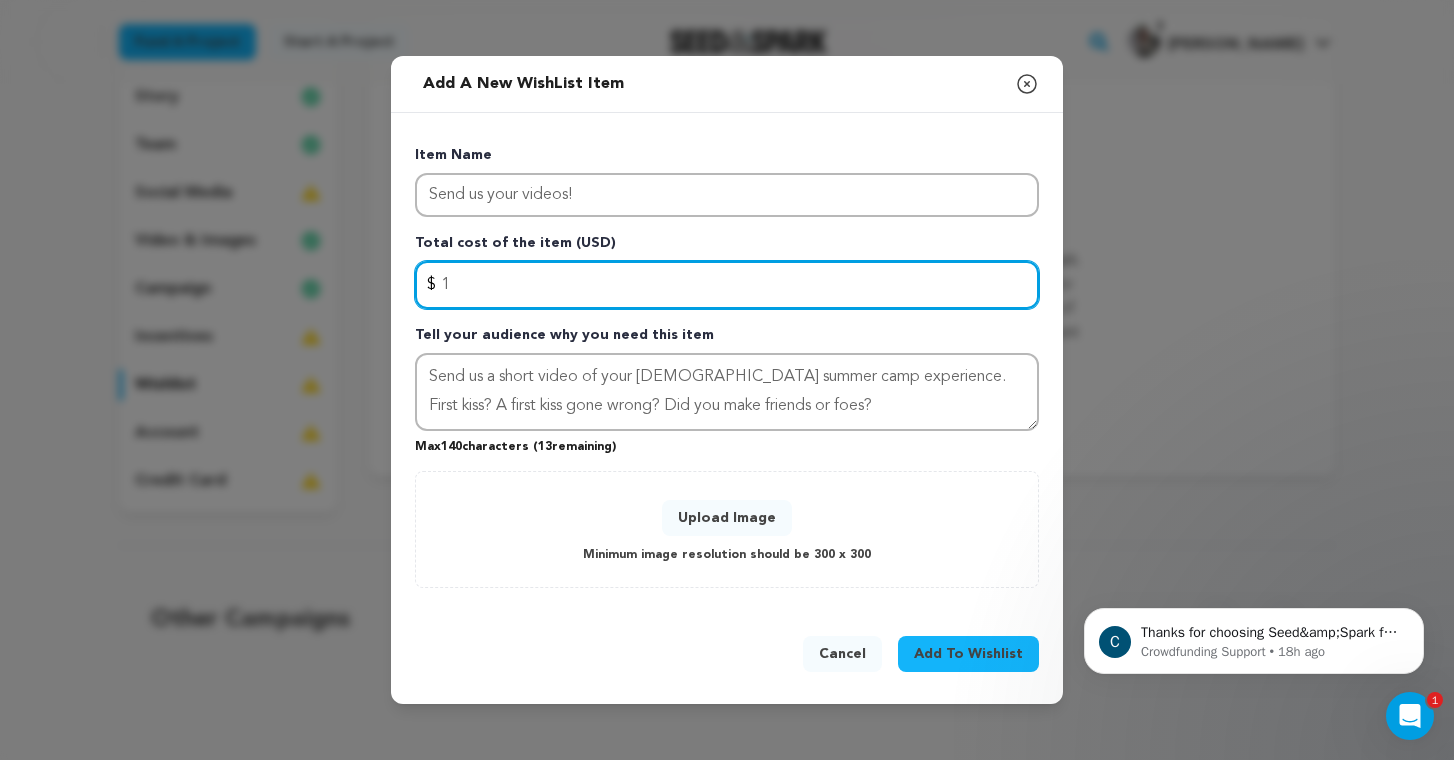 type on "1" 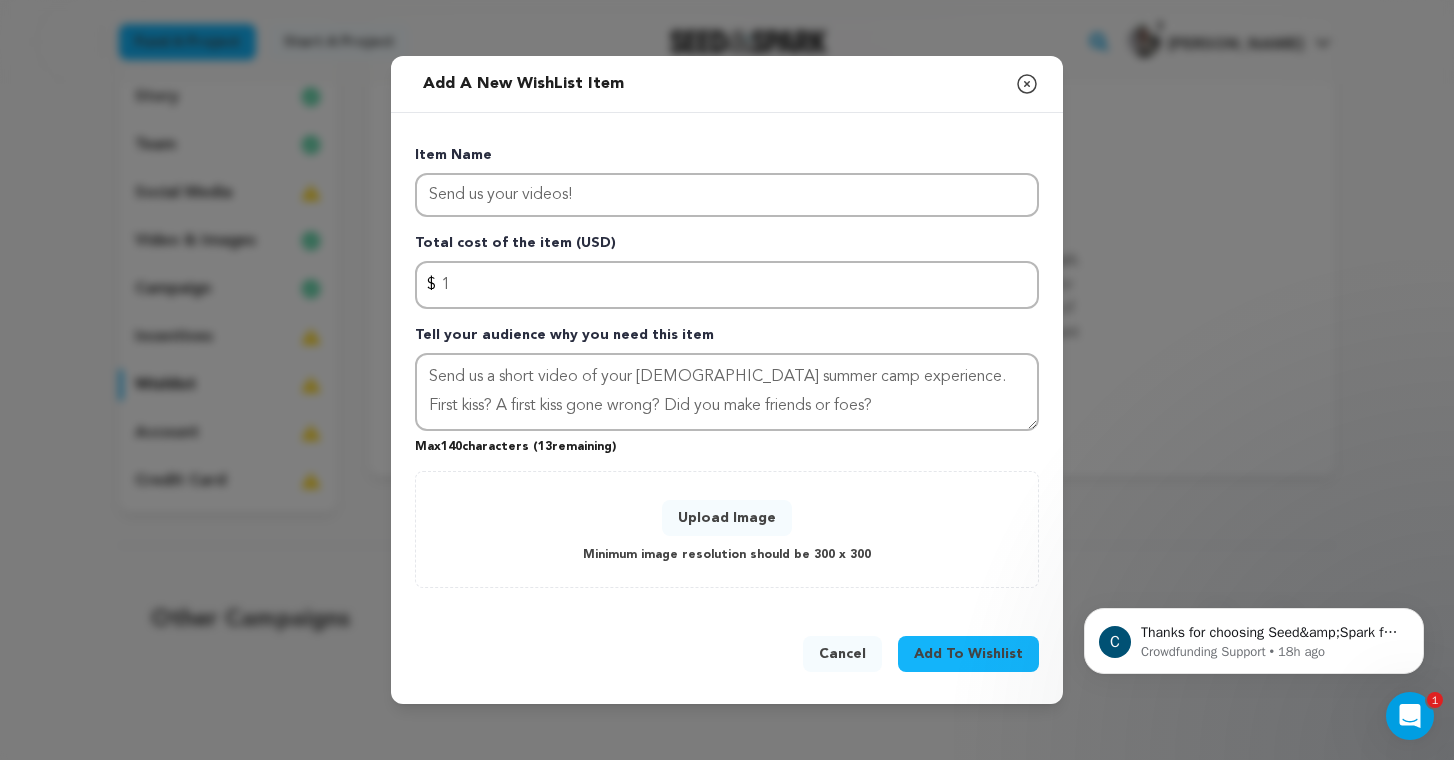 click on "Add To Wishlist" at bounding box center (968, 654) 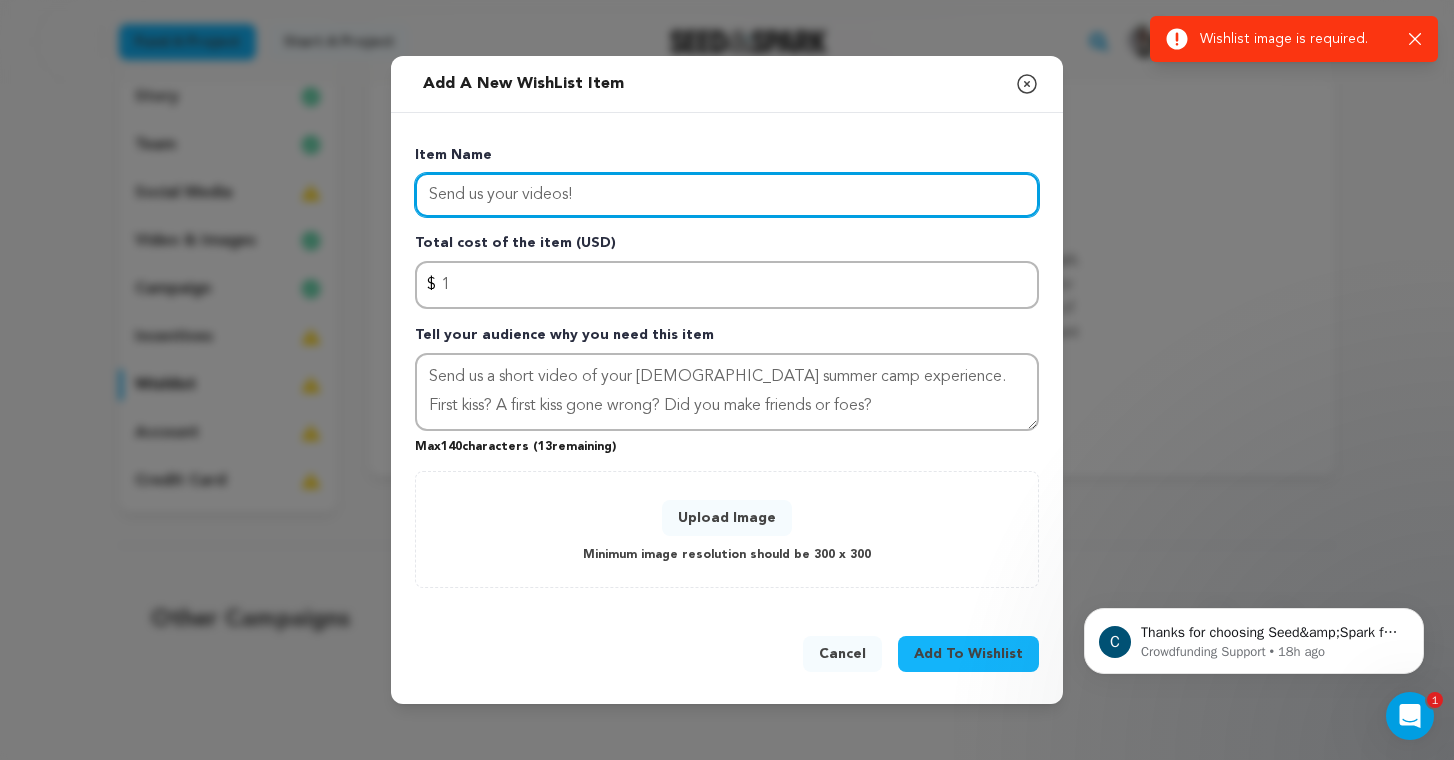 click on "Send us your videos!" at bounding box center [727, 195] 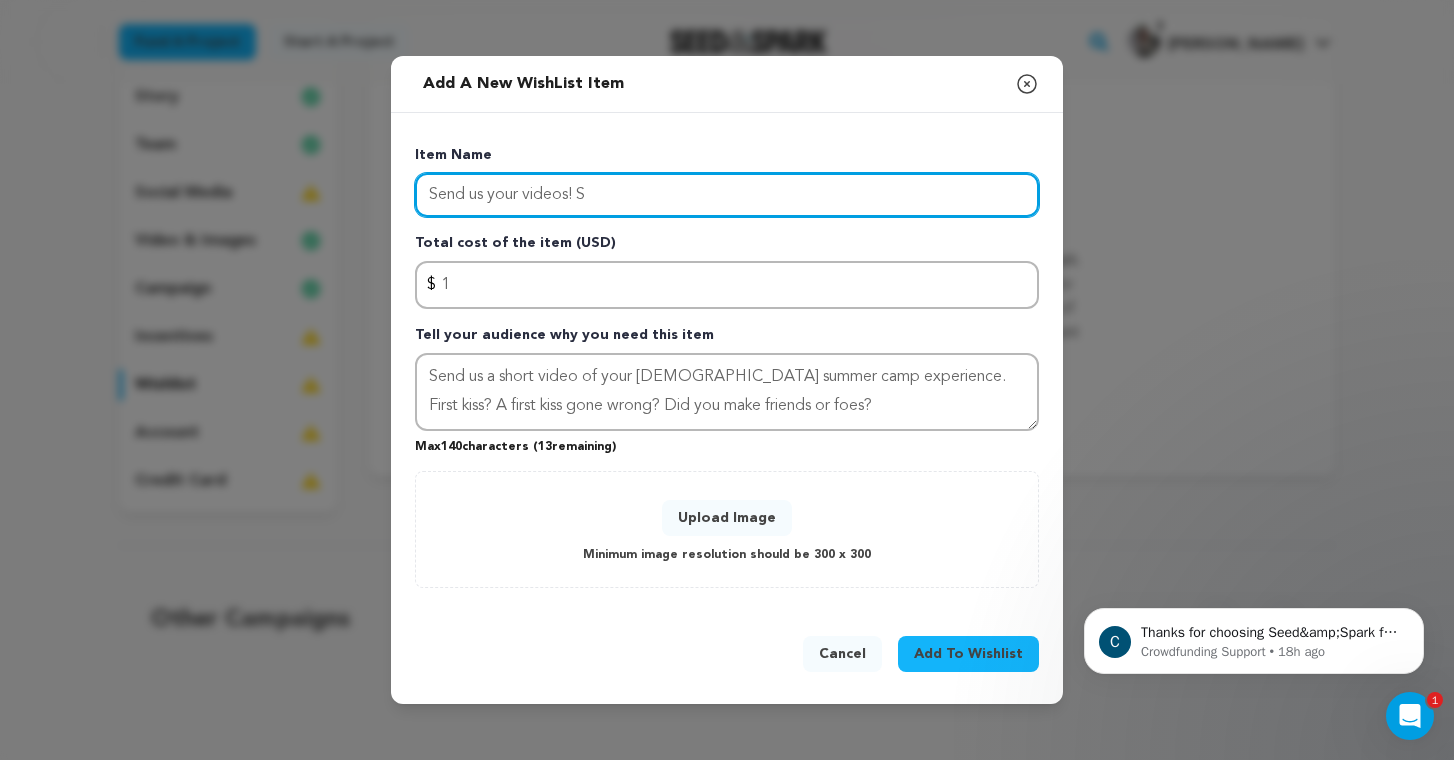 type on "Send us your videos! Se" 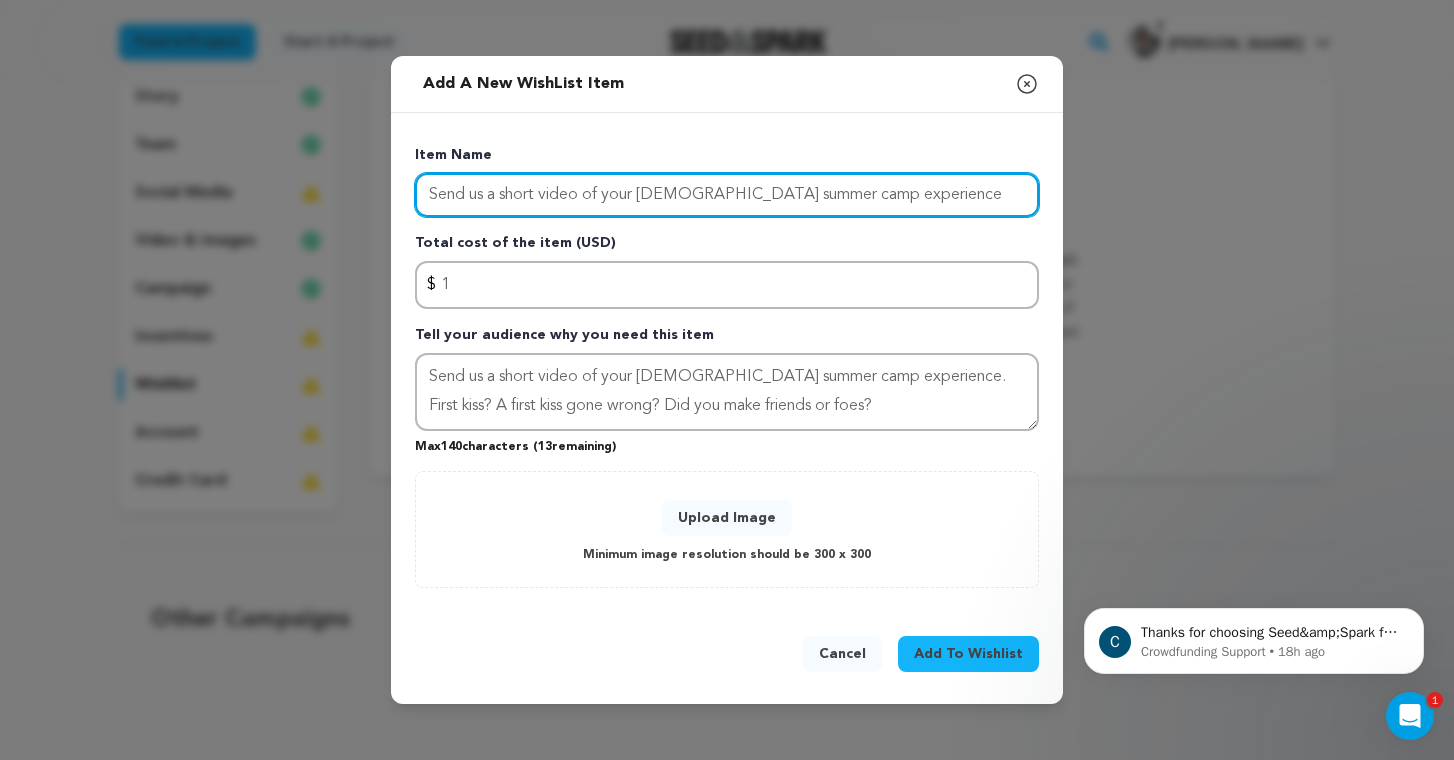 type on "Send us a short video of your [DEMOGRAPHIC_DATA] summer camp experience" 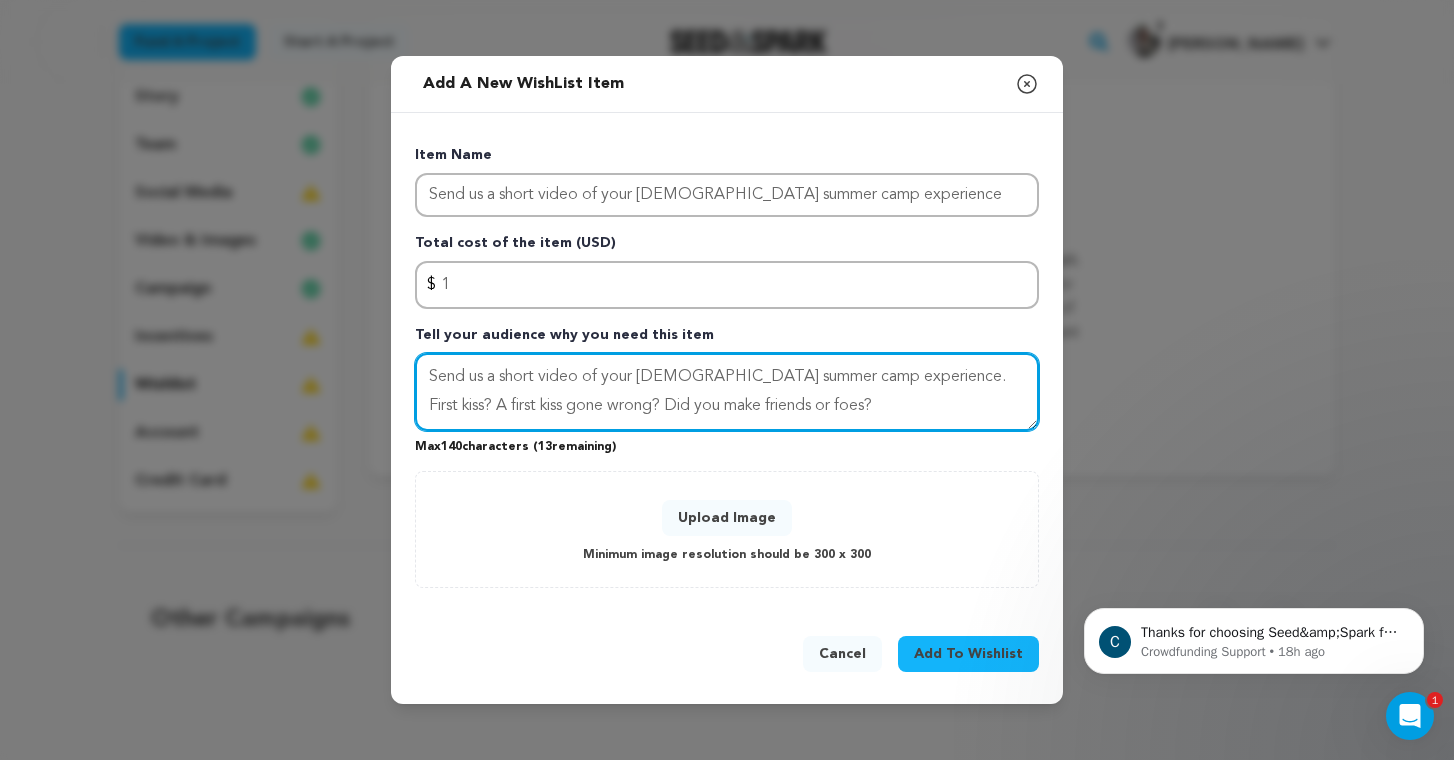 click on "Send us a short video of your [DEMOGRAPHIC_DATA] summer camp experience. First kiss? A first kiss gone wrong? Did you make friends or foes?" at bounding box center [727, 392] 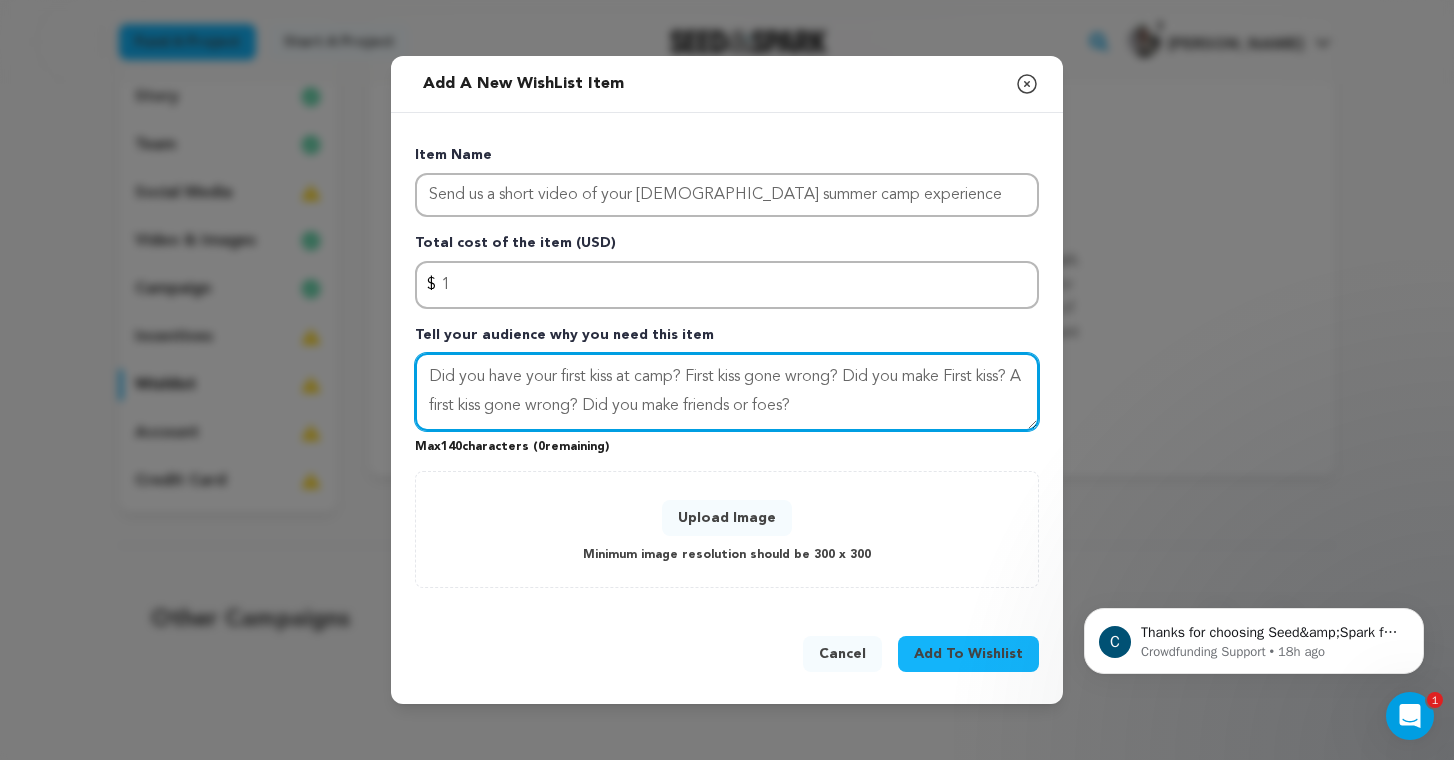 drag, startPoint x: 963, startPoint y: 379, endPoint x: 983, endPoint y: 402, distance: 30.479502 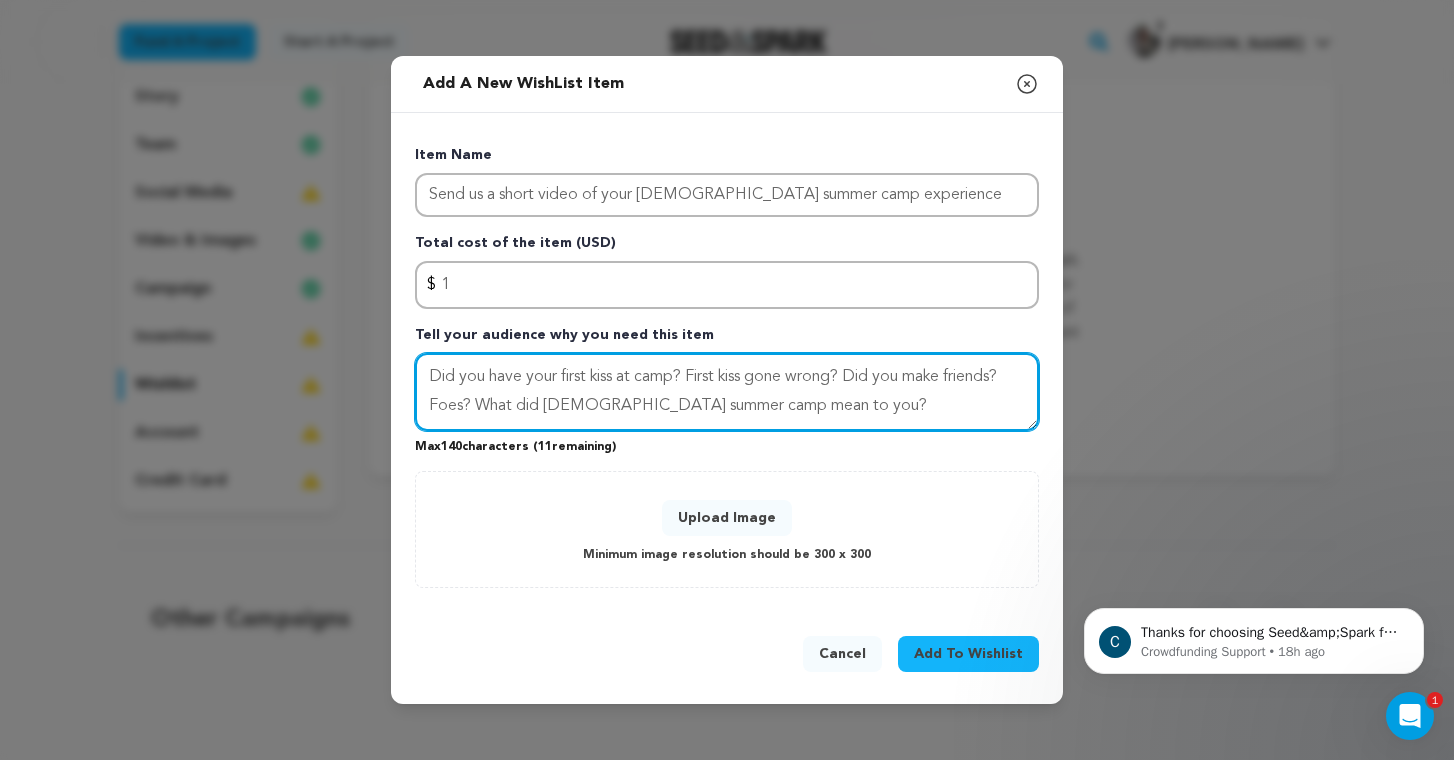type on "Did you have your first kiss at camp? First kiss gone wrong? Did you make friends? Foes? What did [DEMOGRAPHIC_DATA] summer camp mean to you?" 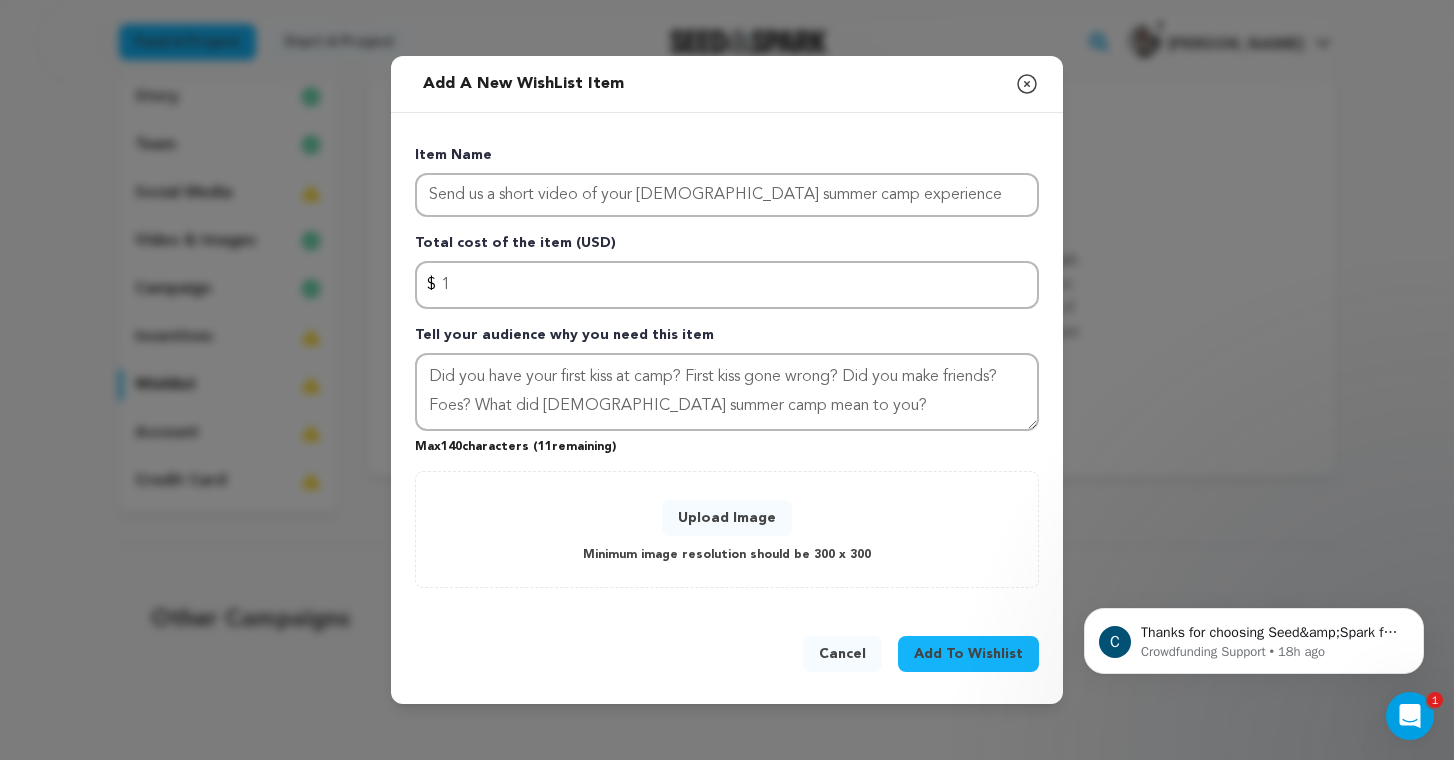 click on "Add To Wishlist" at bounding box center (968, 654) 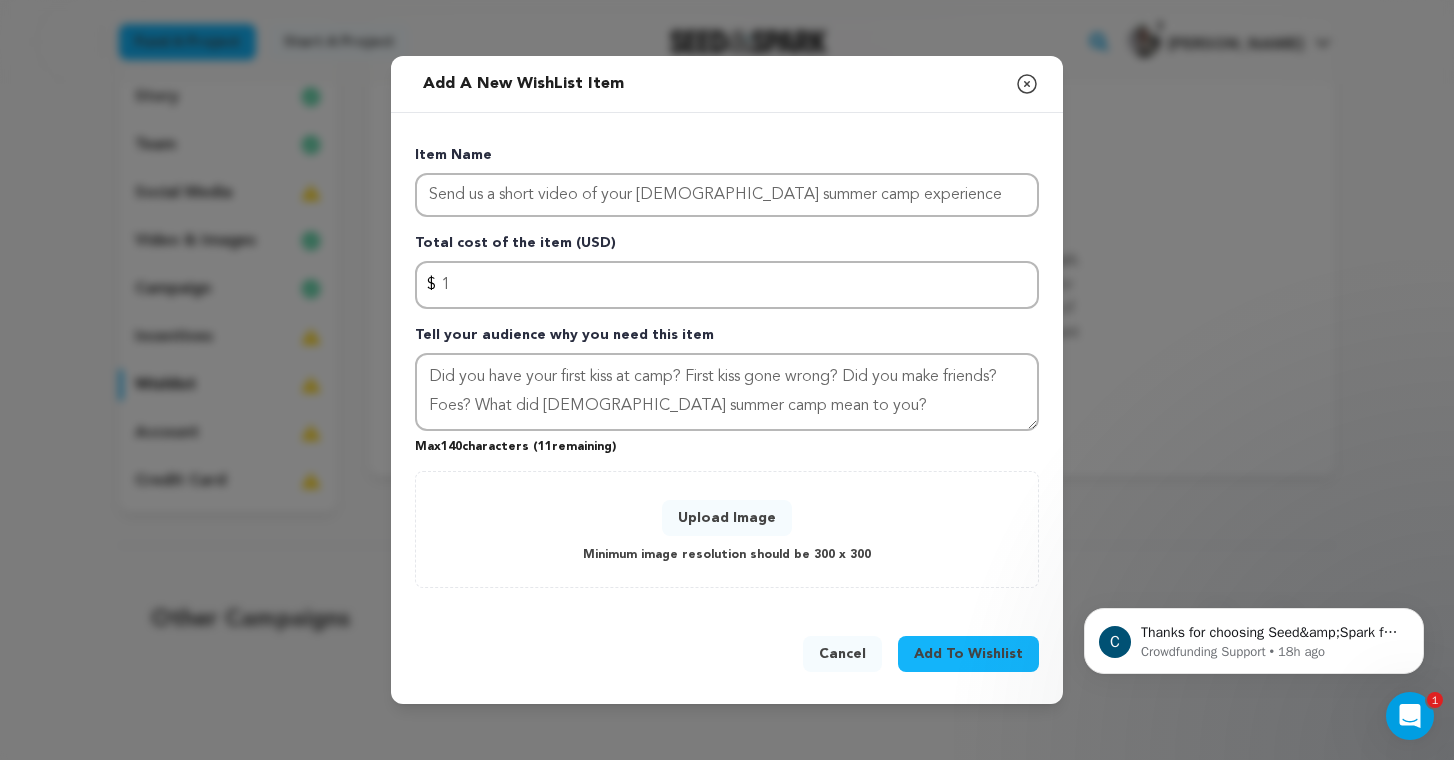 click on "Upload Image" at bounding box center (727, 518) 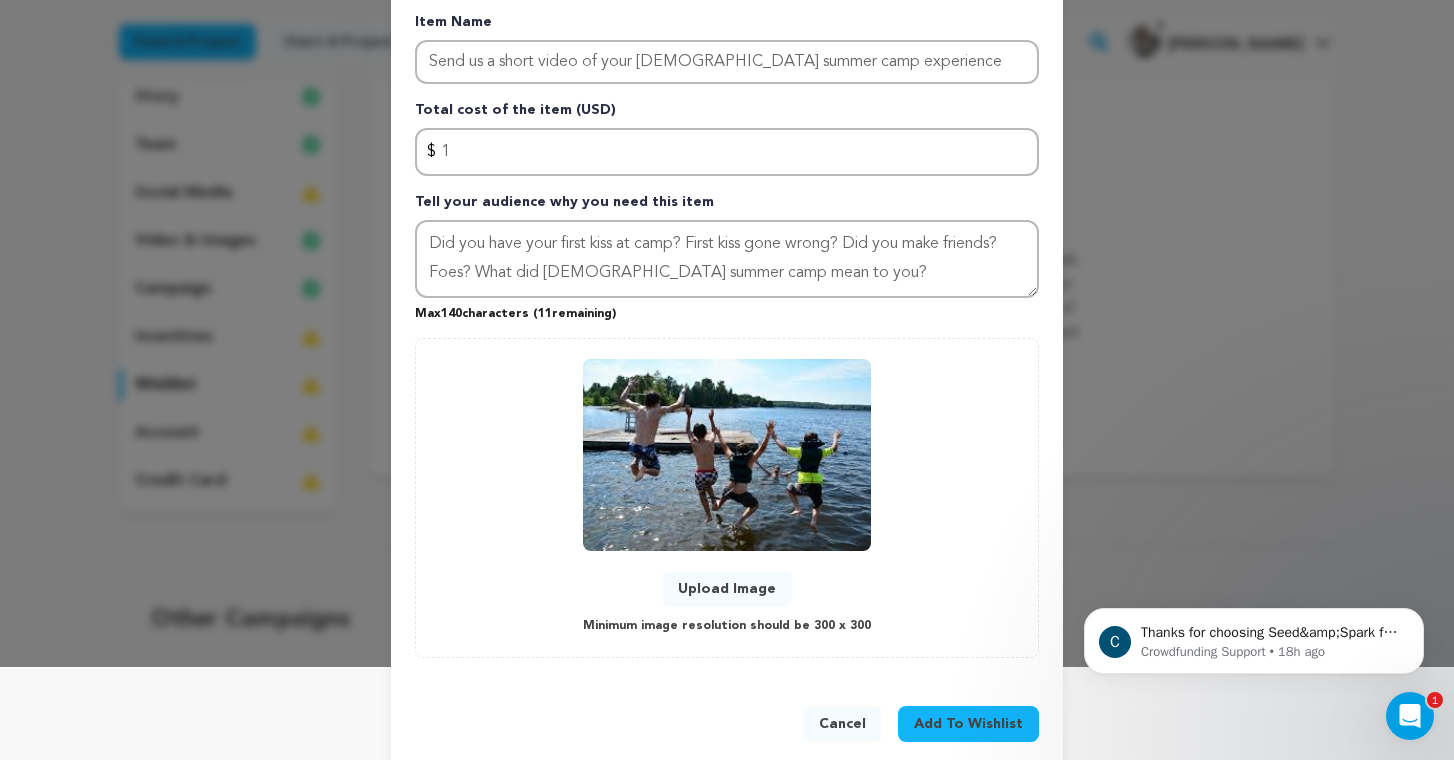 scroll, scrollTop: 123, scrollLeft: 0, axis: vertical 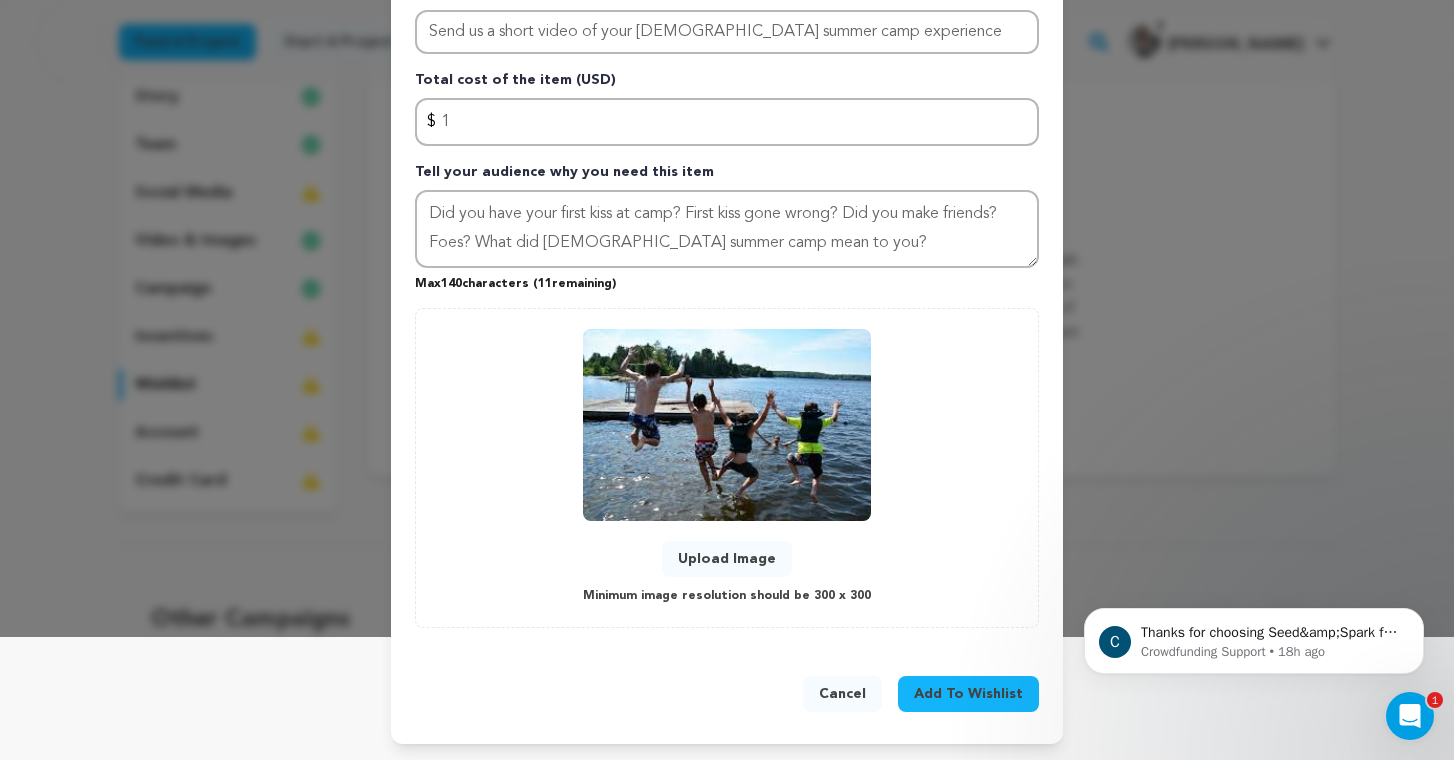 click on "Add To Wishlist" at bounding box center (968, 694) 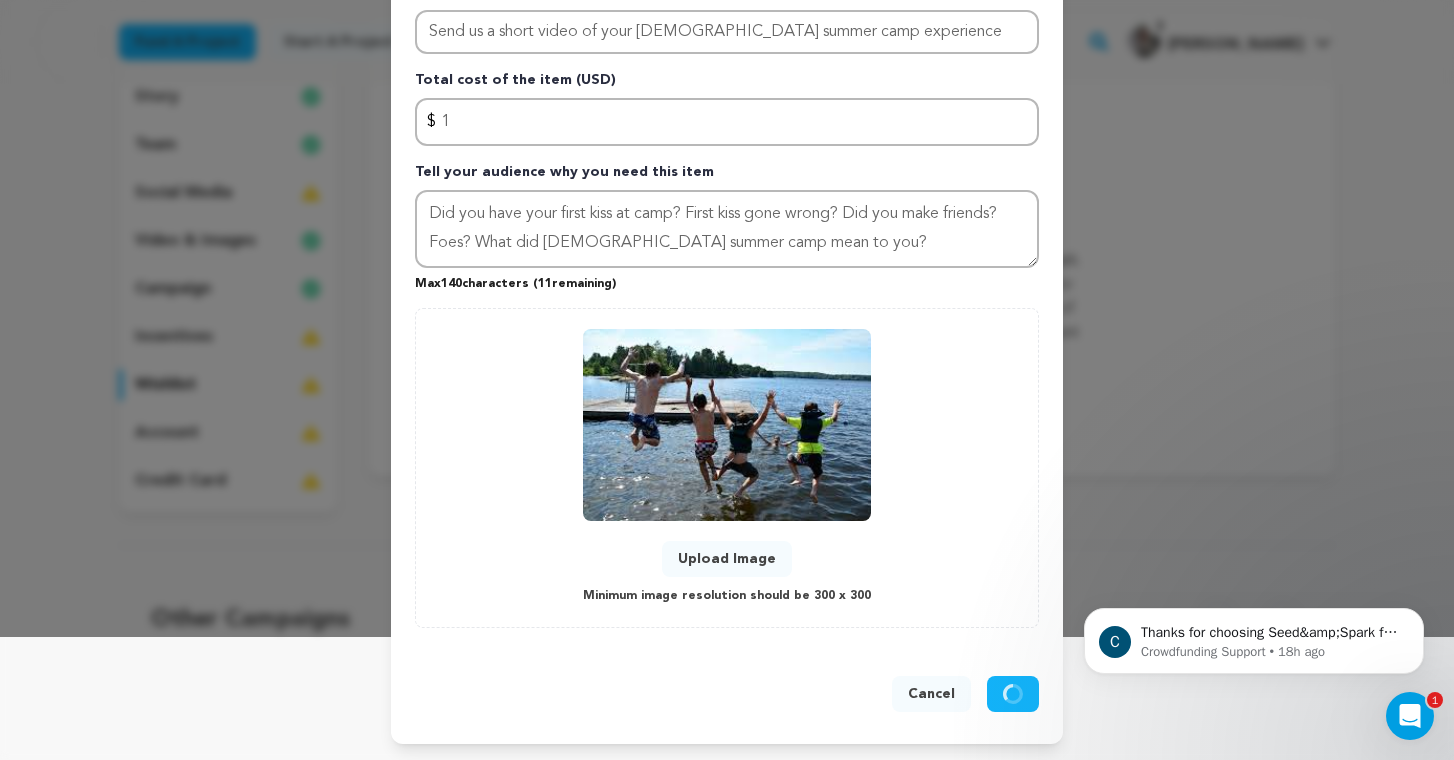 type 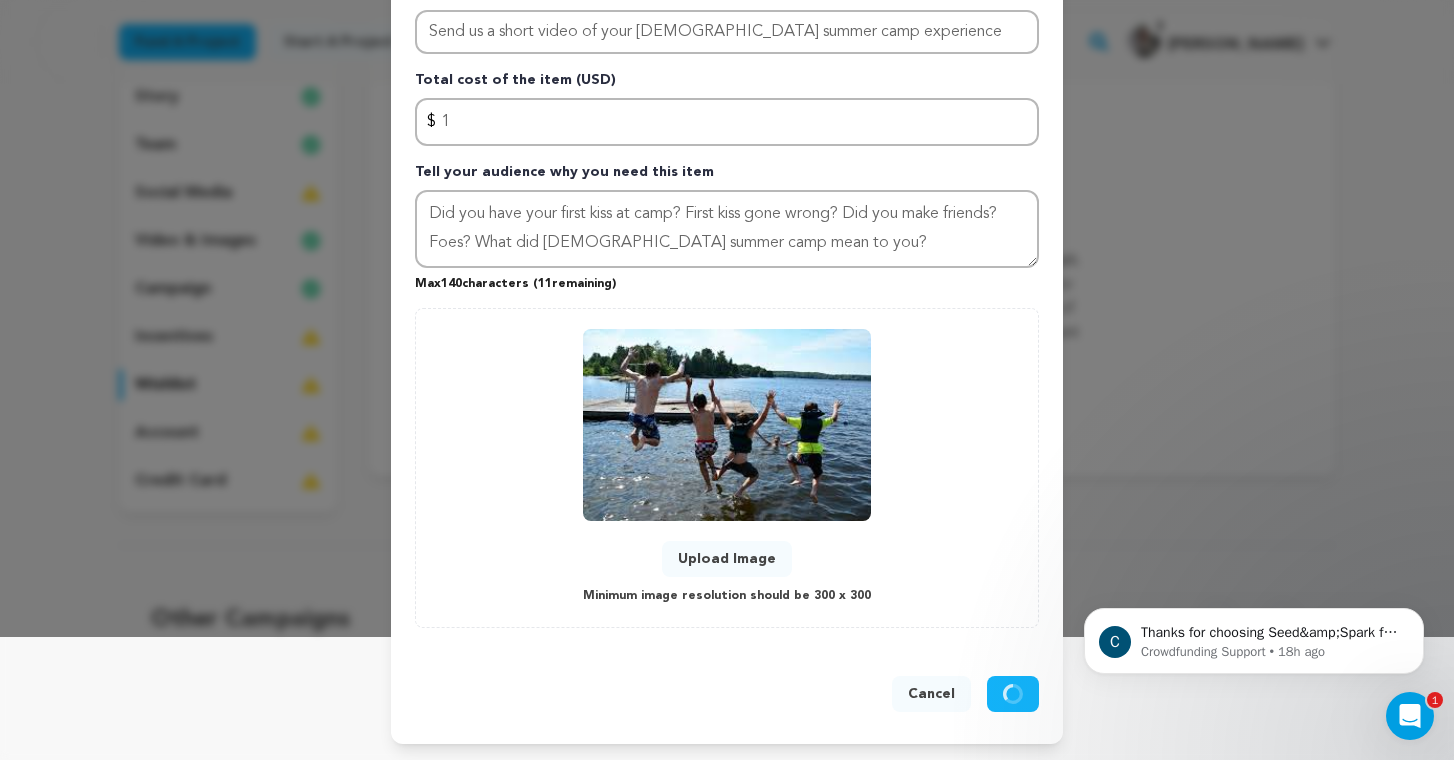 type 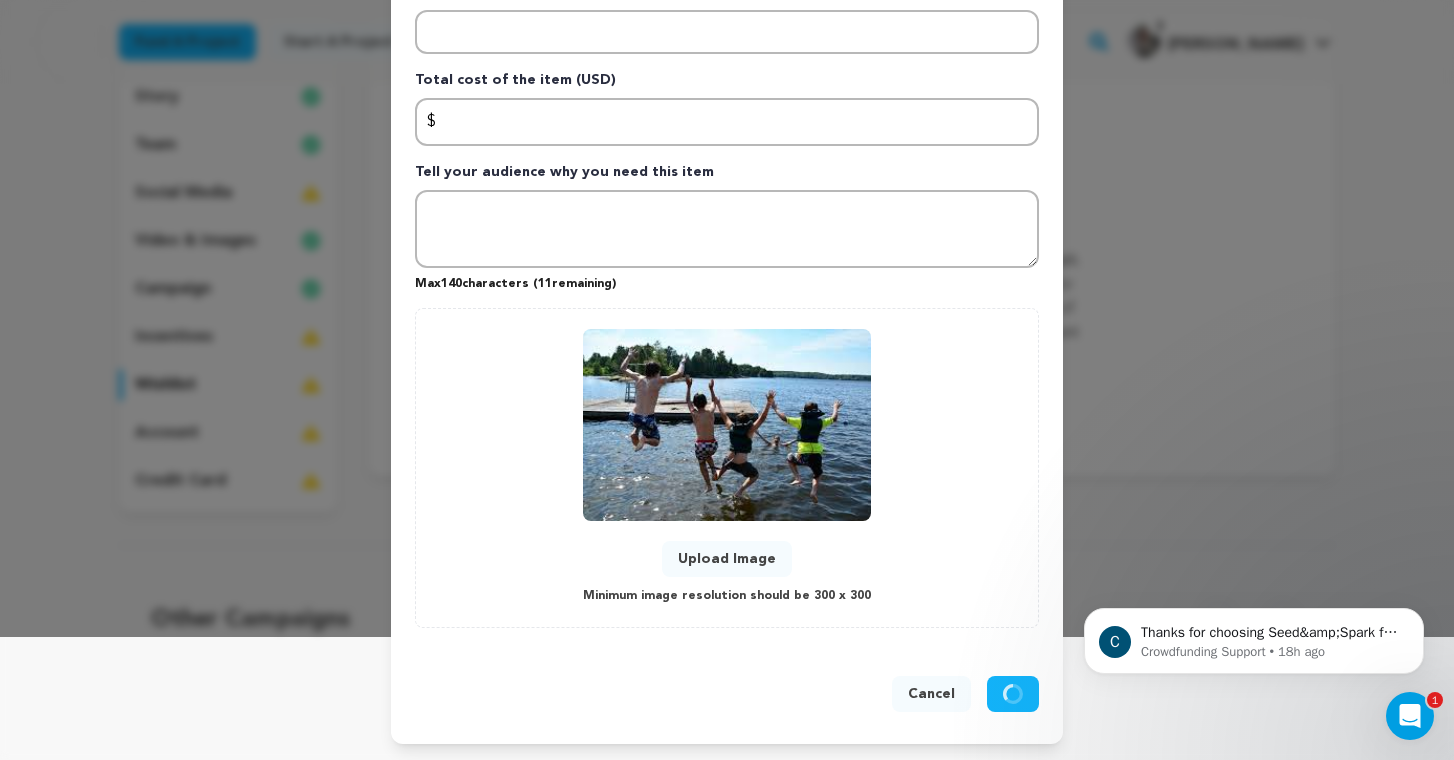 scroll, scrollTop: 0, scrollLeft: 0, axis: both 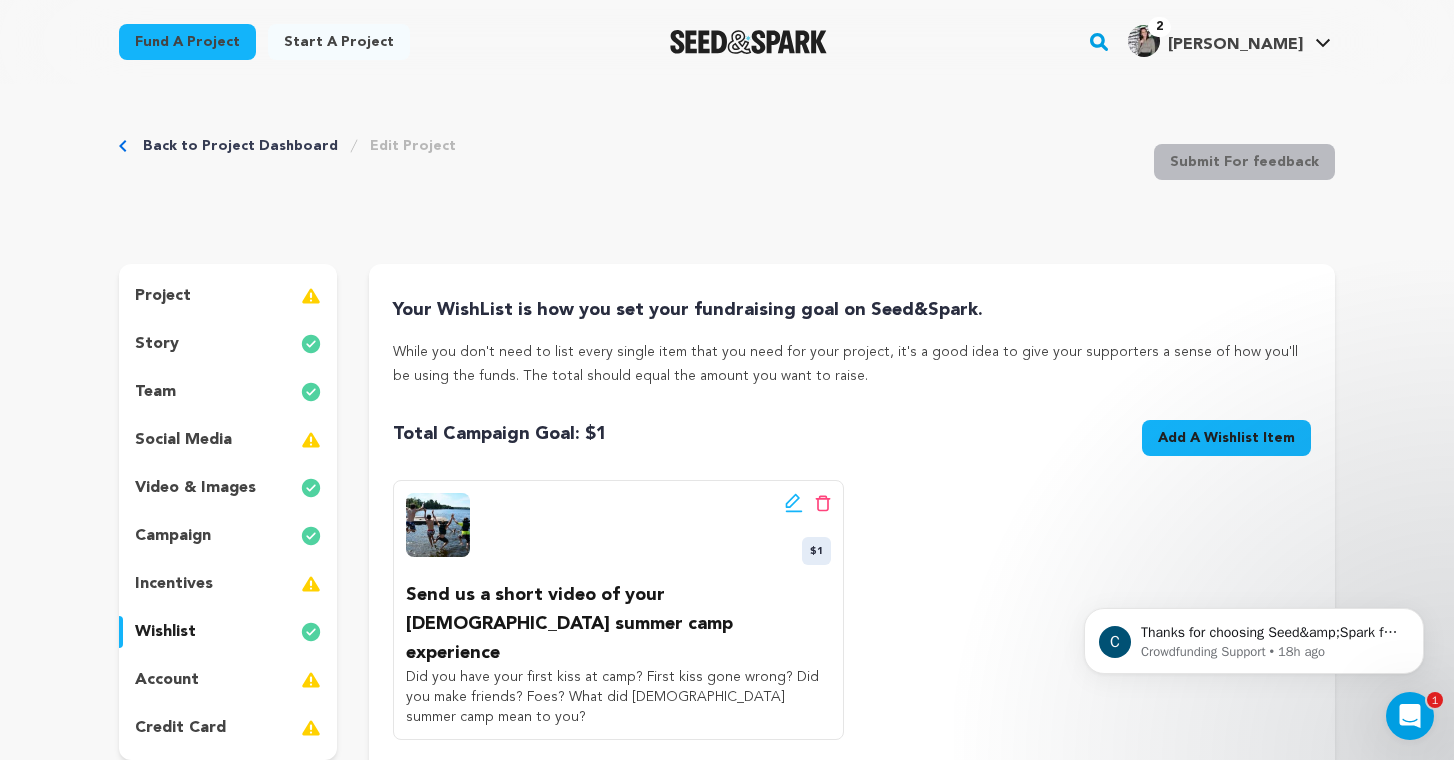 click on "project" at bounding box center (228, 296) 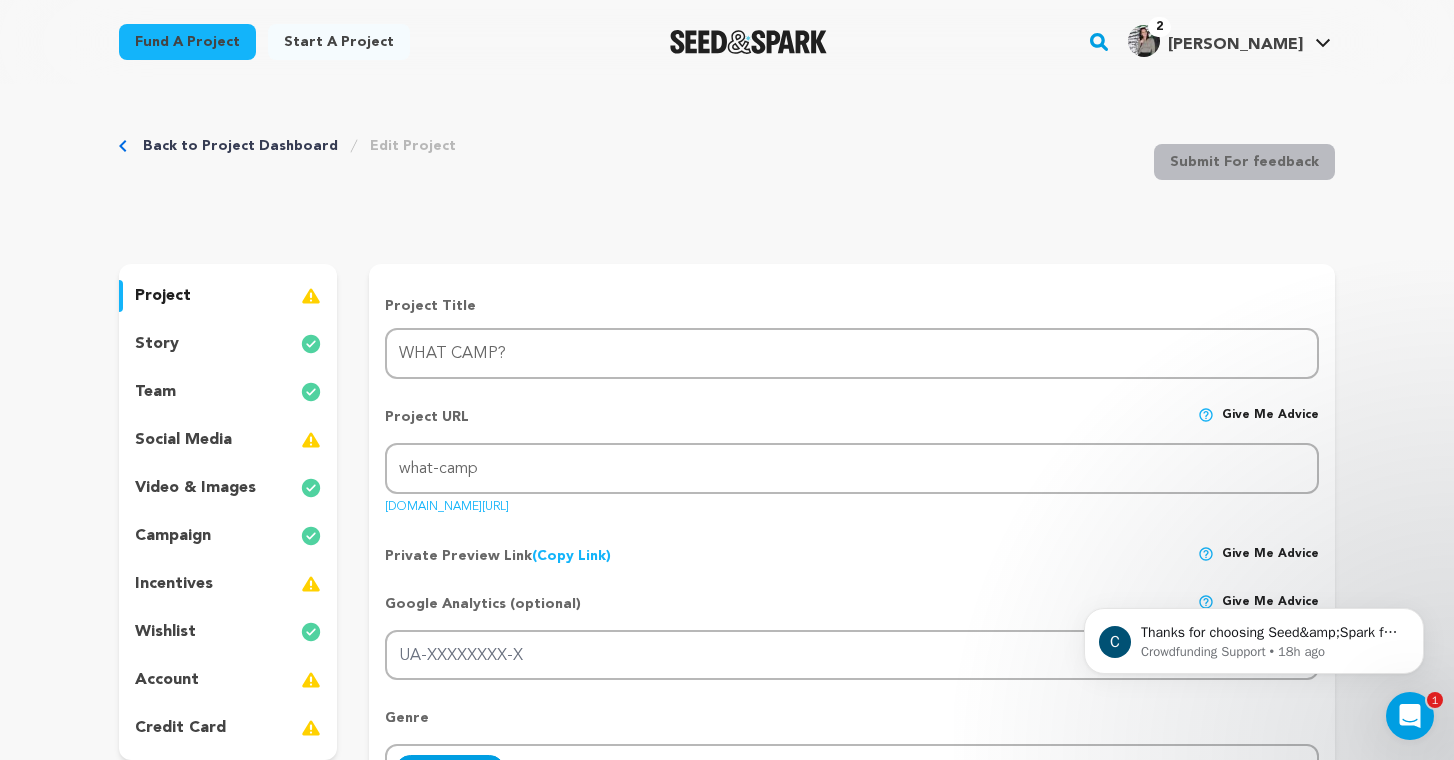 click on "Google Analytics
(optional)
Give me advice" at bounding box center [852, 612] 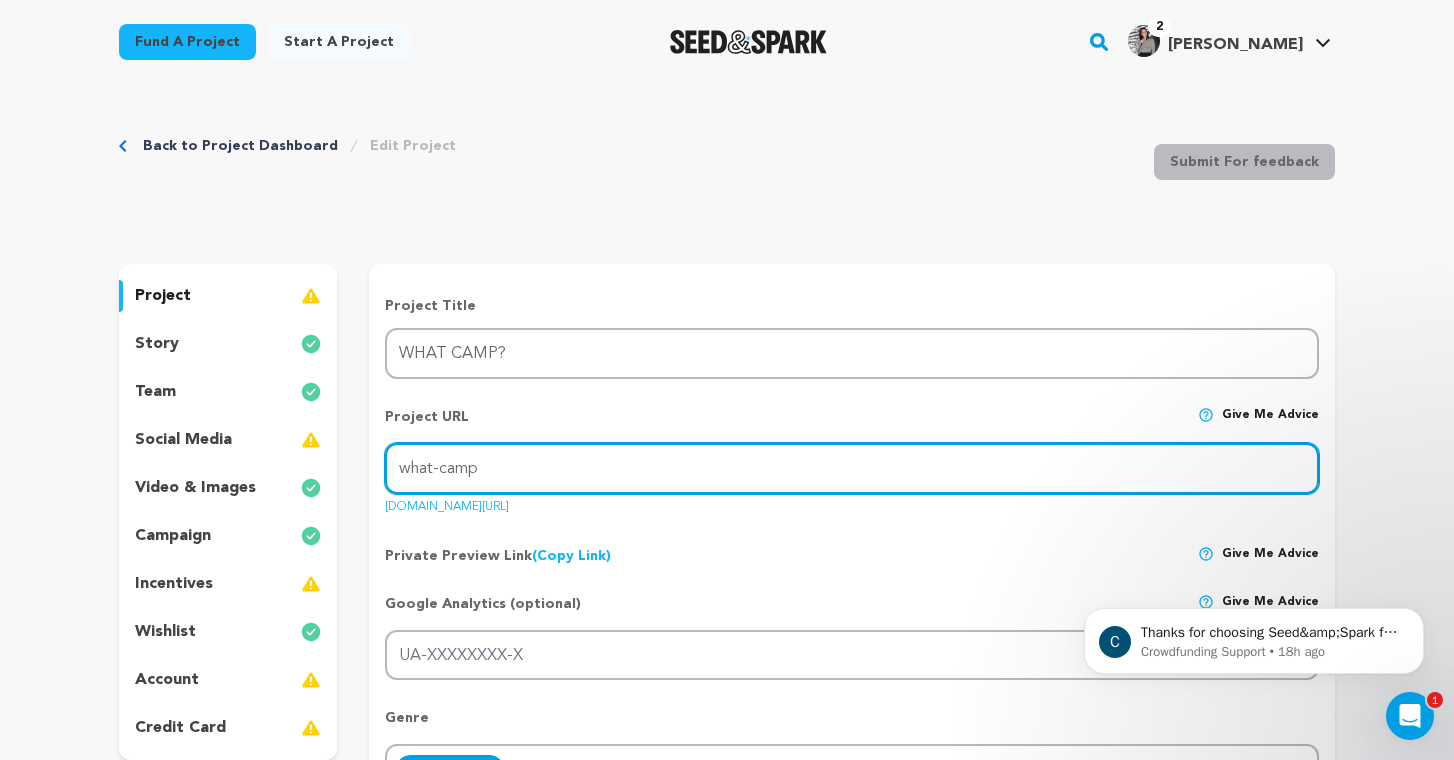 click on "what-camp" at bounding box center [852, 468] 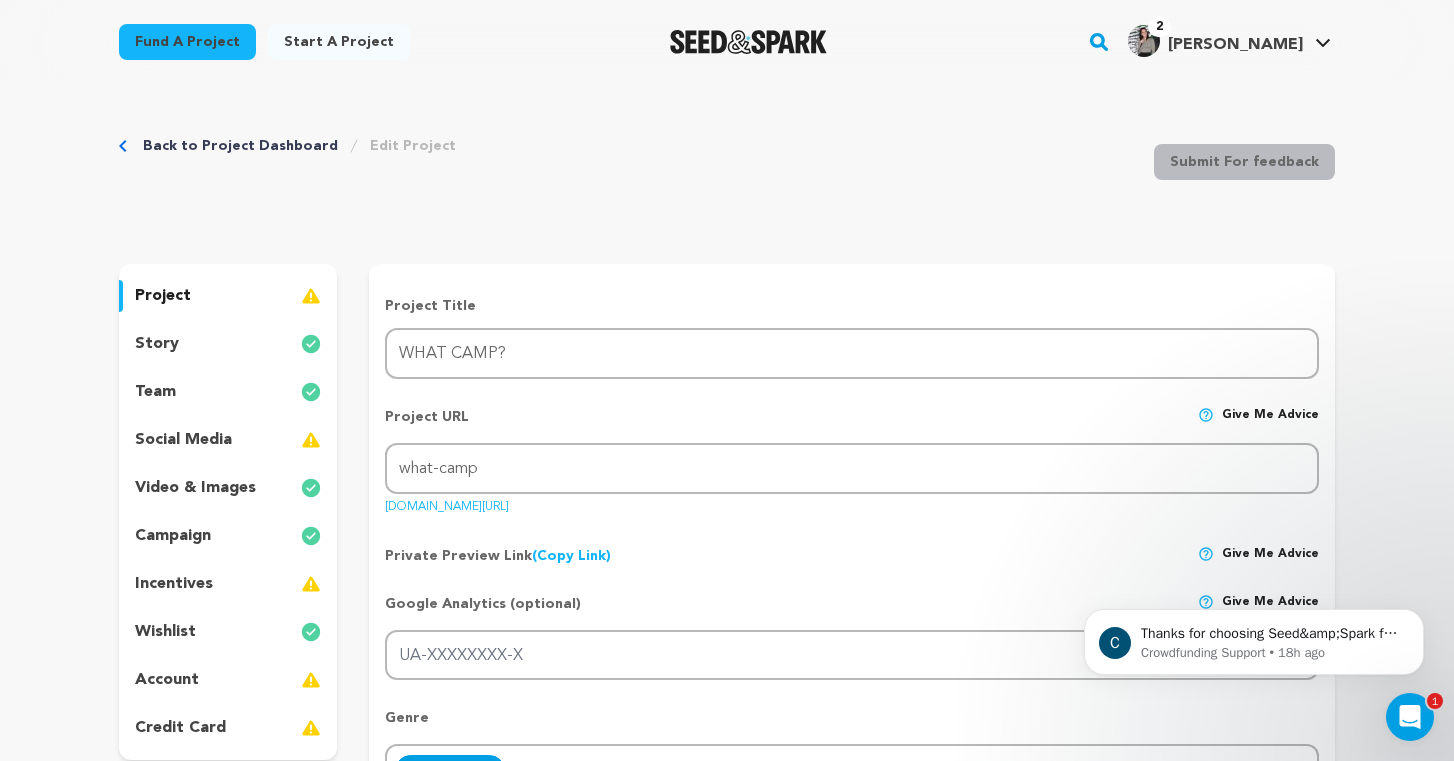 click on "project" at bounding box center (228, 296) 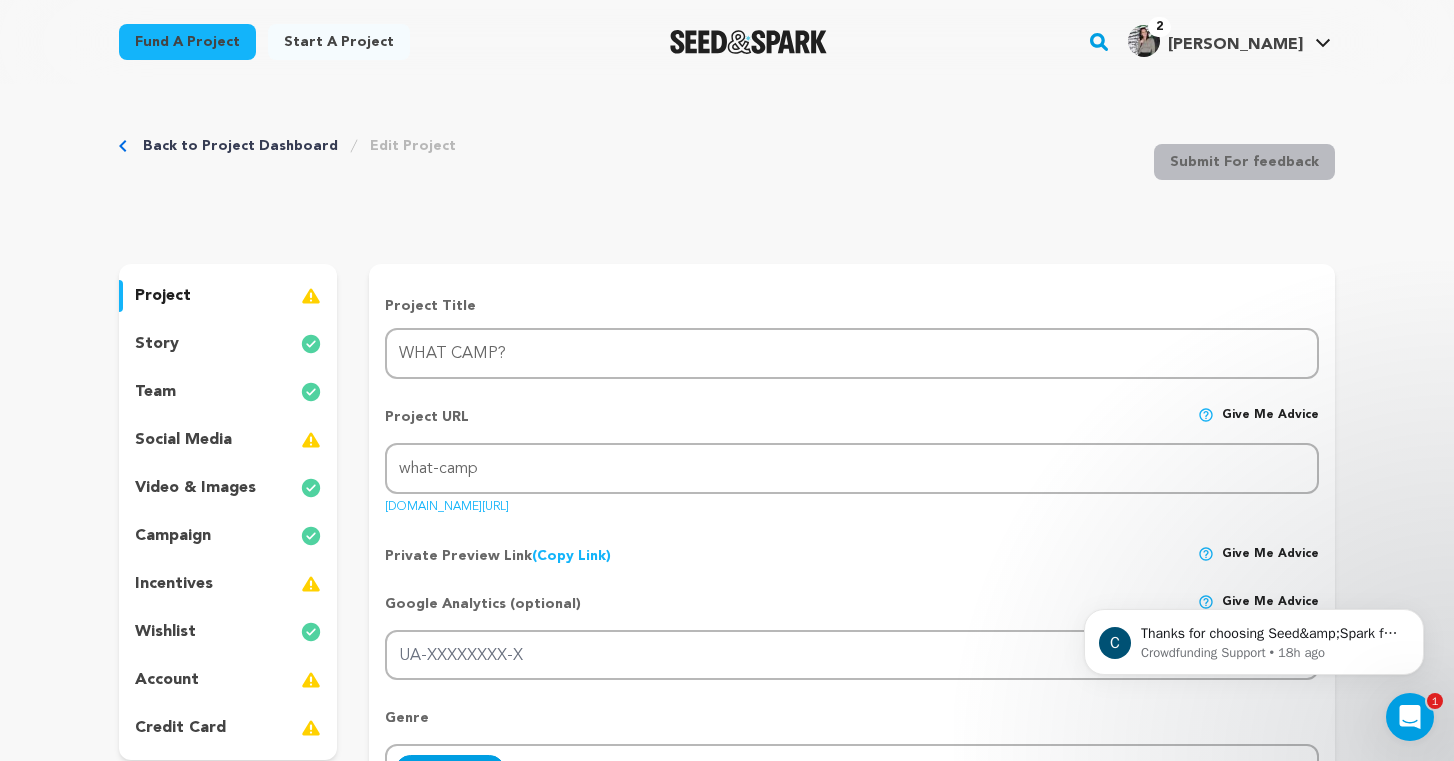 click on "account" at bounding box center [228, 680] 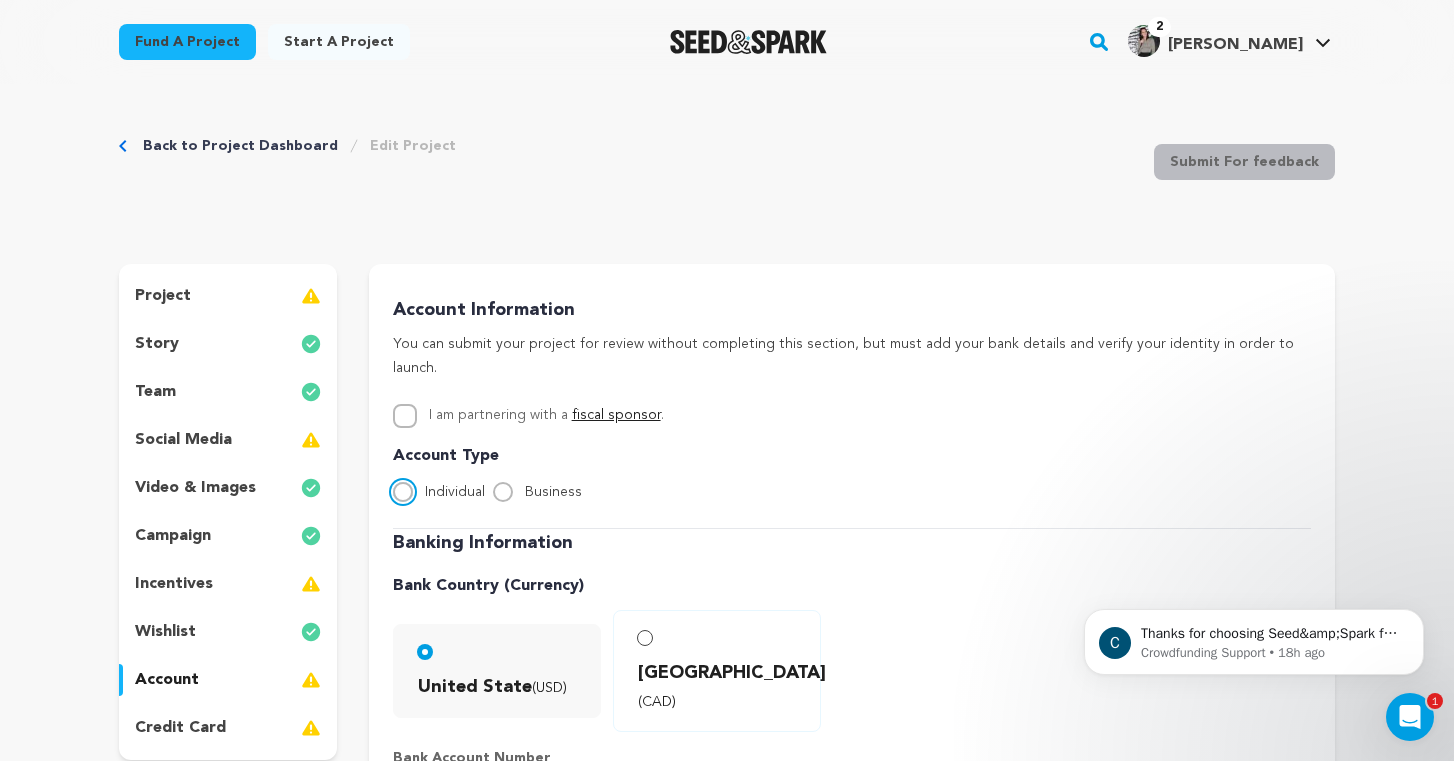 click on "Individual" at bounding box center (403, 492) 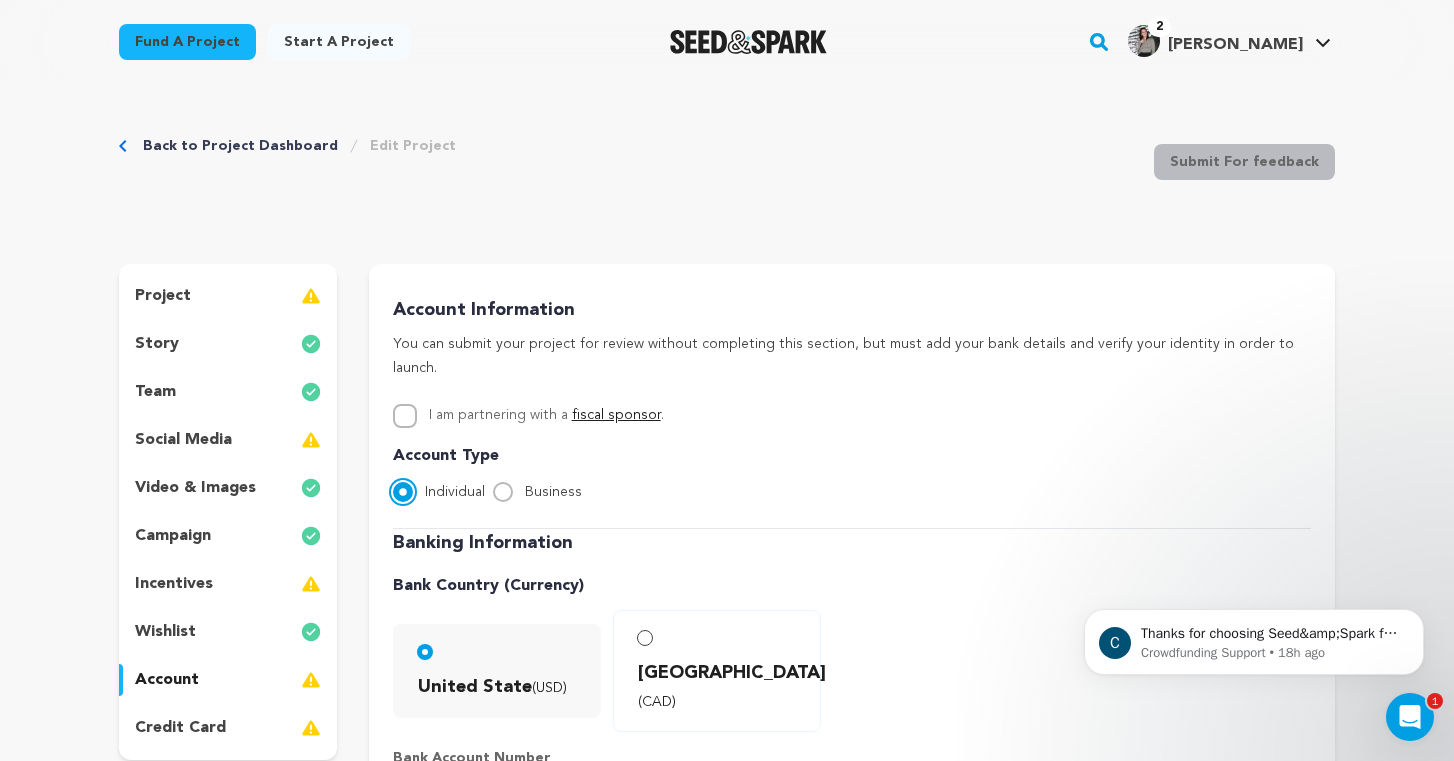 click on "Individual" at bounding box center [403, 492] 